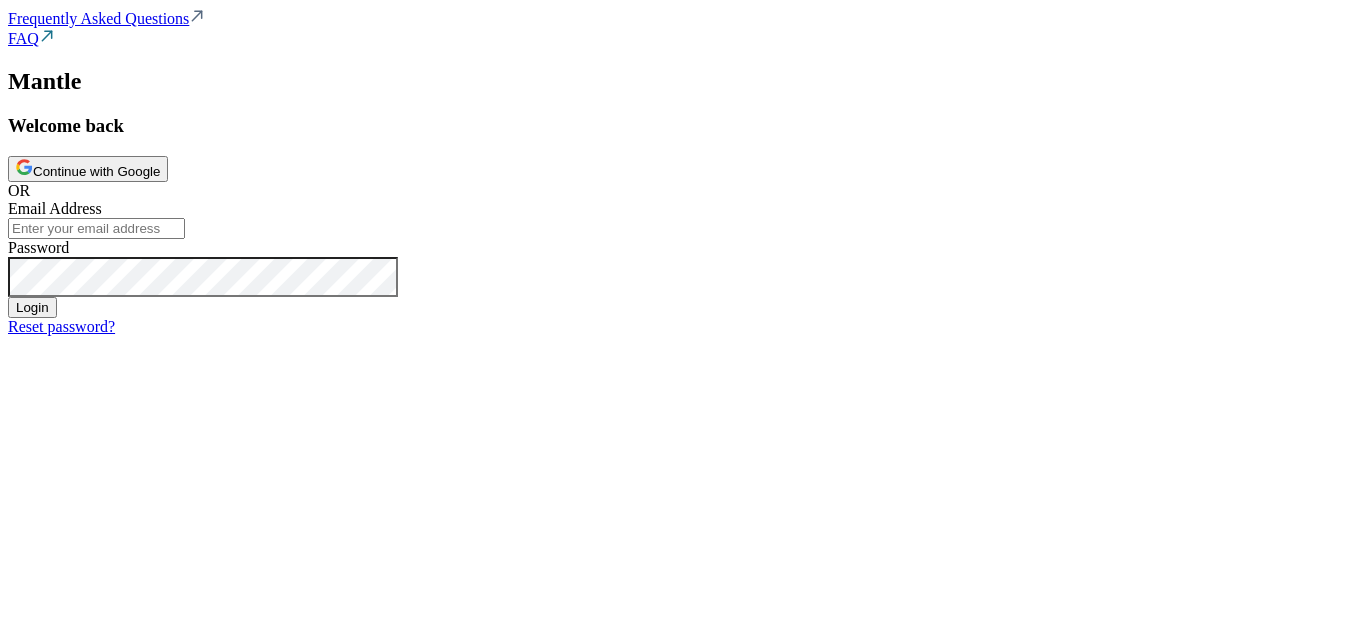 scroll, scrollTop: 0, scrollLeft: 0, axis: both 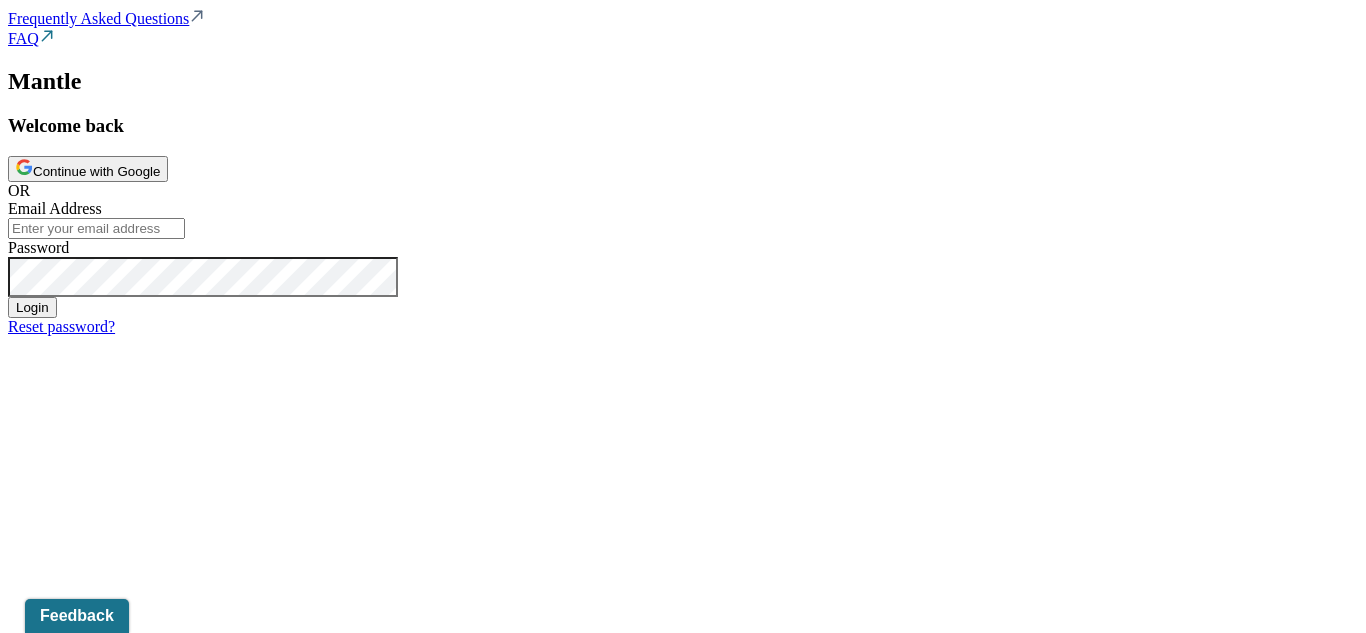 click on "Continue with Google" at bounding box center [88, 169] 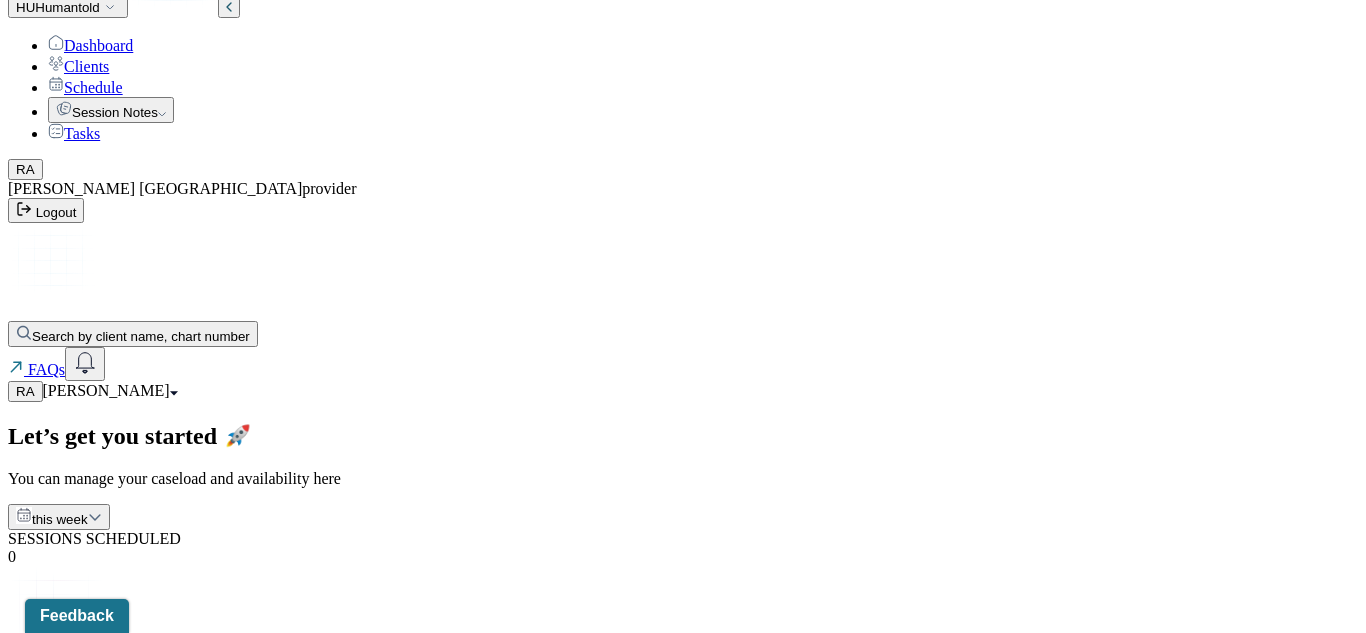 scroll, scrollTop: 61, scrollLeft: 0, axis: vertical 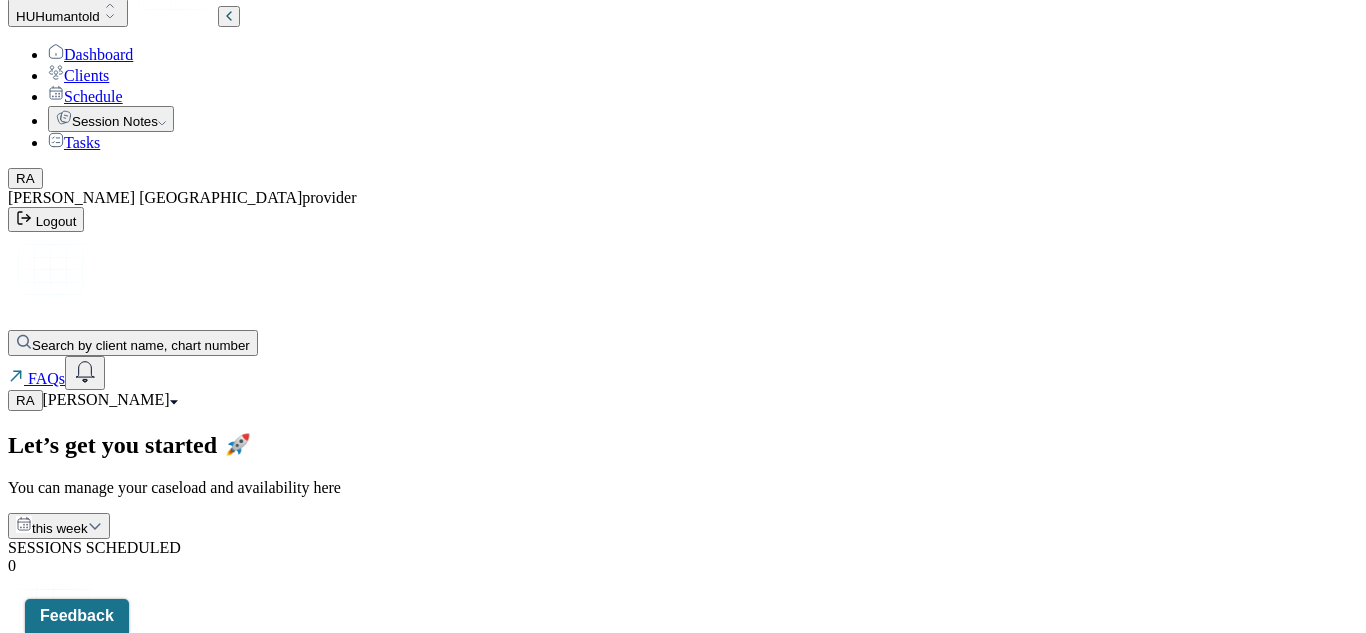 click on "Session Notes" at bounding box center [111, 119] 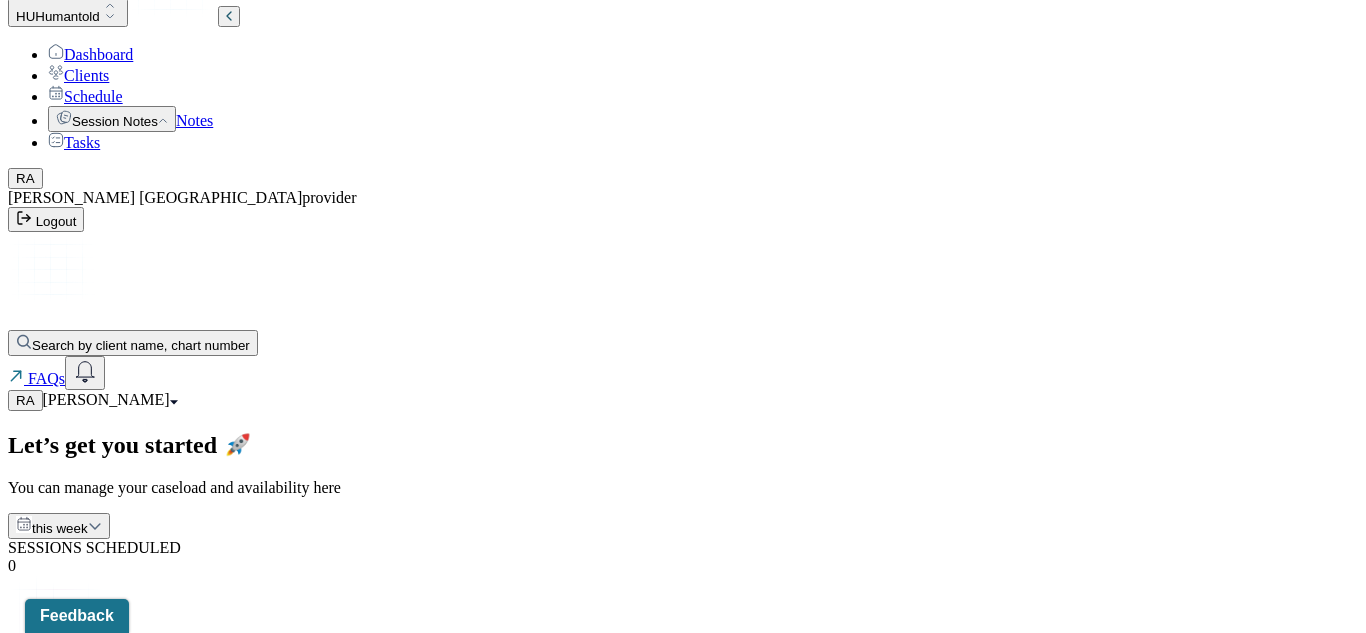 click on "Notes" at bounding box center [194, 120] 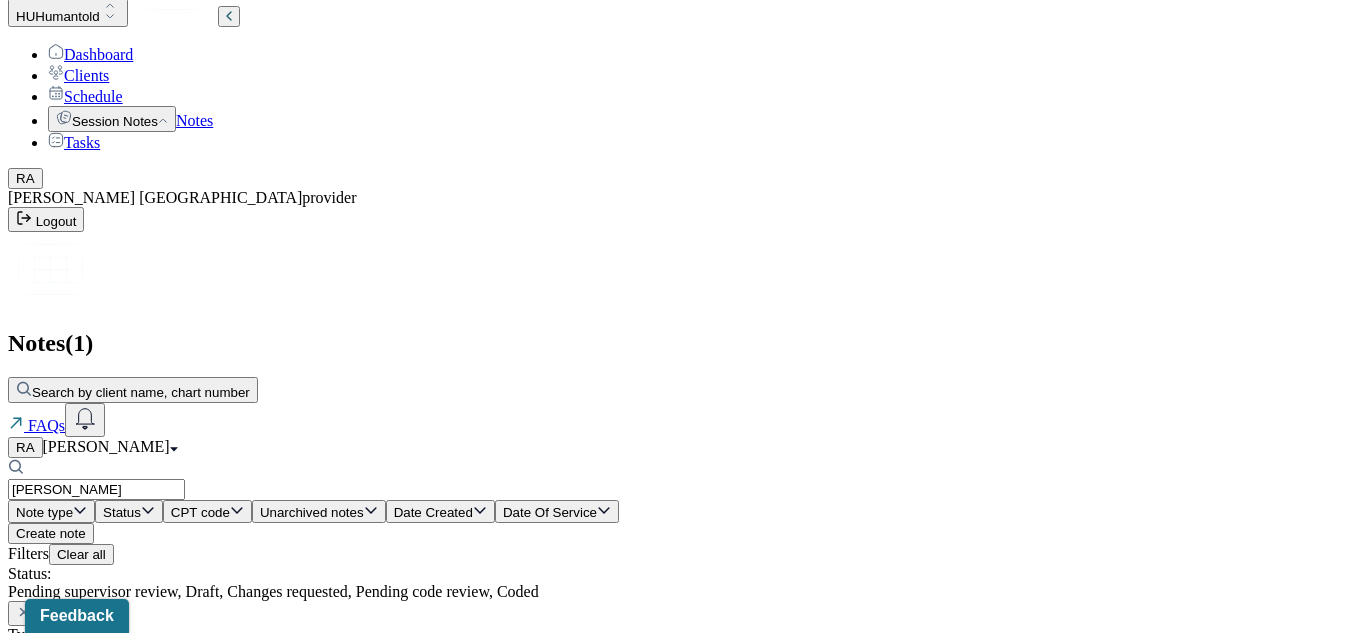 scroll, scrollTop: 0, scrollLeft: 0, axis: both 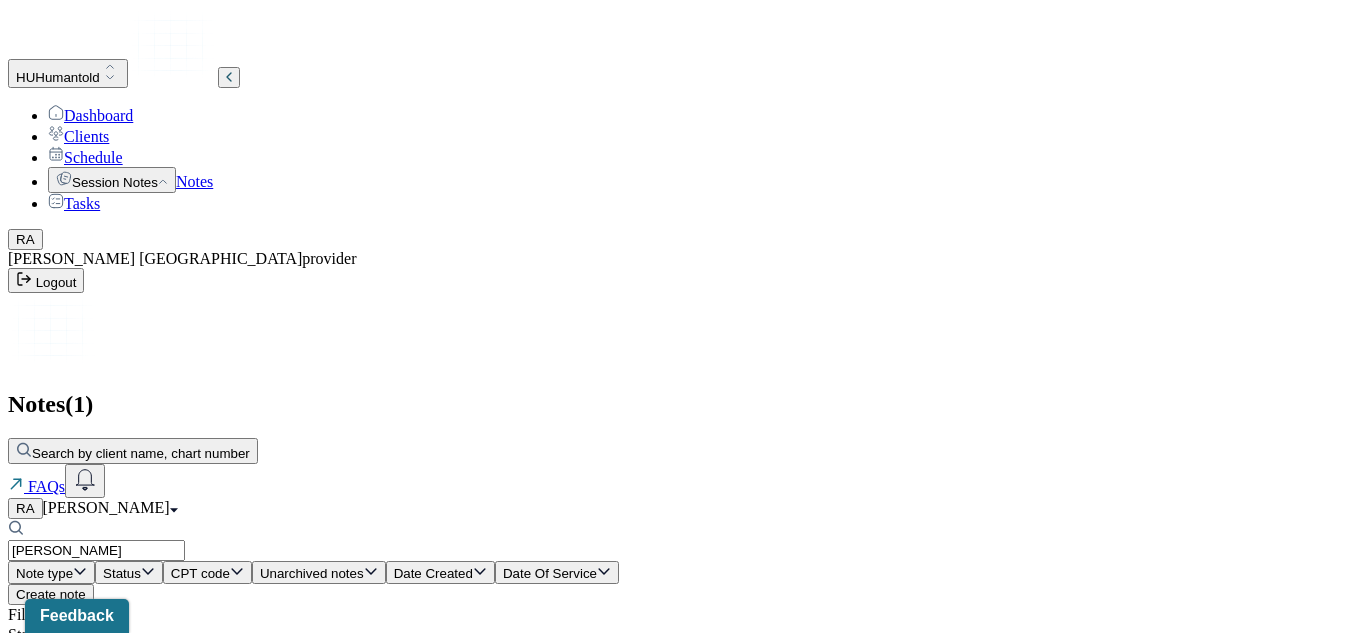 click on "[PERSON_NAME]" at bounding box center [96, 550] 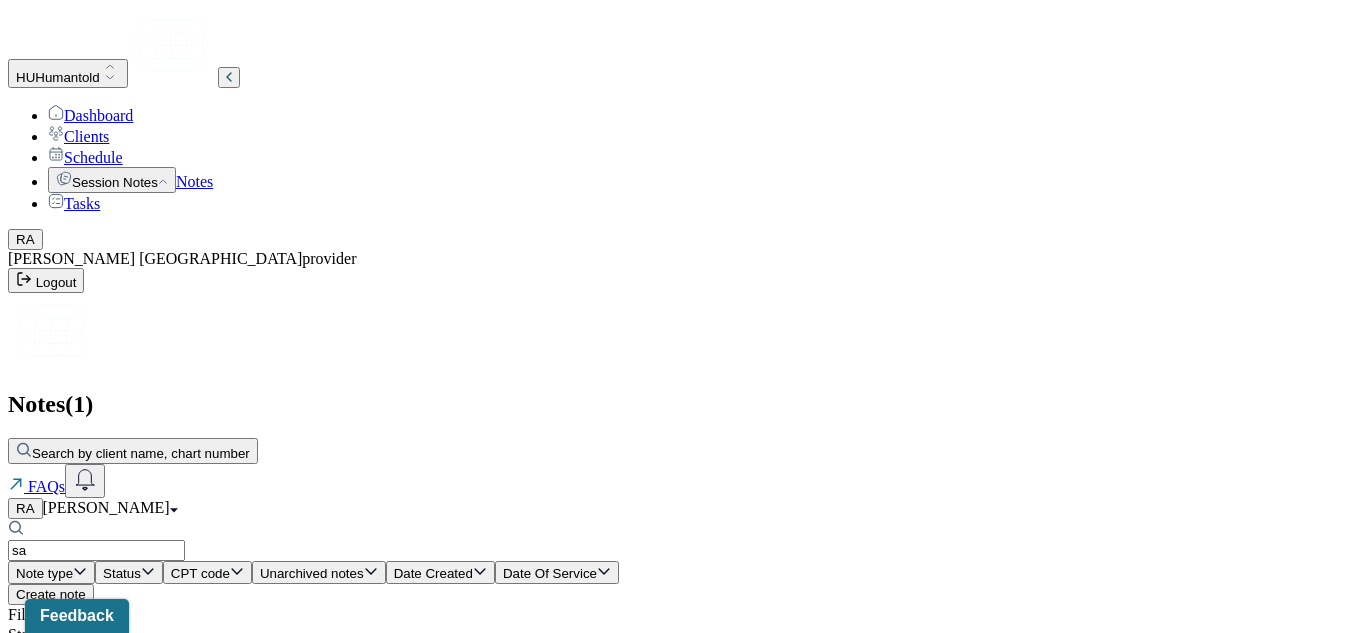 type on "s" 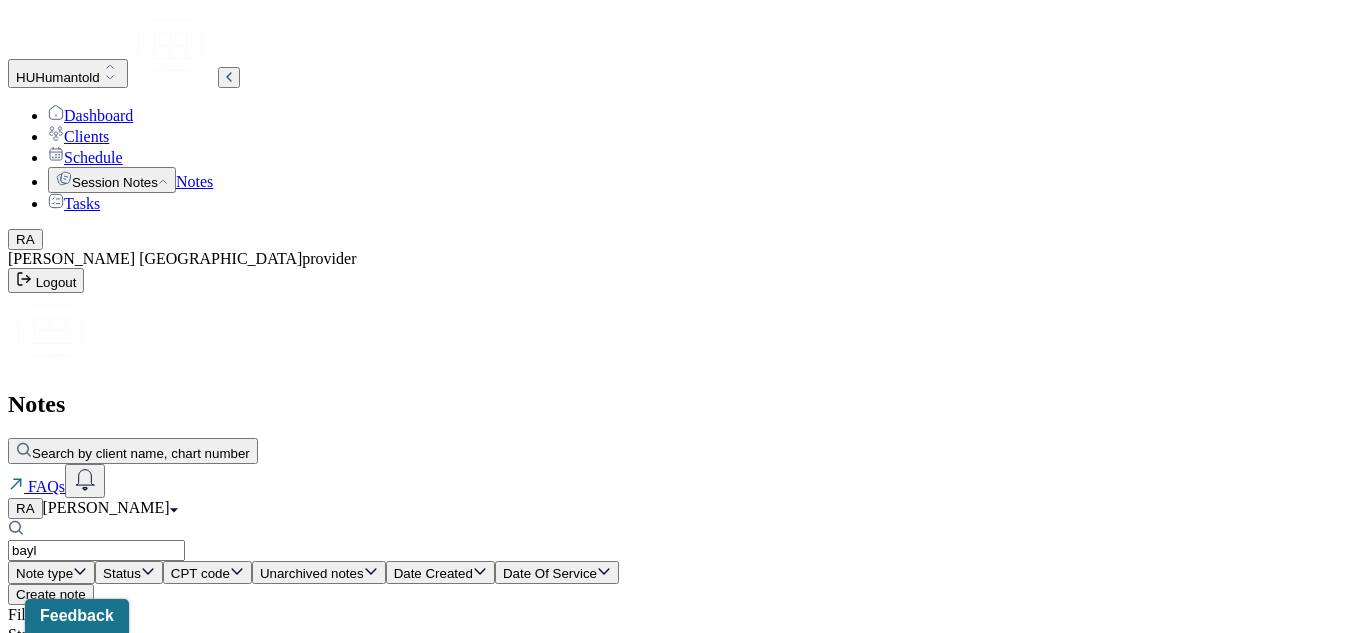 type on "bay" 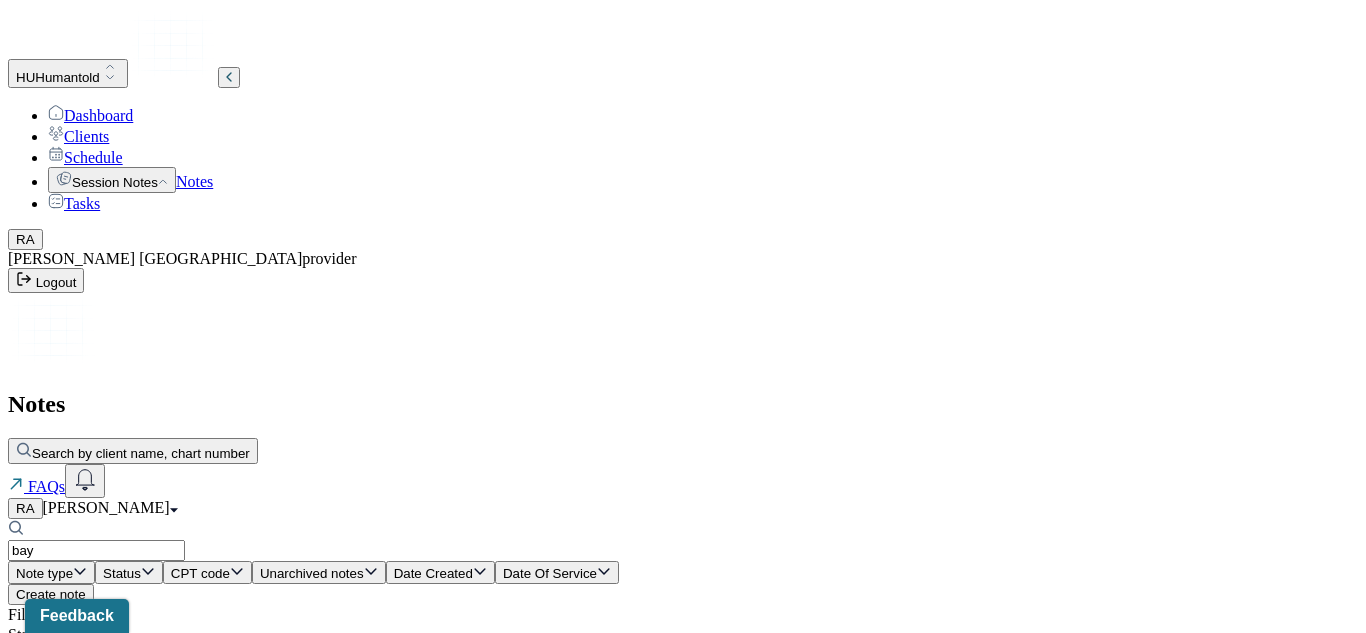click on "Clients" at bounding box center (78, 136) 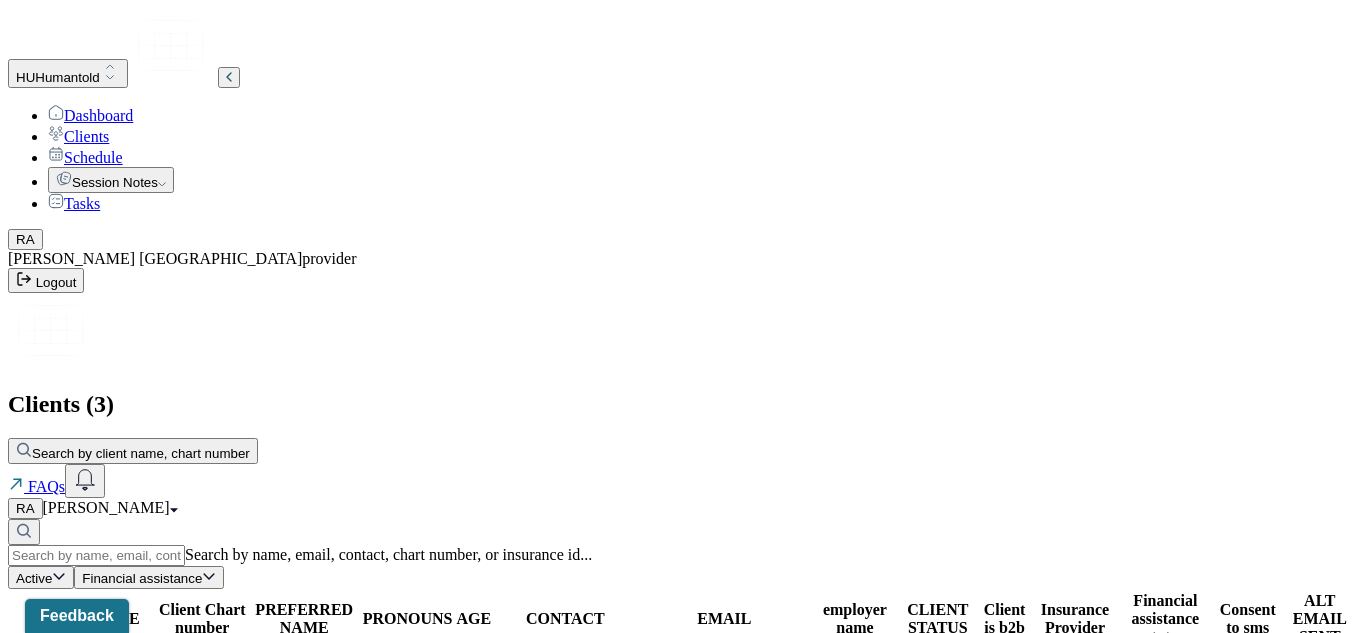 click on "[EMAIL_ADDRESS][DOMAIN_NAME]" at bounding box center (725, 735) 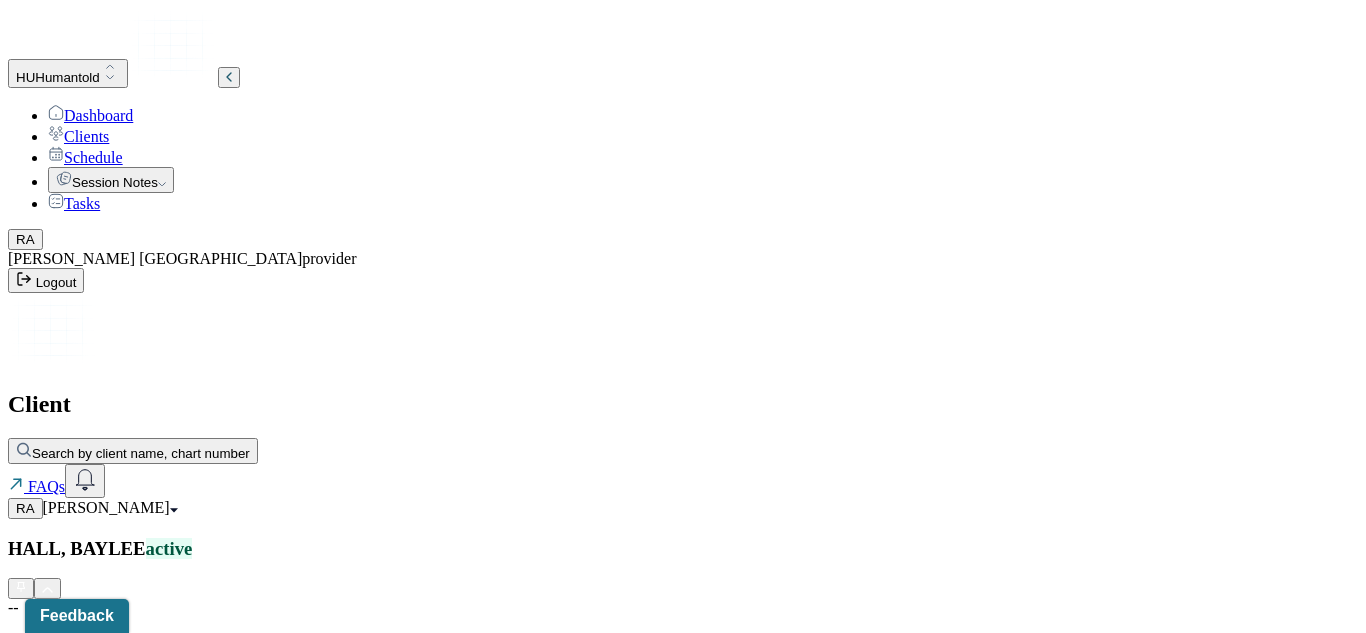 click on "[PERSON_NAME] active         -- CLIENT CHART NUMBER HKDH423 PREFERRED NAME -- SEX [DEMOGRAPHIC_DATA] AGE [DEMOGRAPHIC_DATA]  yrs DATE OF BIRTH [DEMOGRAPHIC_DATA]  CONTACT [PHONE_NUMBER] EMAIL [EMAIL_ADDRESS][DOMAIN_NAME] PROVIDER ANTIGUA, [PERSON_NAME] MHC-LP DIAGNOSIS -- DIAGNOSIS CODE -- LAST SESSION [DATE] insurance provider CARELON FINANCIAL ASSISTANCE STATUS -- Address [STREET_ADDRESS][US_STATE] Consent to Sms Yes   Memo     Relations info     Session Notes     Documents     Tasks     Category     active     Date     Add memo   No memo yet Client memos will appear here when added   Add memo" at bounding box center (683, 1321) 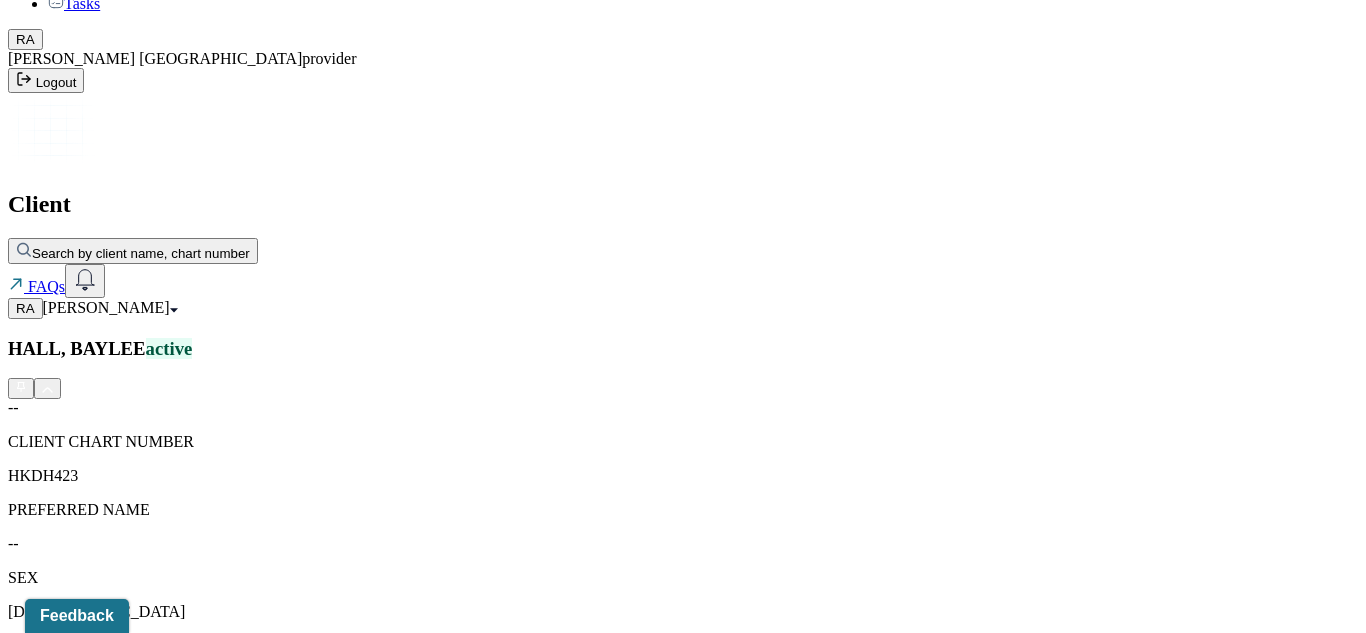 scroll, scrollTop: 160, scrollLeft: 0, axis: vertical 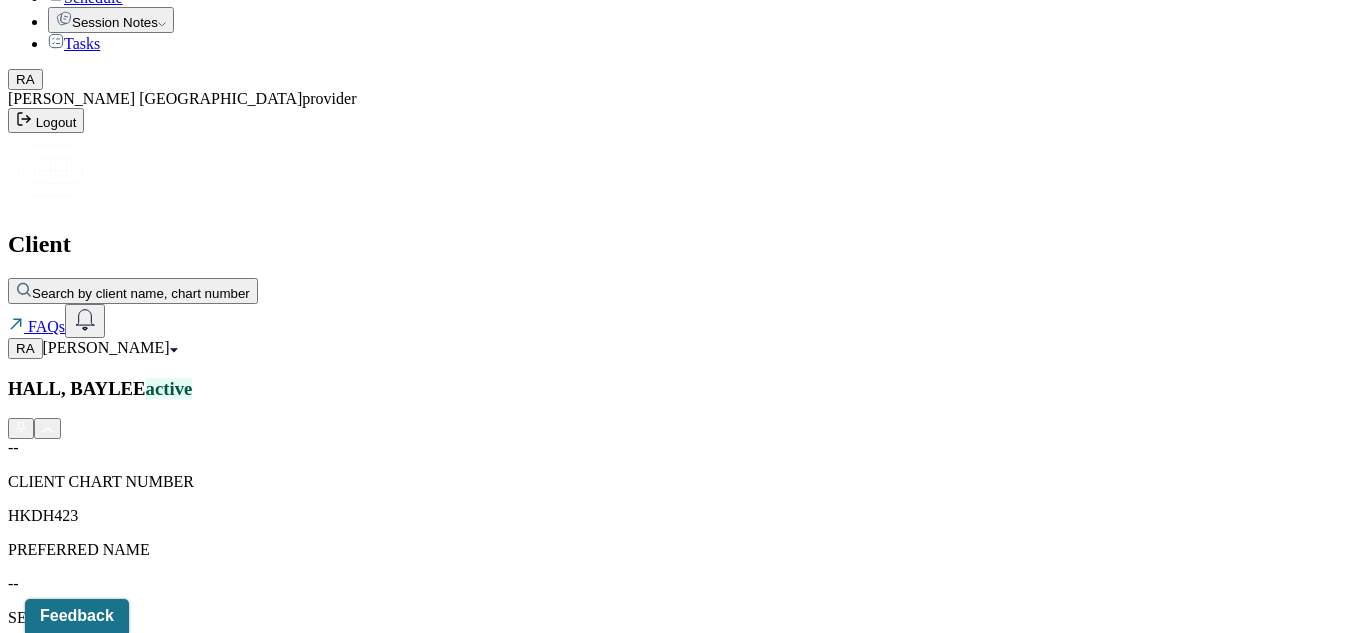 click on "Relations info" at bounding box center [109, 1741] 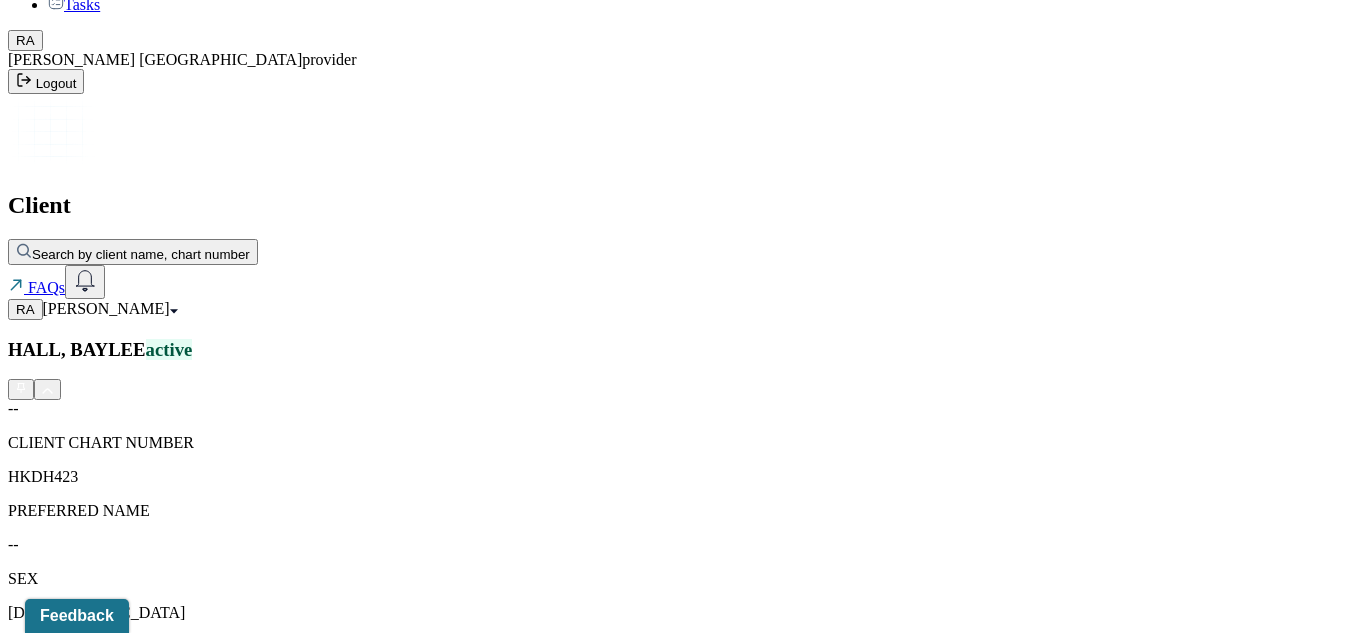 click on "Session Notes" at bounding box center (209, 1702) 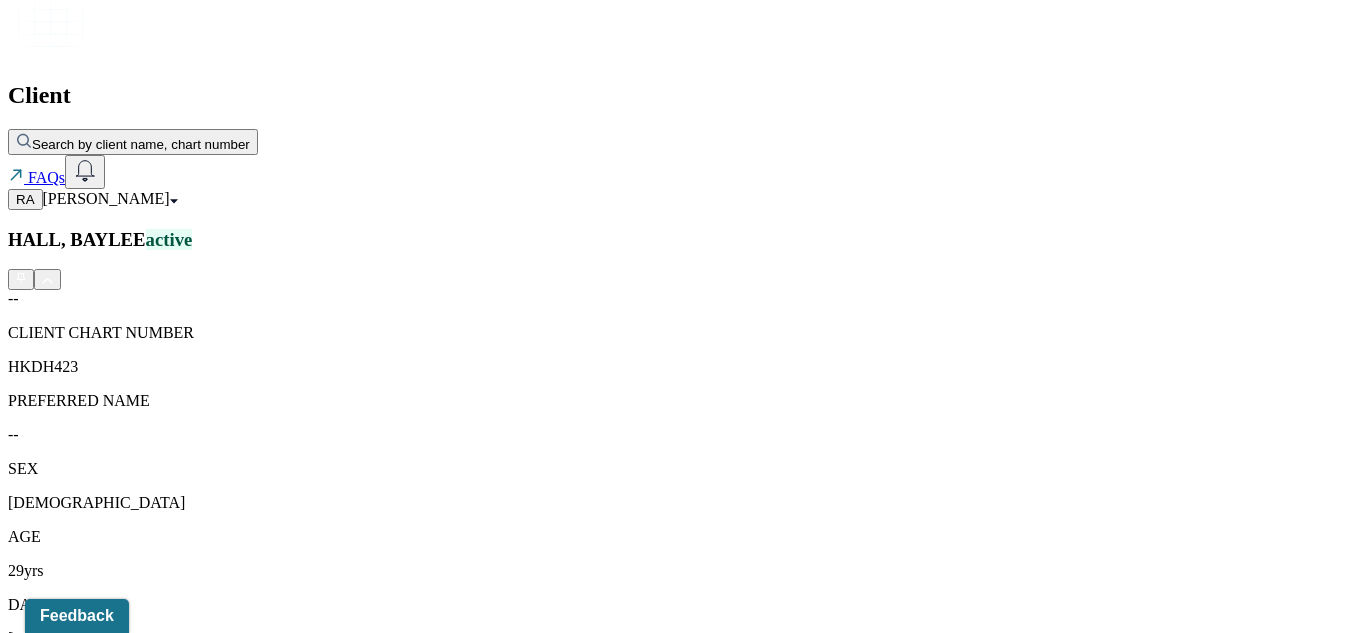 scroll, scrollTop: 313, scrollLeft: 0, axis: vertical 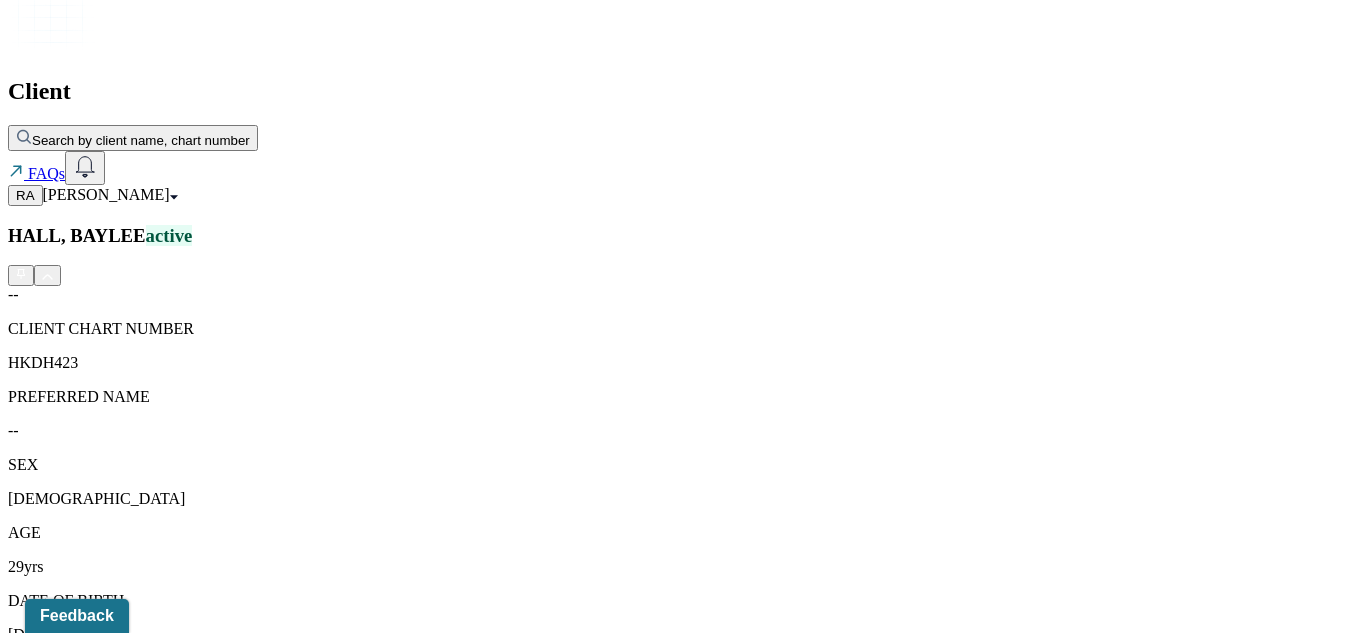 click on "Individual intake note" at bounding box center (264, 1722) 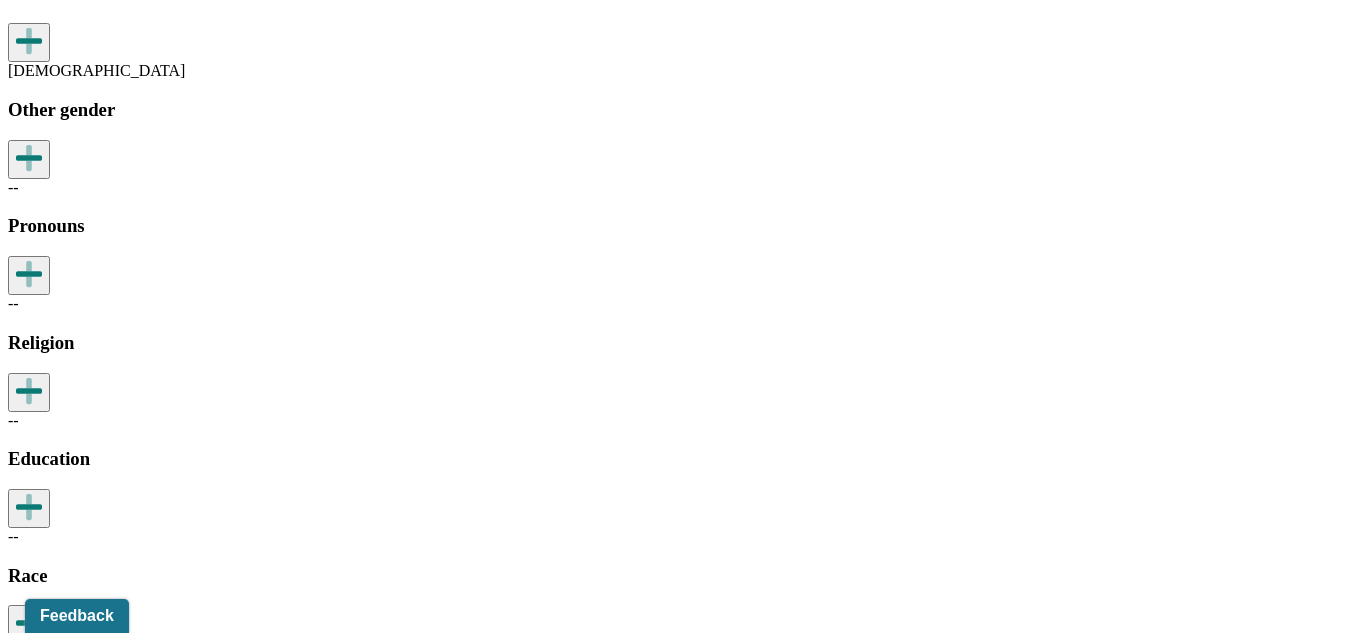 scroll, scrollTop: 2714, scrollLeft: 0, axis: vertical 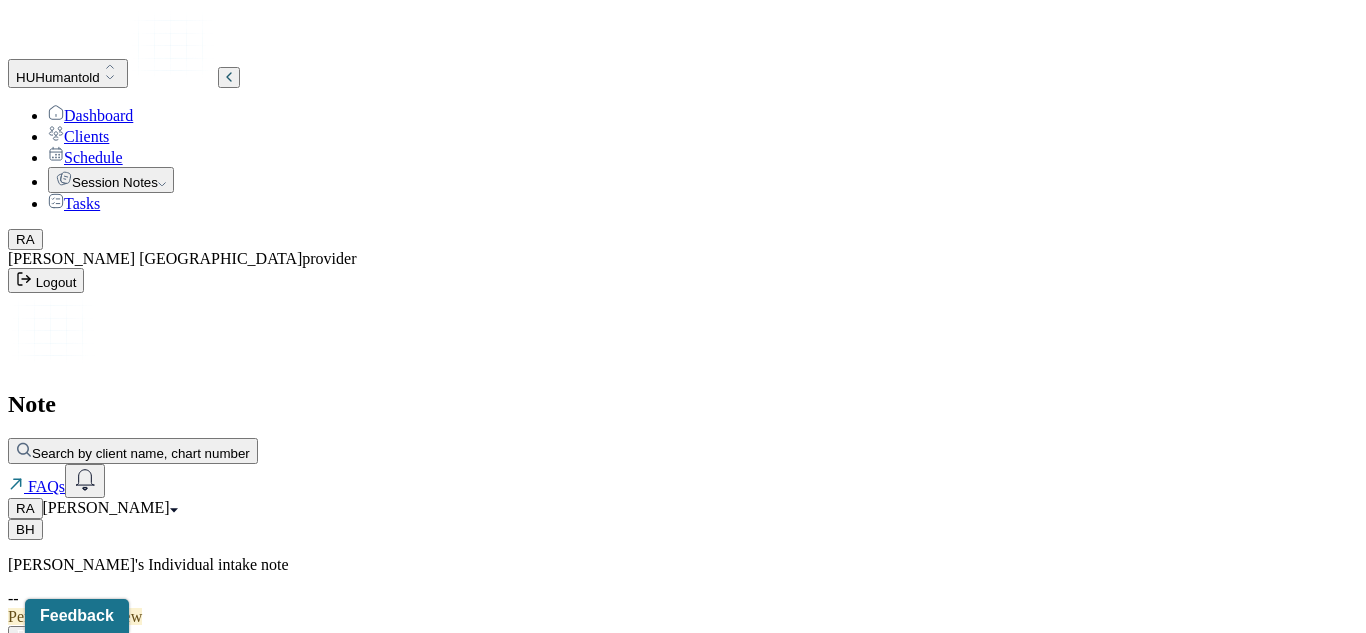click on "Actions" at bounding box center (54, 661) 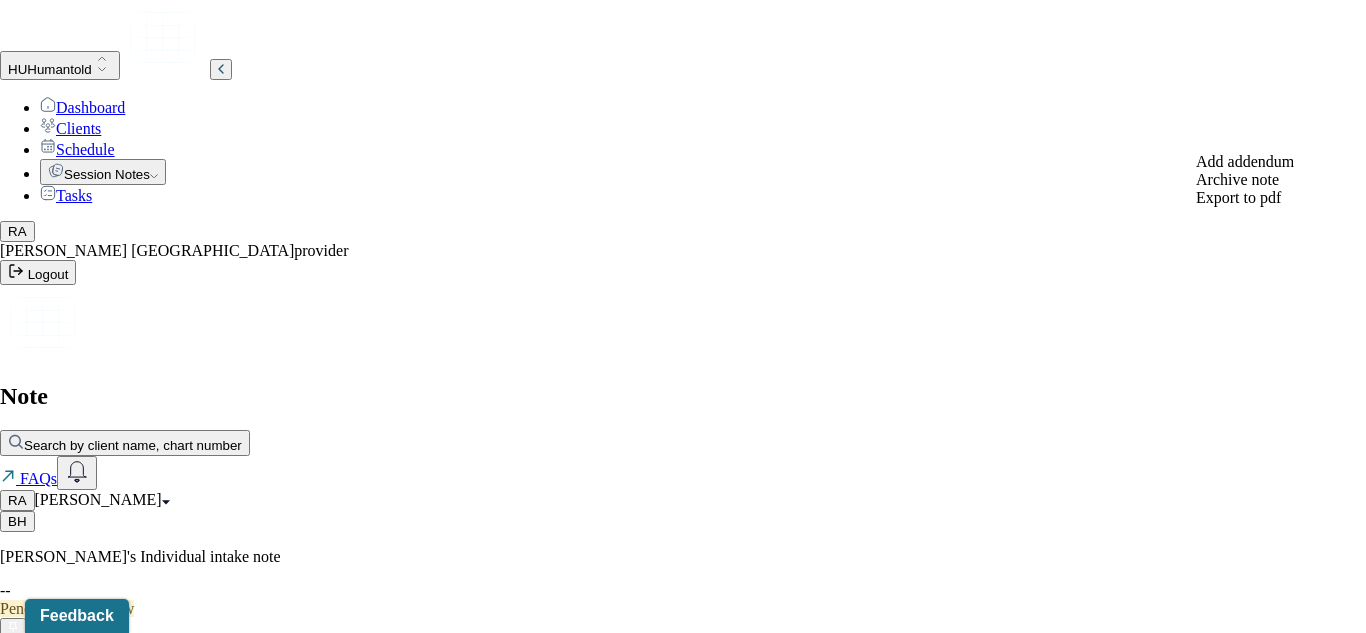 click on "BH [PERSON_NAME]'s   Individual intake note -- Pending code review" at bounding box center [683, 564] 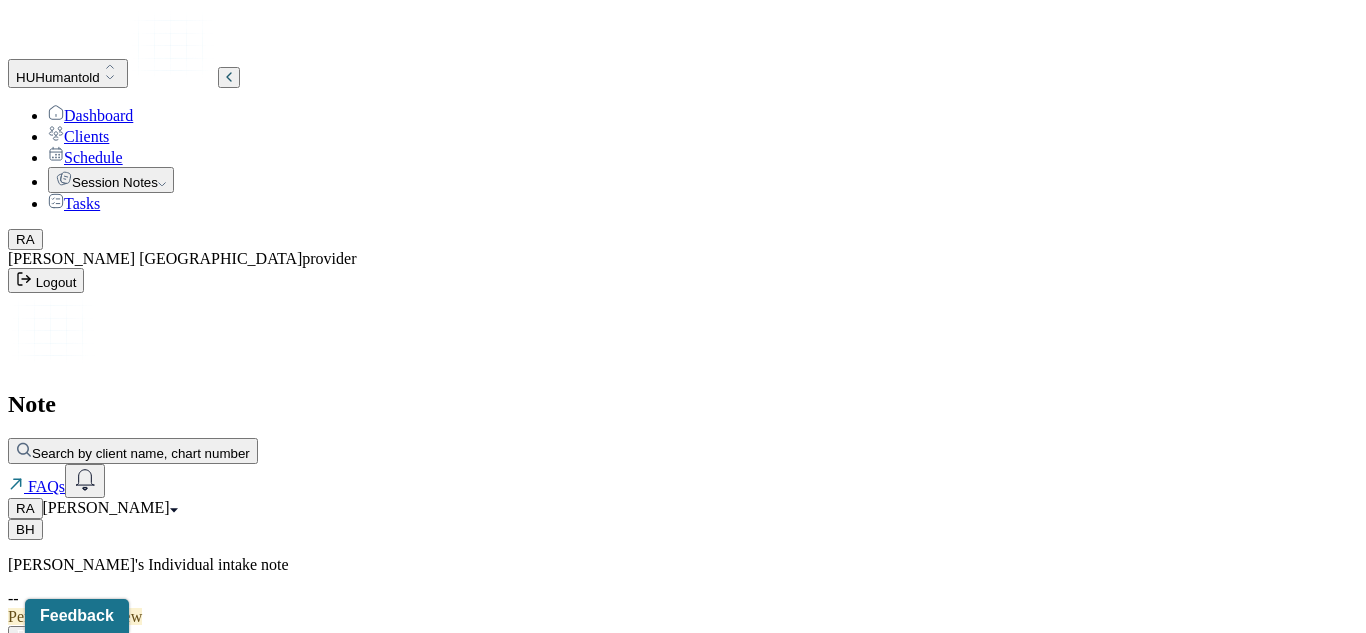 click on "Clients" at bounding box center (78, 136) 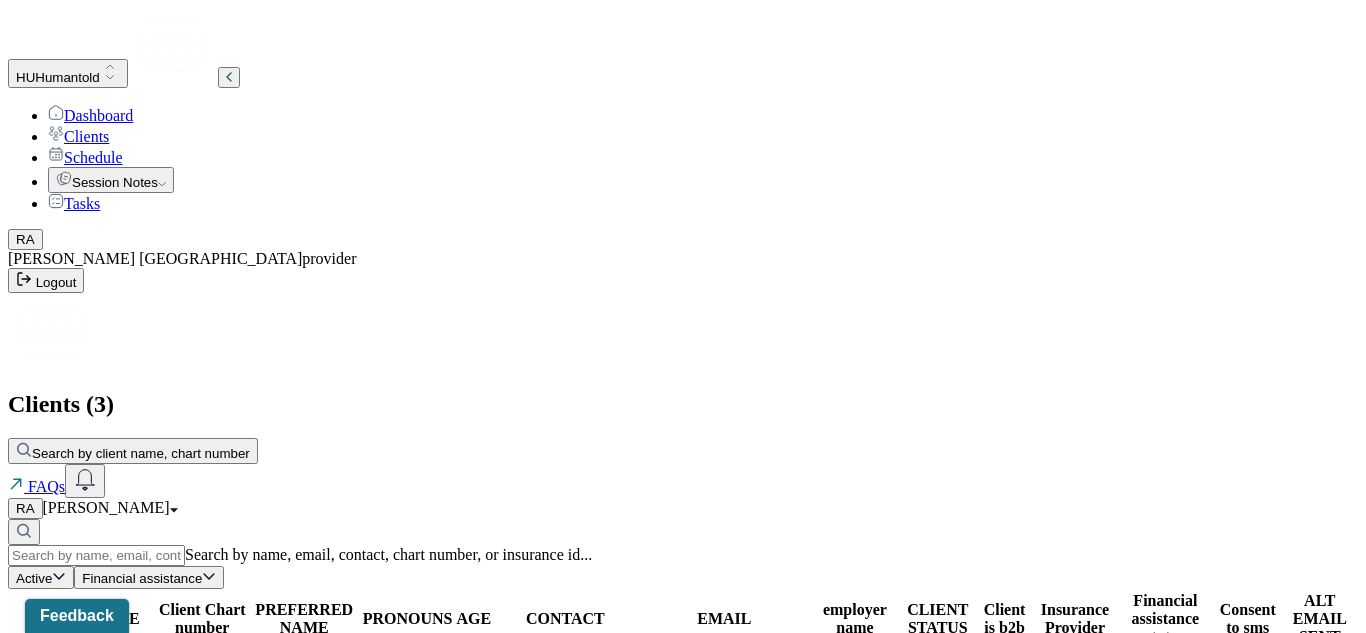 click on "MUKC085" at bounding box center [202, 793] 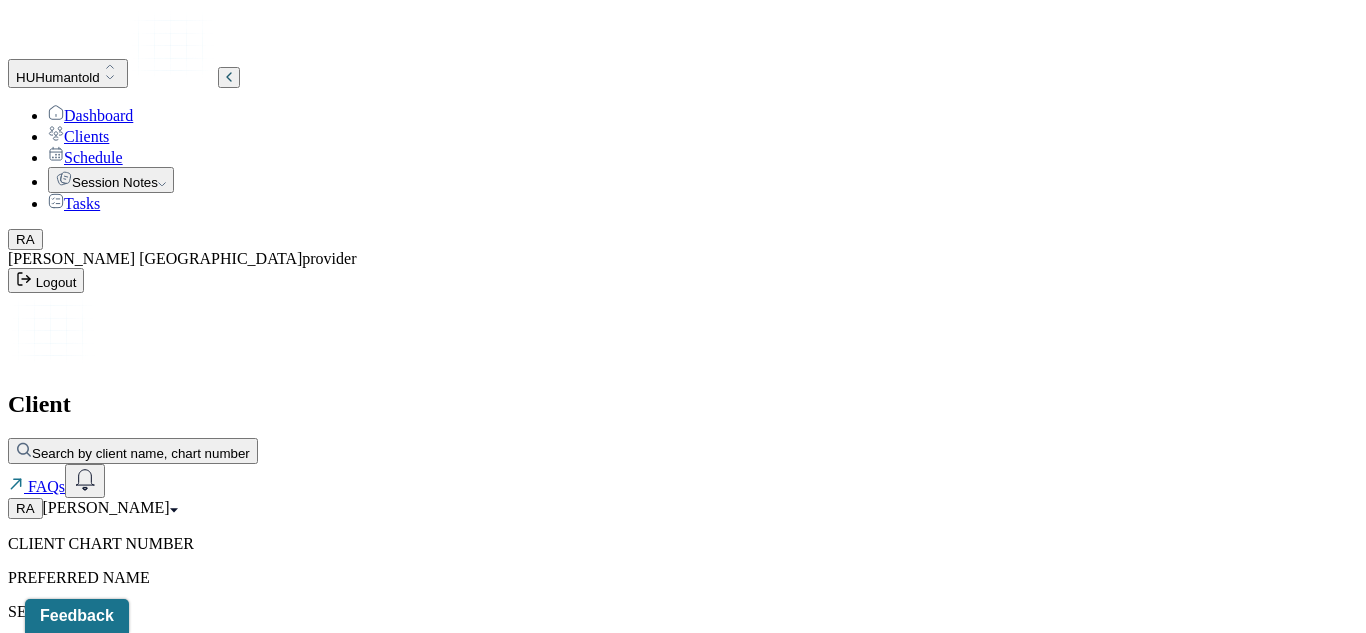 click on "DIAGNOSIS CODE" at bounding box center (683, 850) 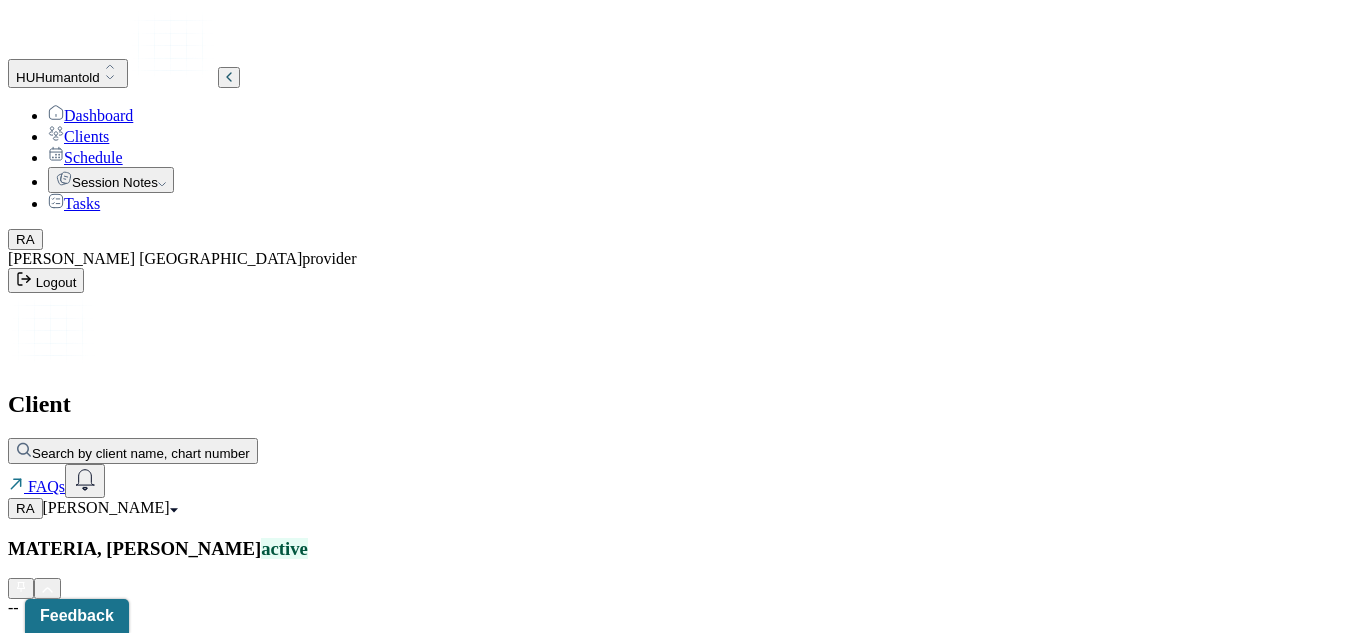 click on "MATERIA, [PERSON_NAME] active         -- CLIENT CHART NUMBER MUKC085 PREFERRED NAME -- SEX [DEMOGRAPHIC_DATA] AGE [DEMOGRAPHIC_DATA]  yrs DATE OF BIRTH [DEMOGRAPHIC_DATA]  CONTACT [PHONE_NUMBER] EMAIL [EMAIL_ADDRESS][DOMAIN_NAME] PROVIDER ANTIGUA, [PERSON_NAME] MHC-LP DIAGNOSIS -- DIAGNOSIS CODE -- LAST SESSION [DATE] insurance provider CARELON FINANCIAL ASSISTANCE STATUS -- Address [STREET_ADDRESS][US_STATE] Consent to Sms Yes   Memo     Relations info     Session Notes     Documents     Tasks     Category     active     Date     Add memo   No memo yet Client memos will appear here when added   Add memo" at bounding box center (683, 1321) 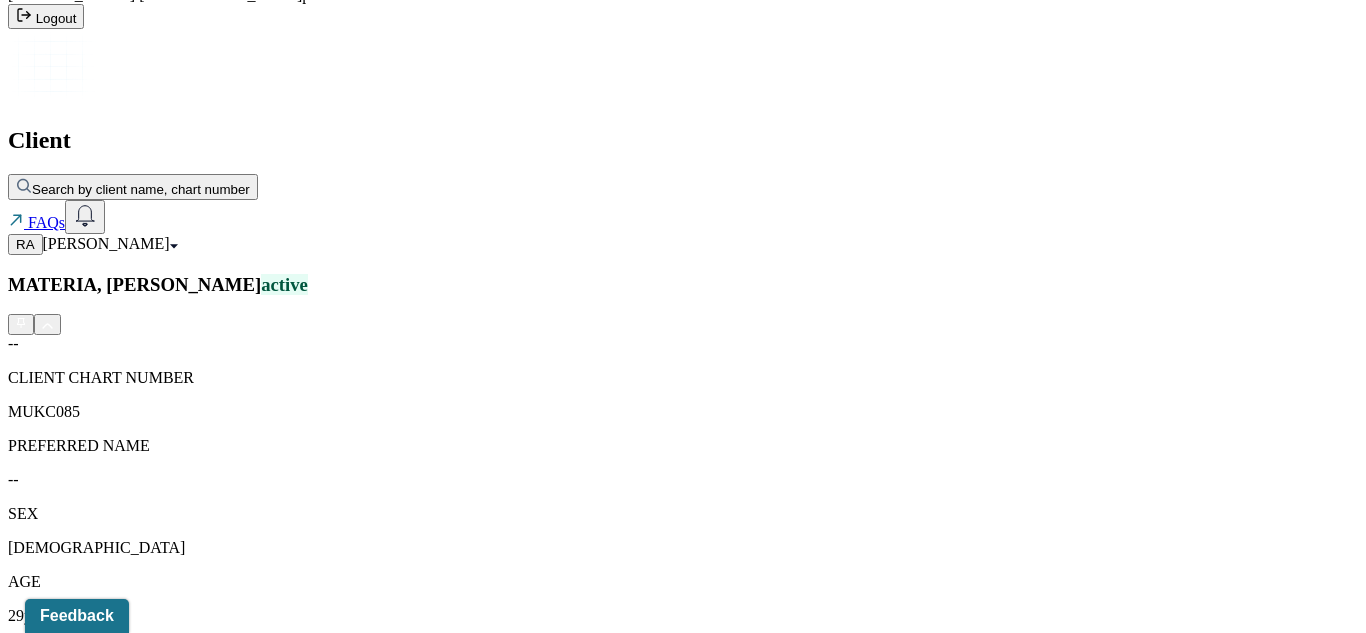 scroll, scrollTop: 280, scrollLeft: 0, axis: vertical 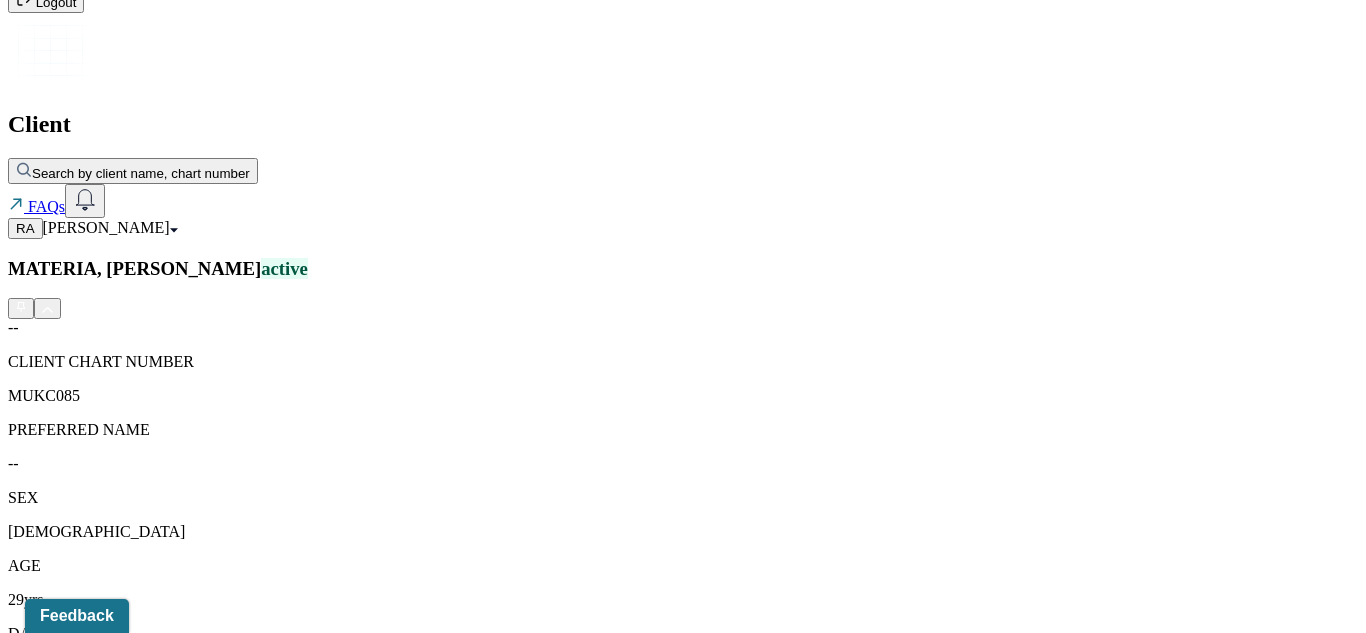 click on "Session Notes" at bounding box center [209, 1621] 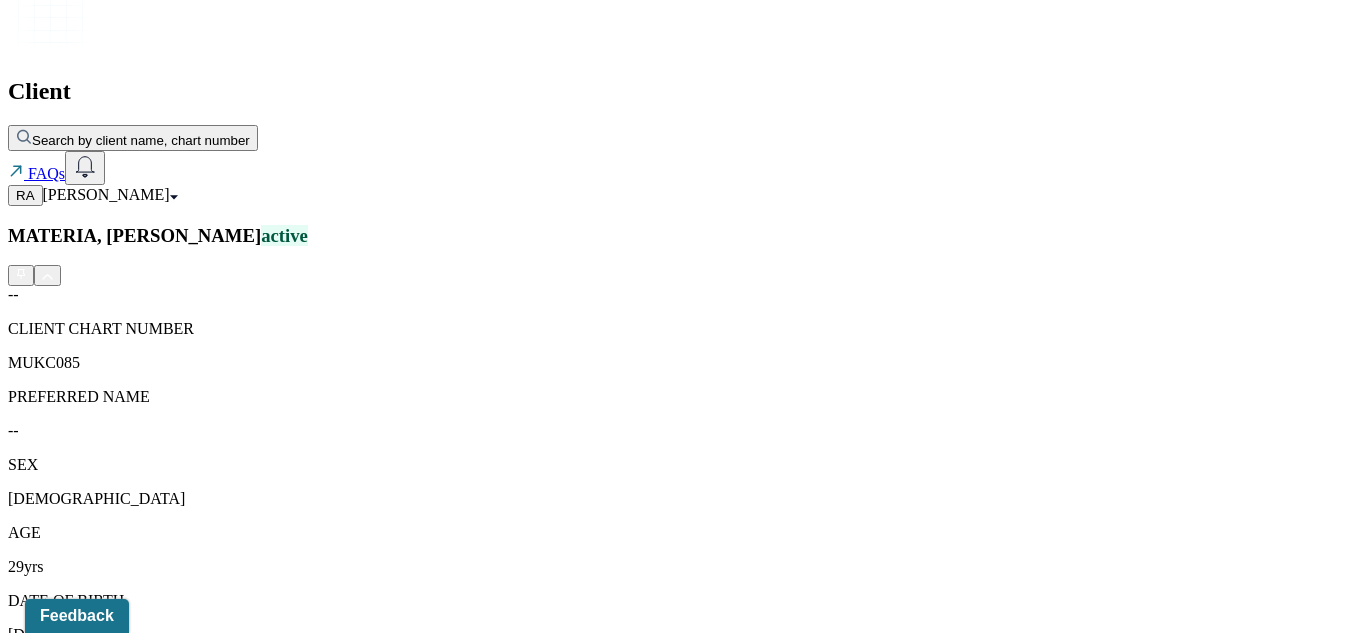 click on "Create note" at bounding box center (51, 1674) 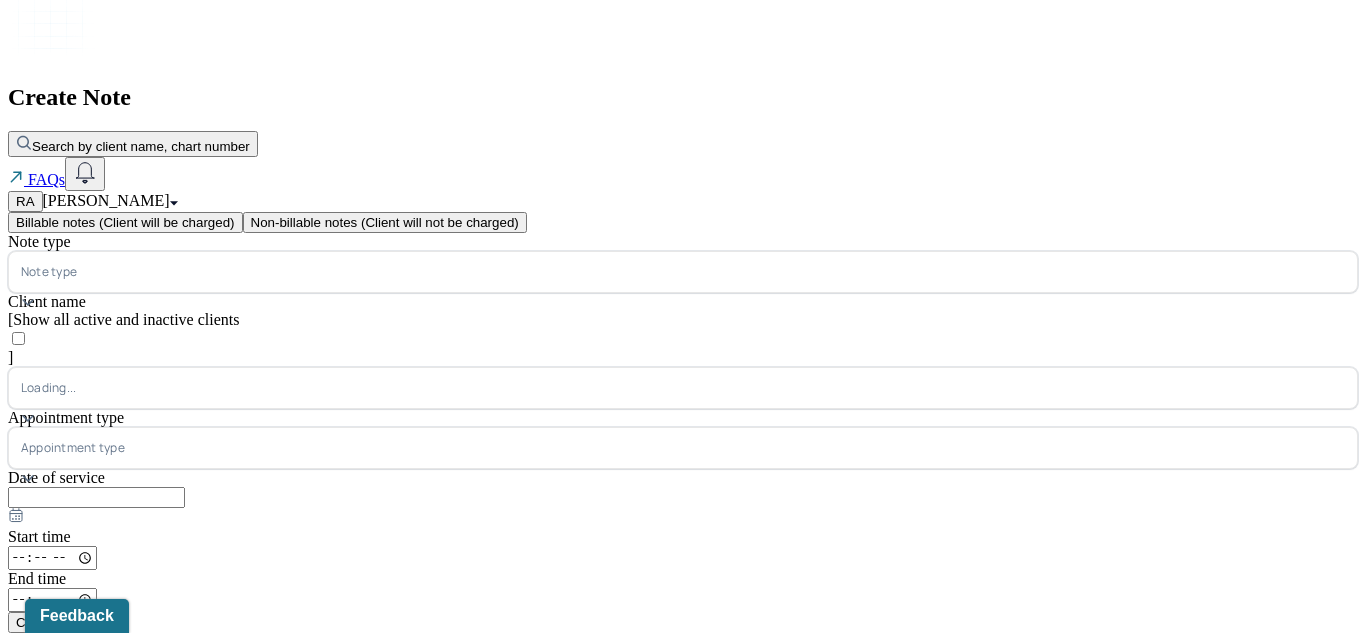scroll, scrollTop: 87, scrollLeft: 0, axis: vertical 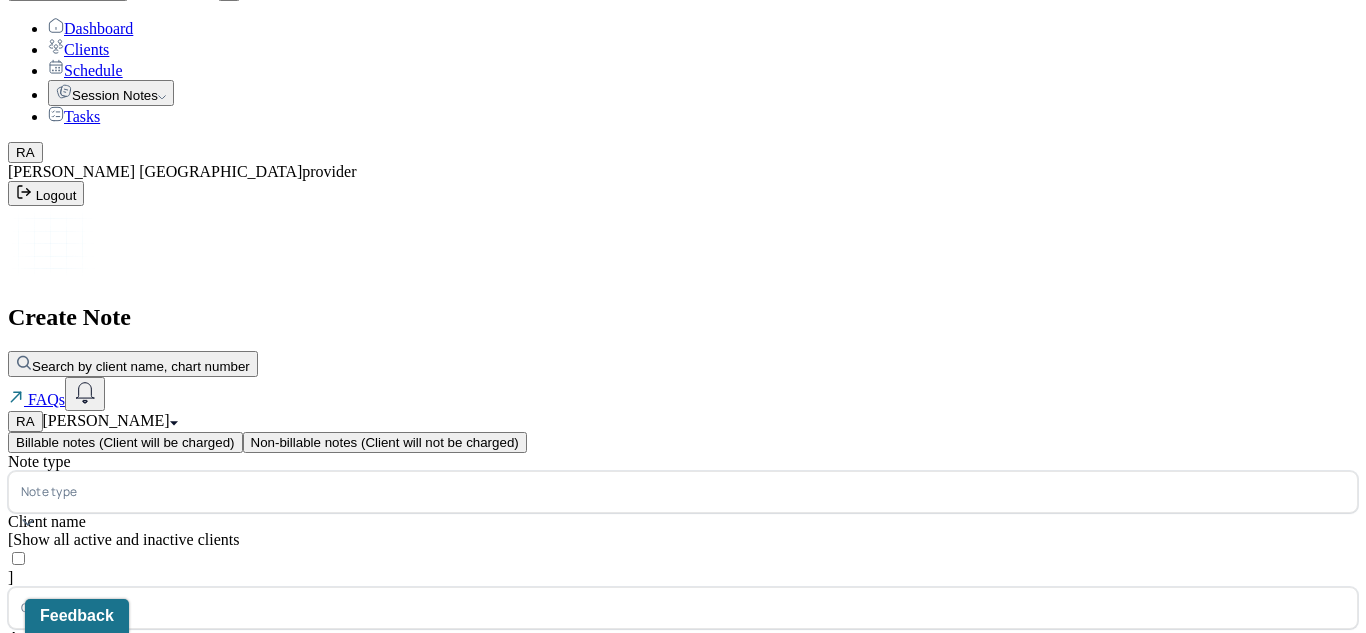 click at bounding box center (713, 492) 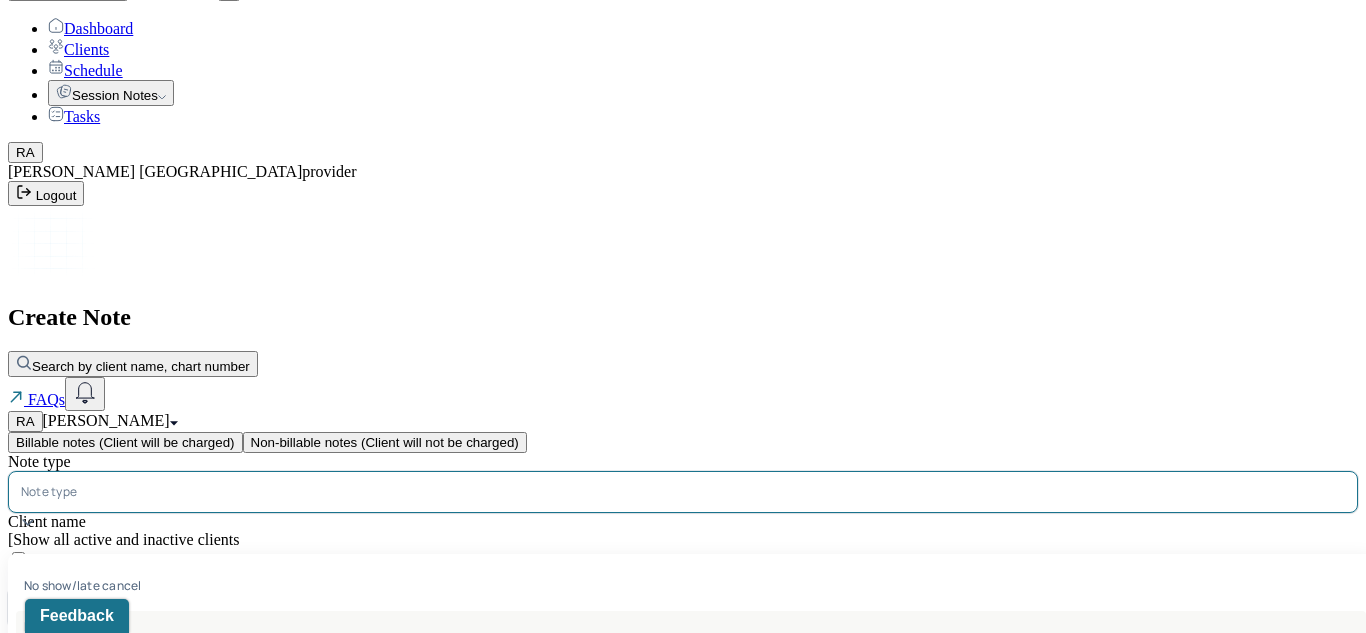click on "Family intake note" at bounding box center [691, 626] 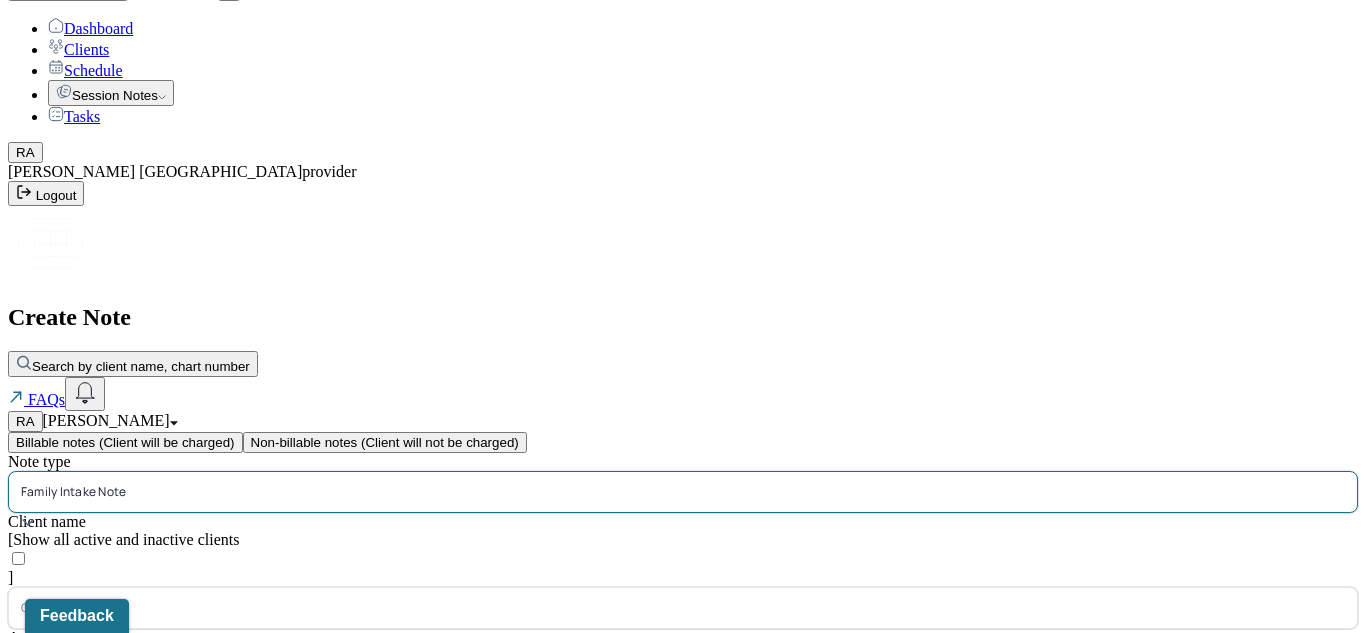 click at bounding box center (718, 608) 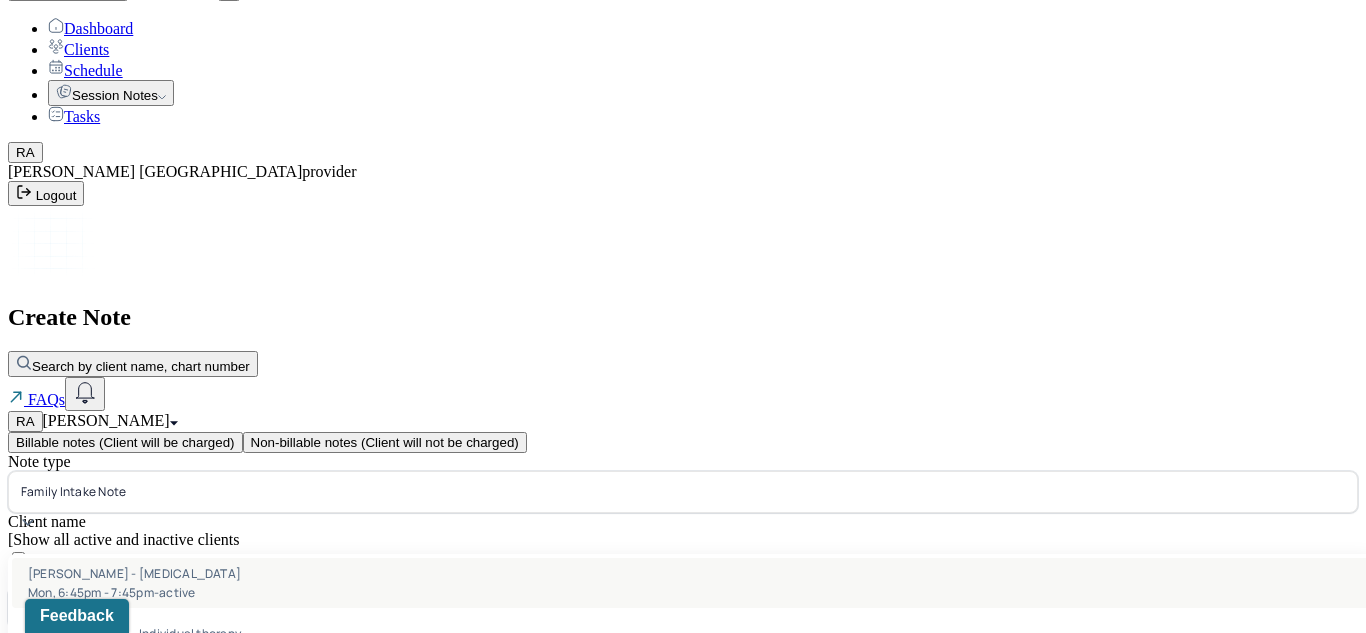 click on "[PERSON_NAME] - [MEDICAL_DATA]" at bounding box center [134, 573] 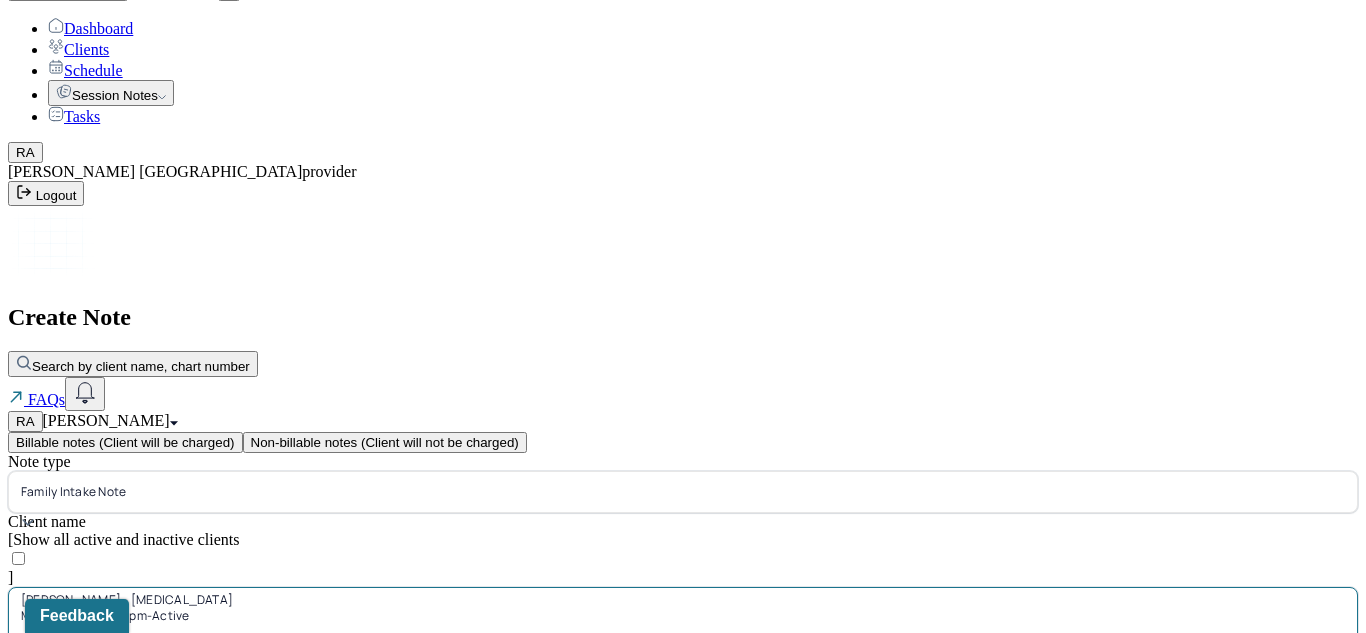 click at bounding box center [736, 690] 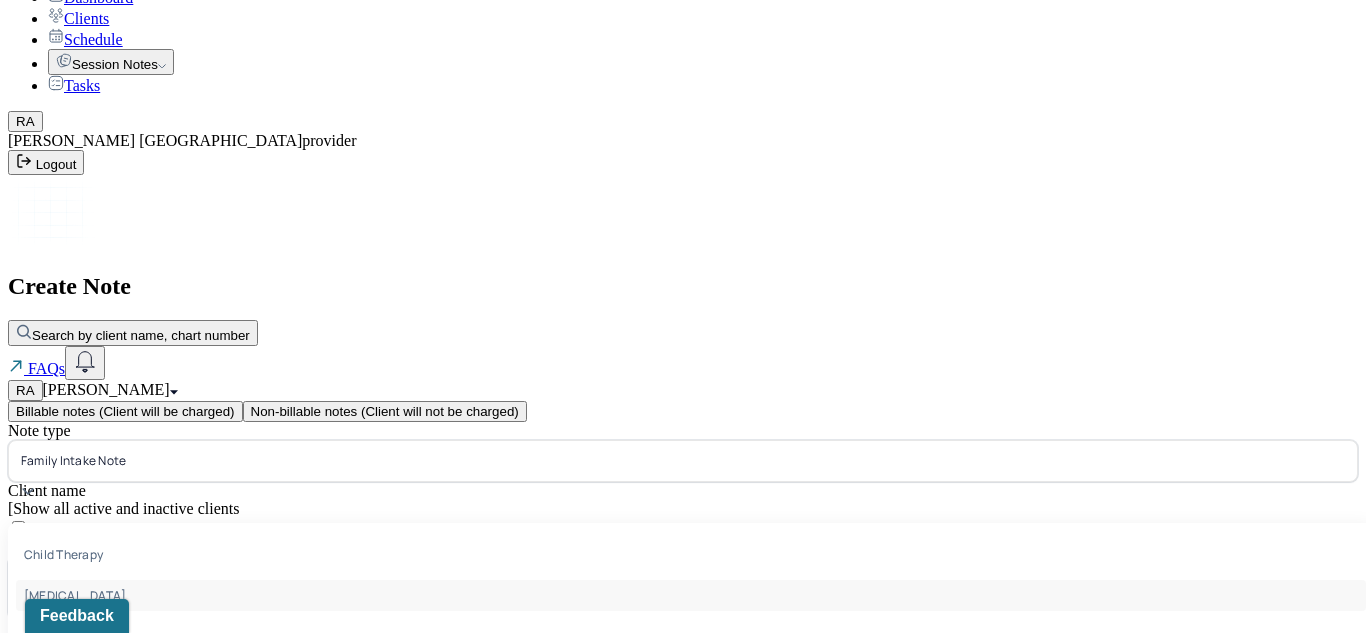 scroll, scrollTop: 121, scrollLeft: 0, axis: vertical 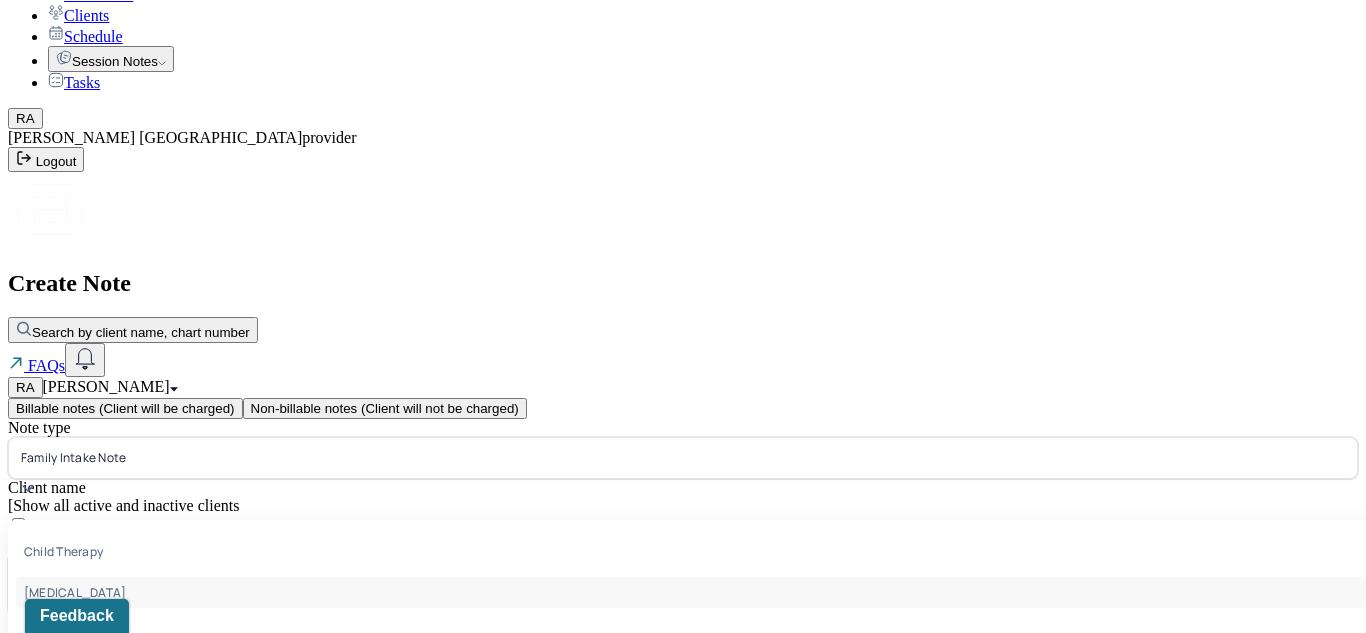 click on "teletherapy" at bounding box center (58, 835) 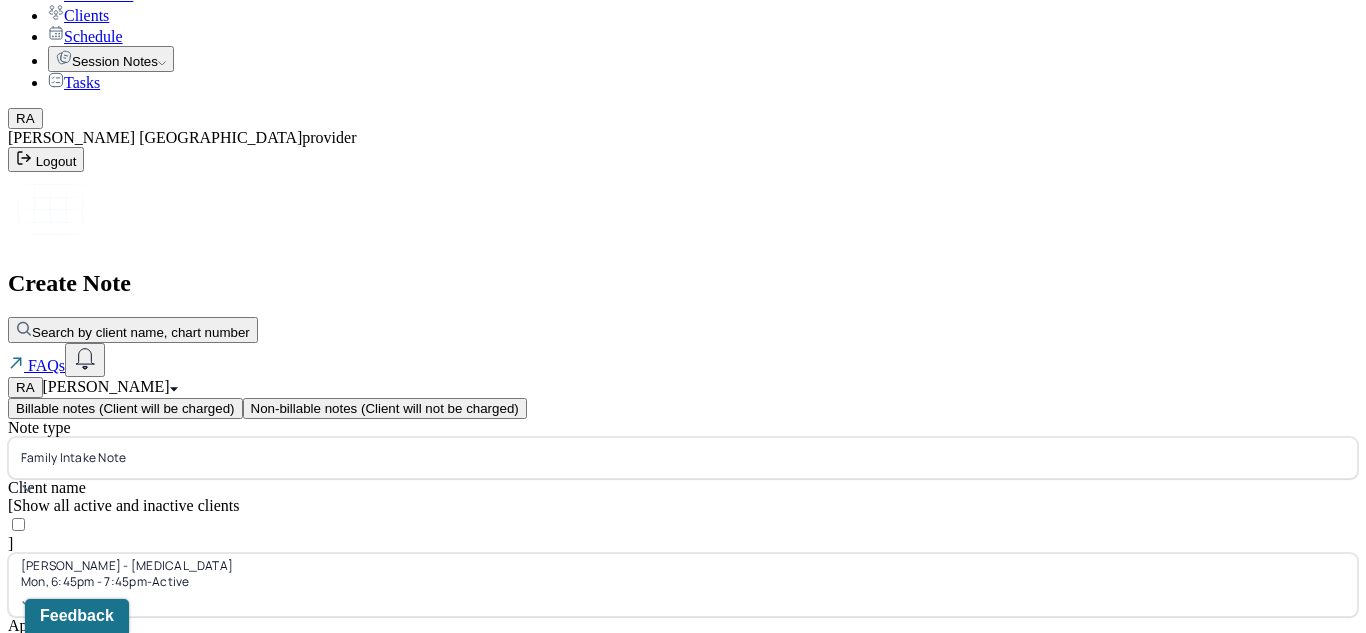 click at bounding box center [719, 656] 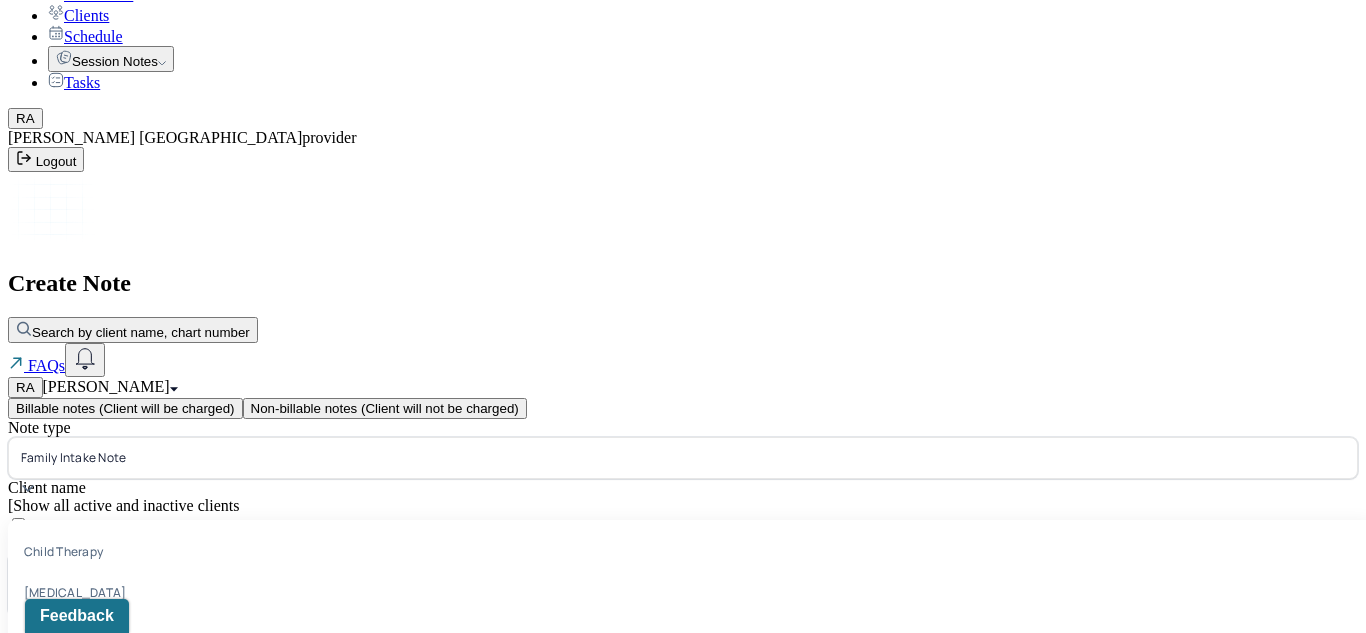 scroll, scrollTop: 16, scrollLeft: 0, axis: vertical 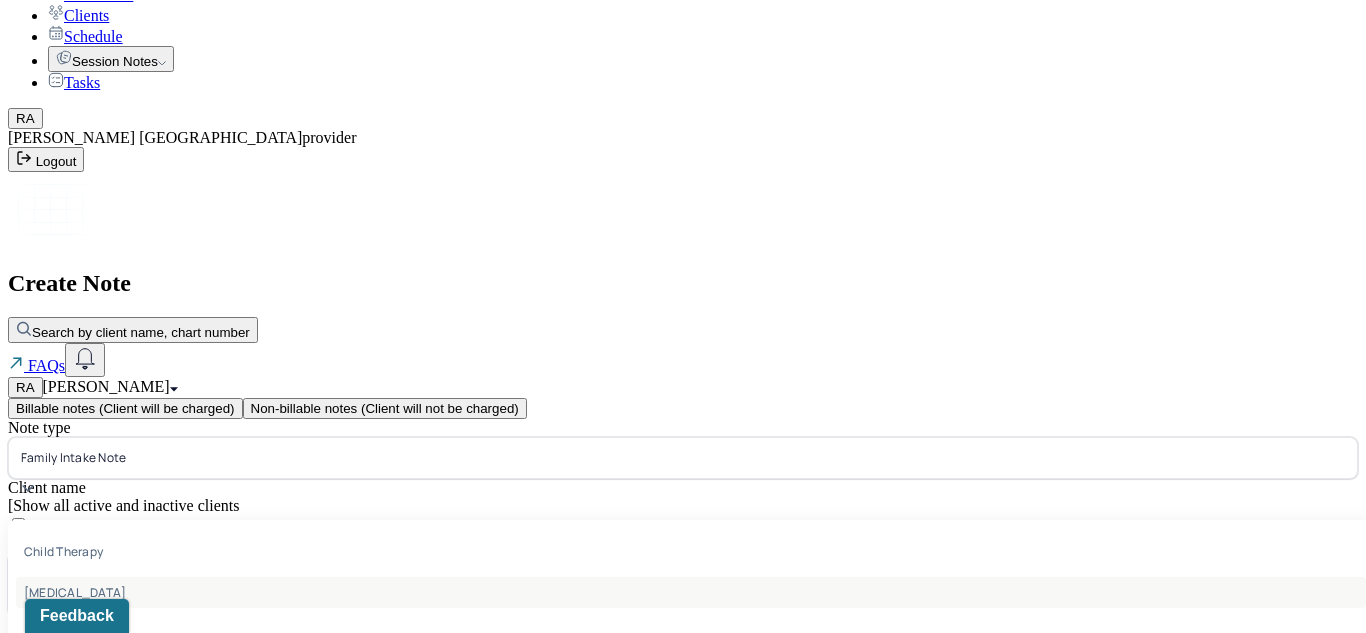 click on "[MEDICAL_DATA]" at bounding box center [75, 592] 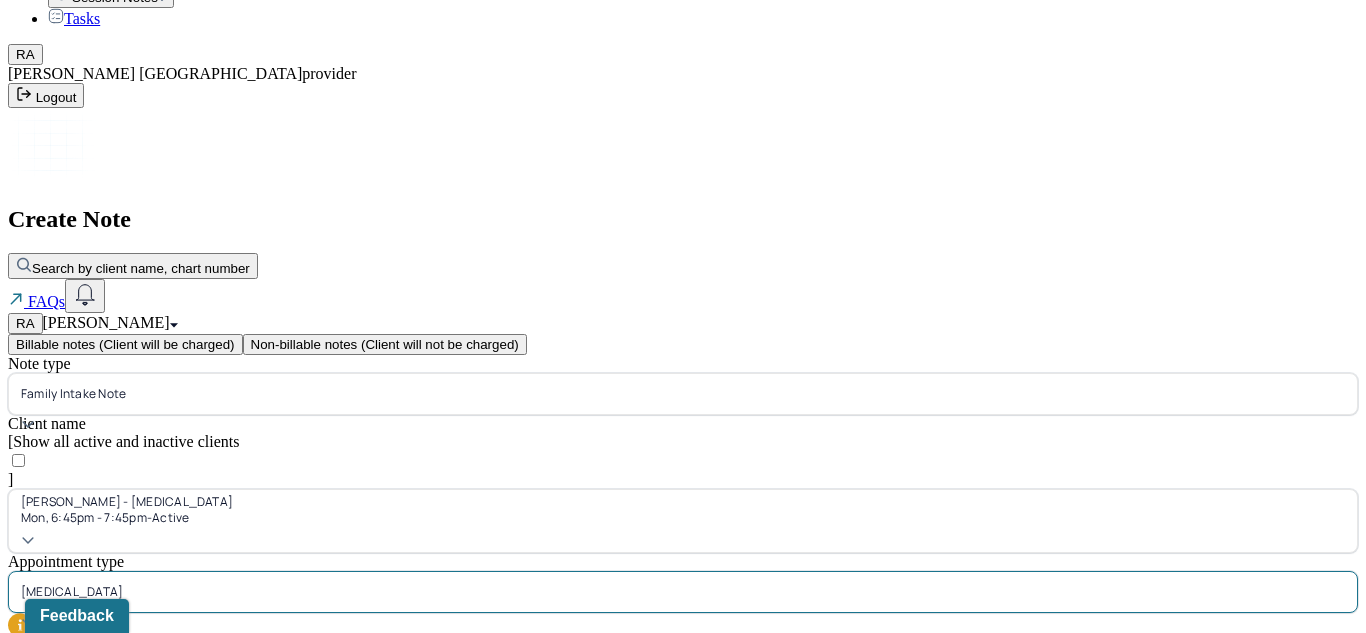 scroll, scrollTop: 197, scrollLeft: 0, axis: vertical 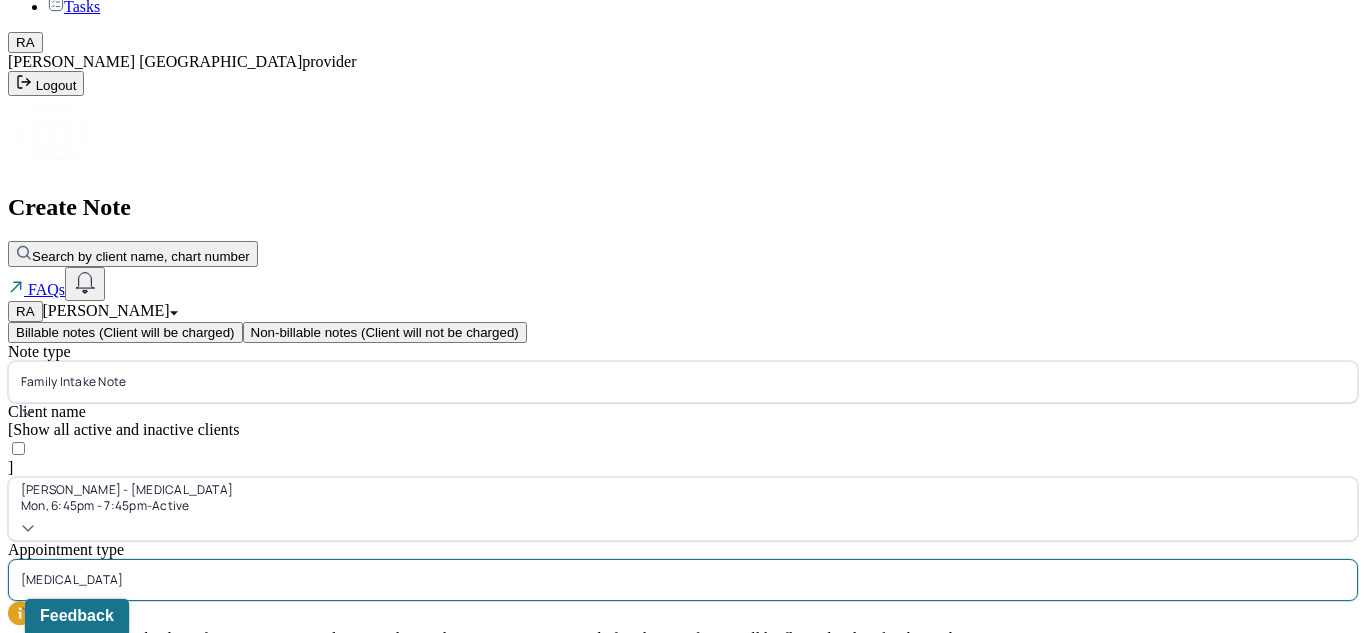 click on "[DATE]" at bounding box center (96, 676) 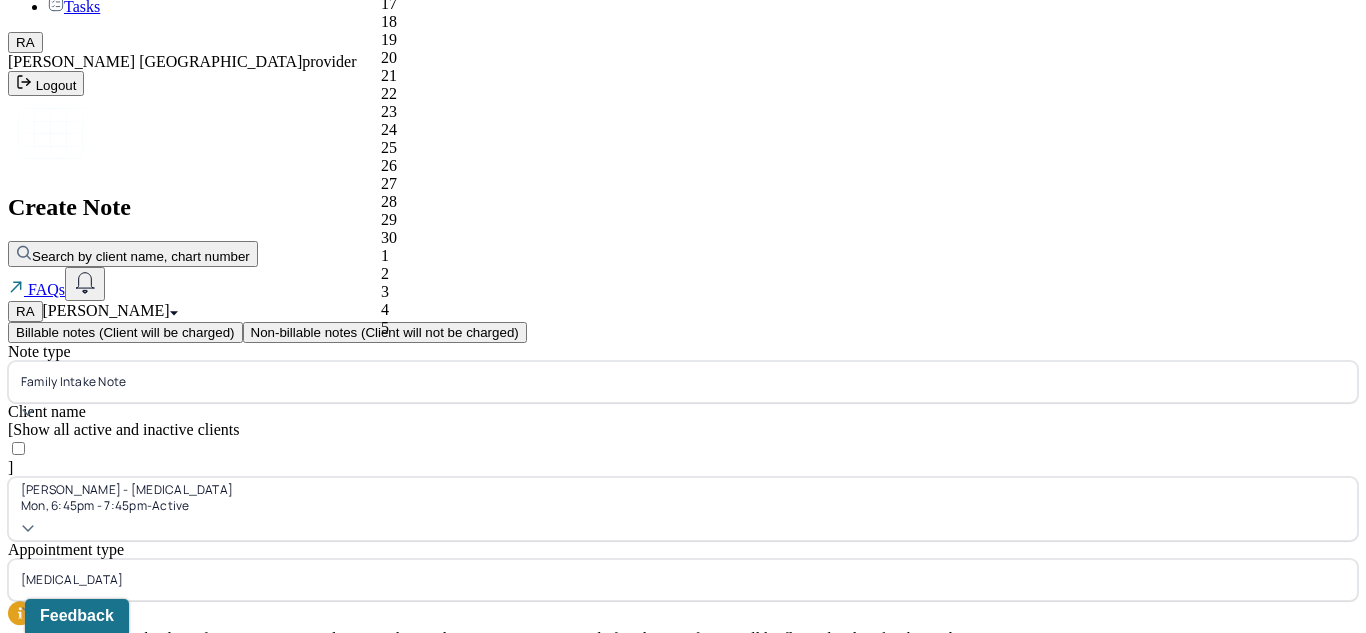click on "Next Month" at bounding box center (532, -486) 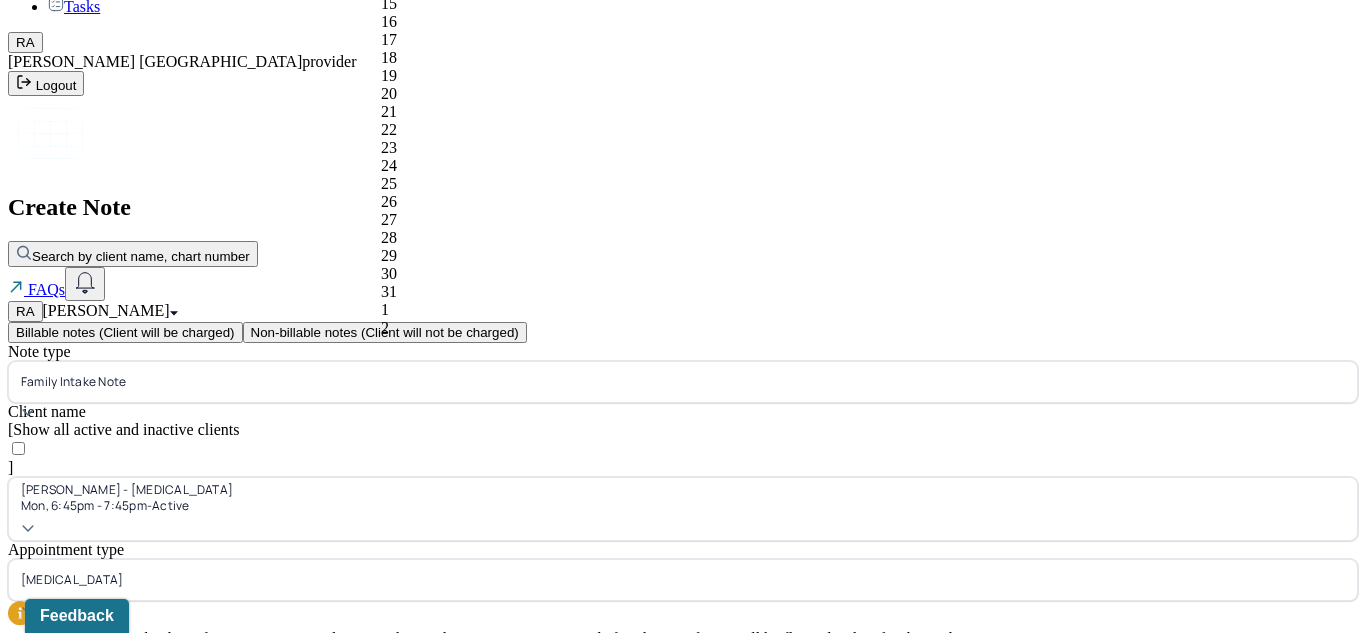 click on "7" at bounding box center [503, -140] 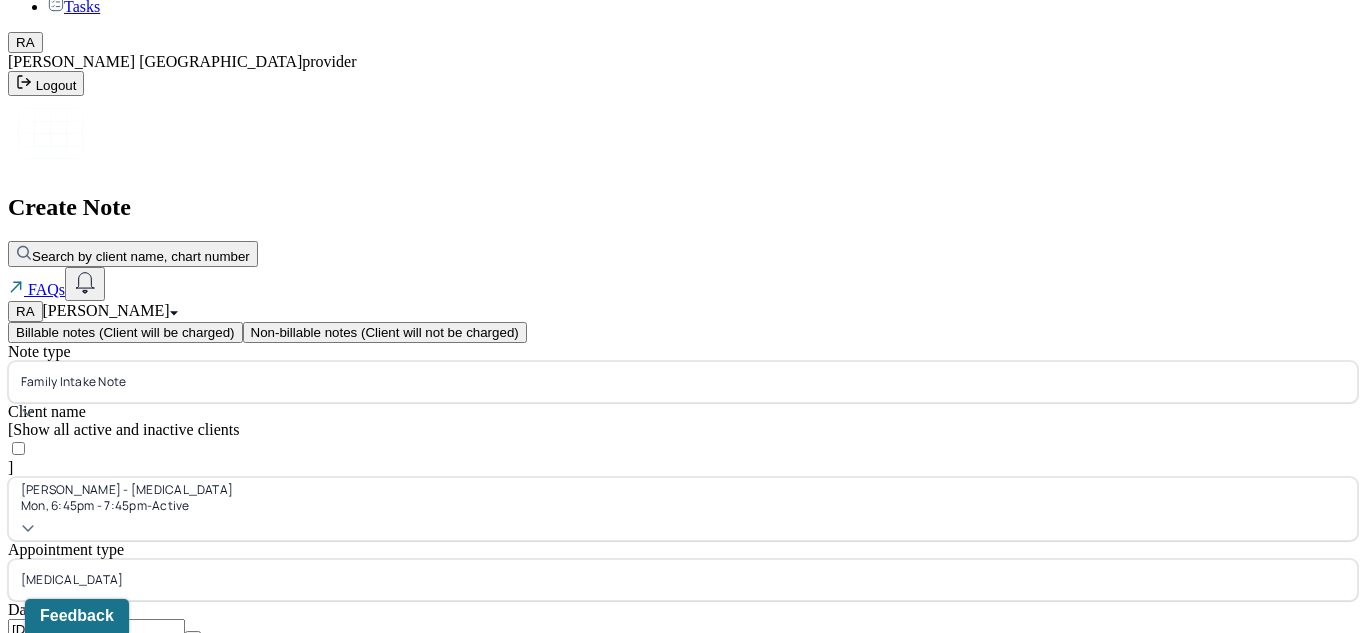 click on "Continue" at bounding box center [42, 801] 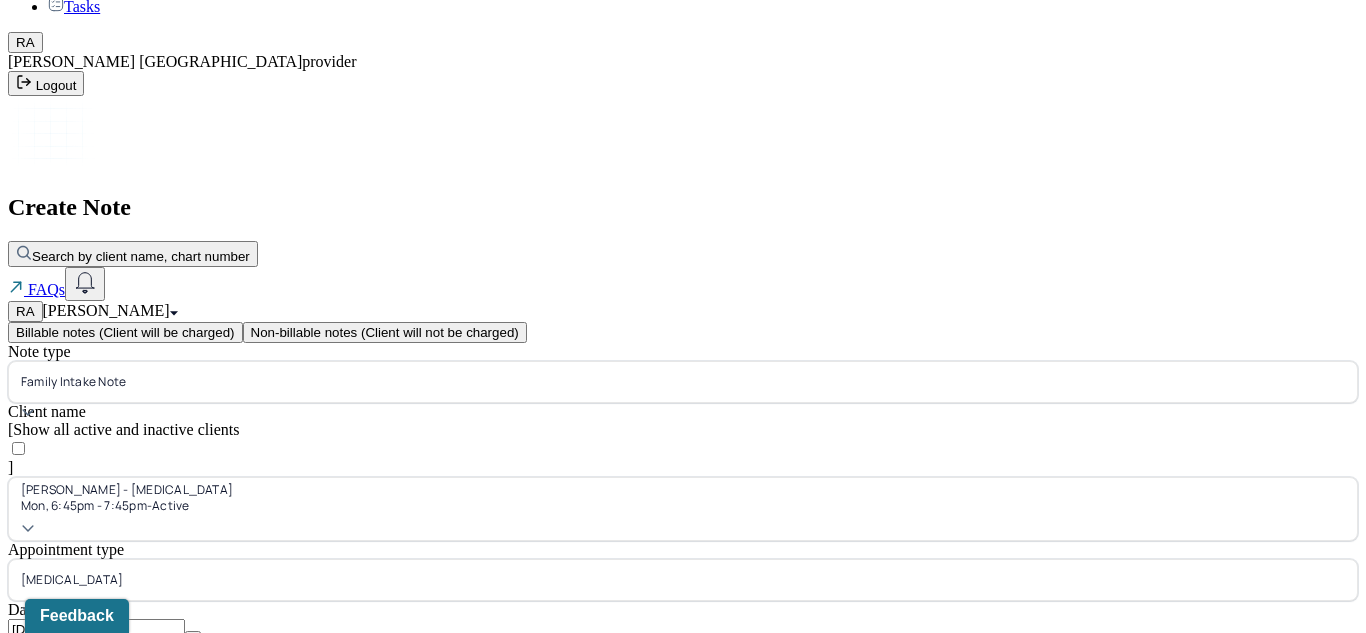 scroll, scrollTop: 0, scrollLeft: 0, axis: both 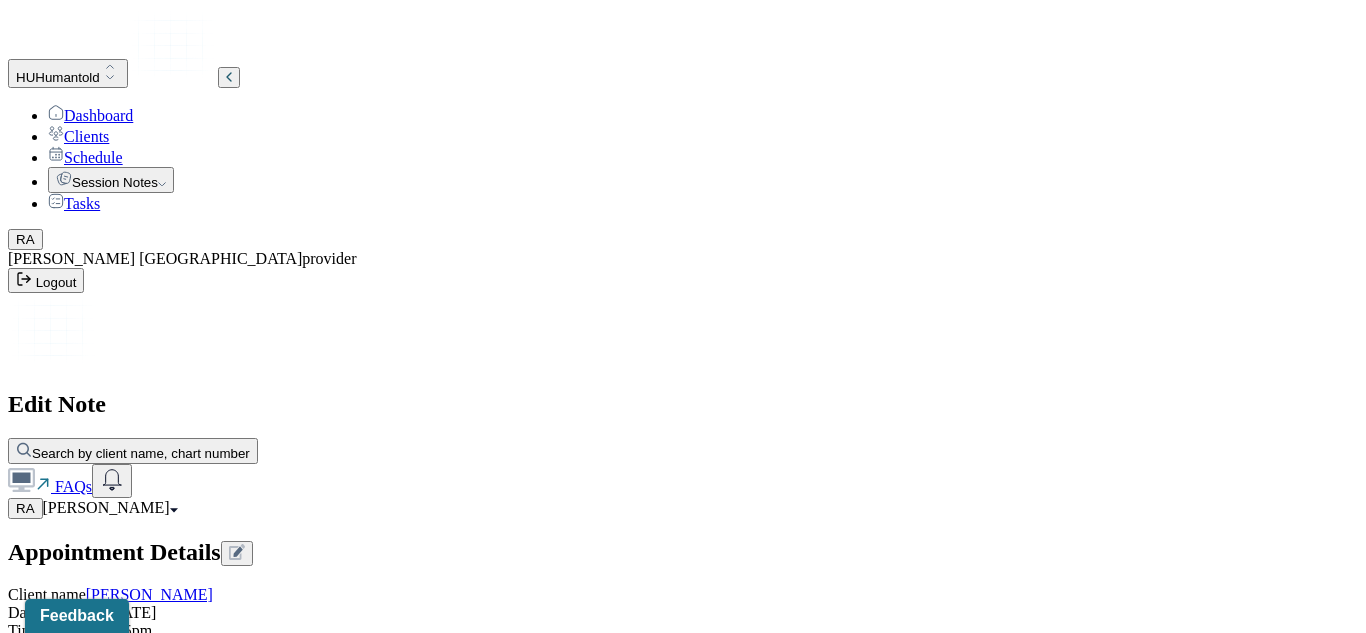 click on "Appointment Details     Client name [PERSON_NAME] Date of service [DATE] Time 6:45pm - 7:45pm Duration 1hr Appointment type [MEDICAL_DATA] Provider name [PERSON_NAME] Note type Family intake note Appointment Details     Client name [PERSON_NAME] Date of service [DATE] Time 6:45pm - 7:45pm Duration 1hr Appointment type [MEDICAL_DATA] Provider name [PERSON_NAME] Note type Family intake note   Load previous session note   Family Count - 1   Add     Remove   Family Intake Form Instructions The fields marked with an asterisk ( * ) are required before you can submit your notes. Before you can submit your session notes, they must be signed. You have the option to save your notes as a draft before making a submission. Appointment location * Appointment location Primary diagnosis * Primary diagnosis Secondary diagnosis (optional) Secondary diagnosis Tertiary diagnosis (optional) Tertiary diagnosis Identities Client  1   - [PERSON_NAME] Materia Preferred name (optional) Gender * Gender Pronouns (optional) Religion 1" at bounding box center [683, 4825] 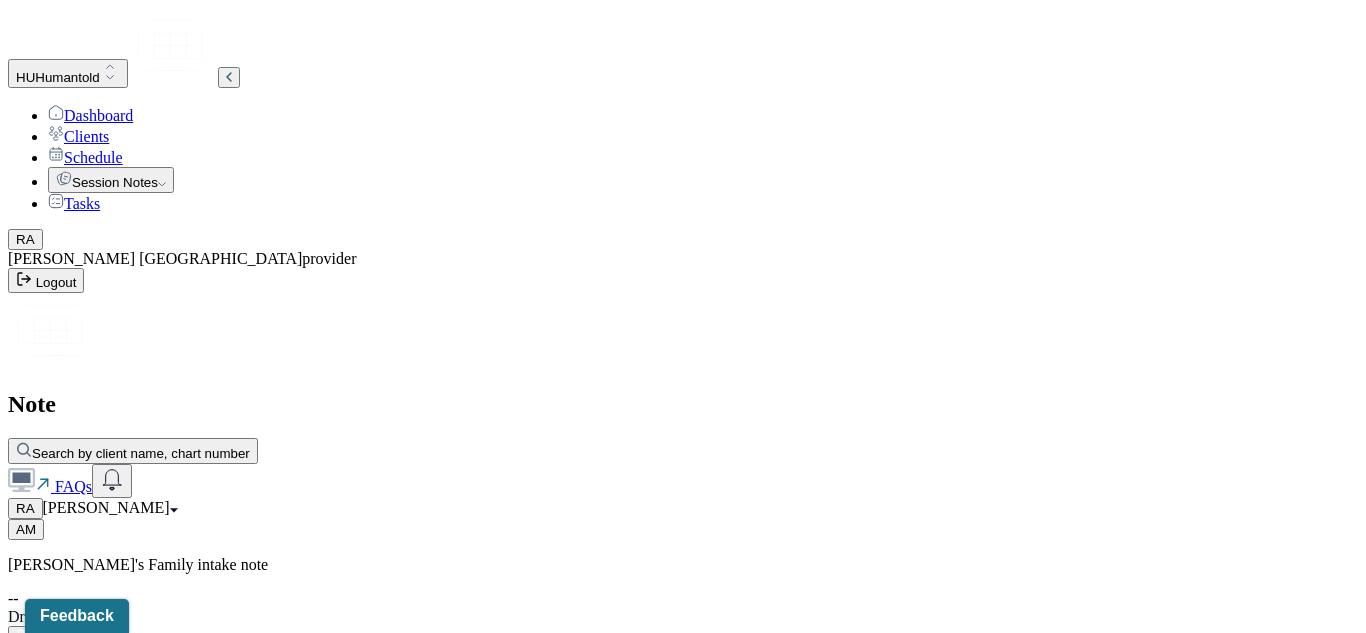 click on "Session Notes" at bounding box center [111, 180] 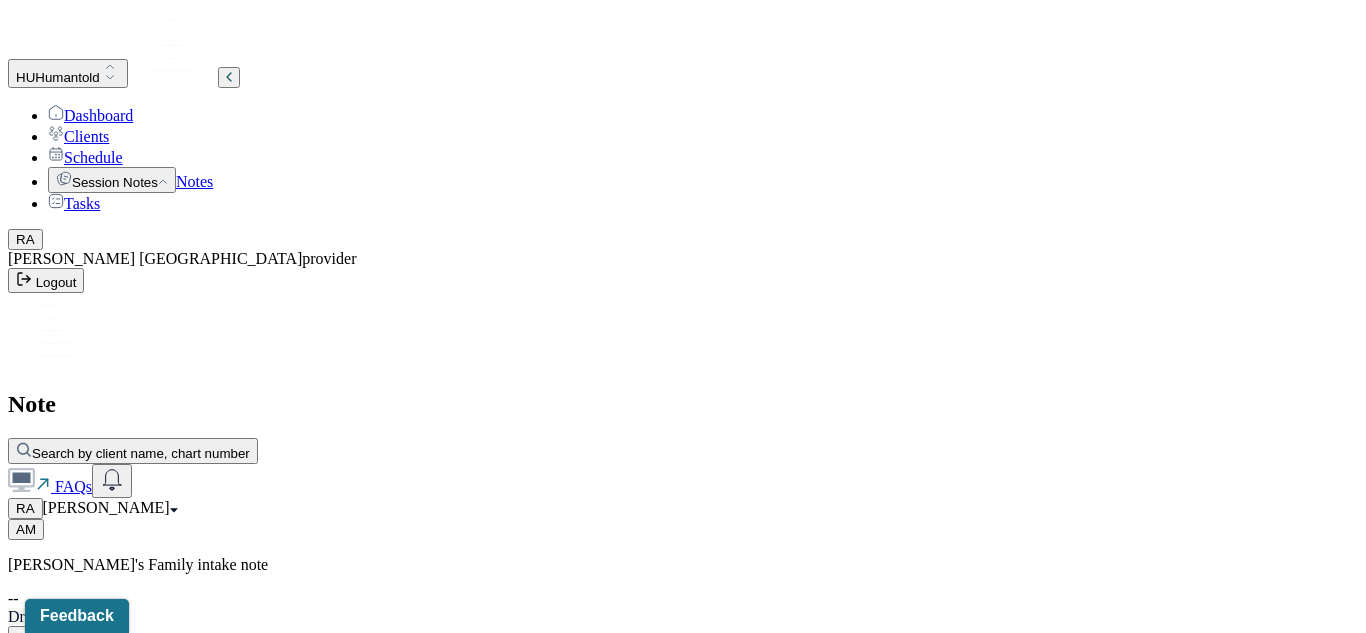 click on "Notes" at bounding box center [194, 181] 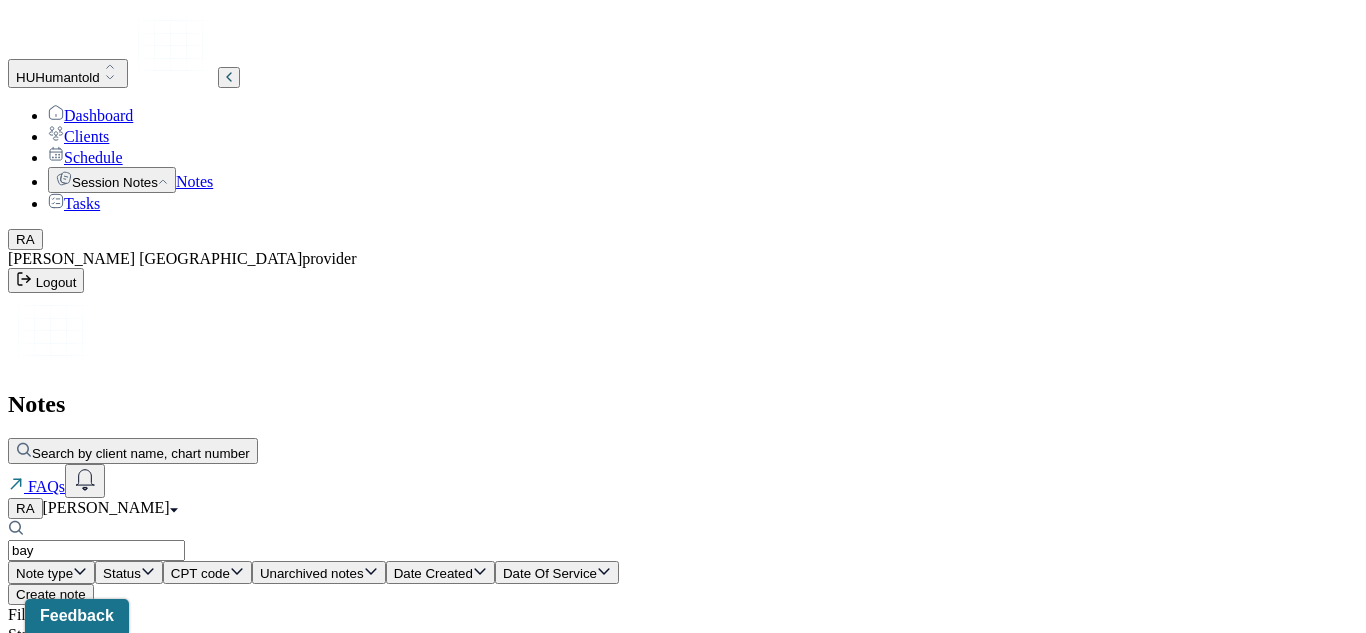 click on "bay" at bounding box center (96, 550) 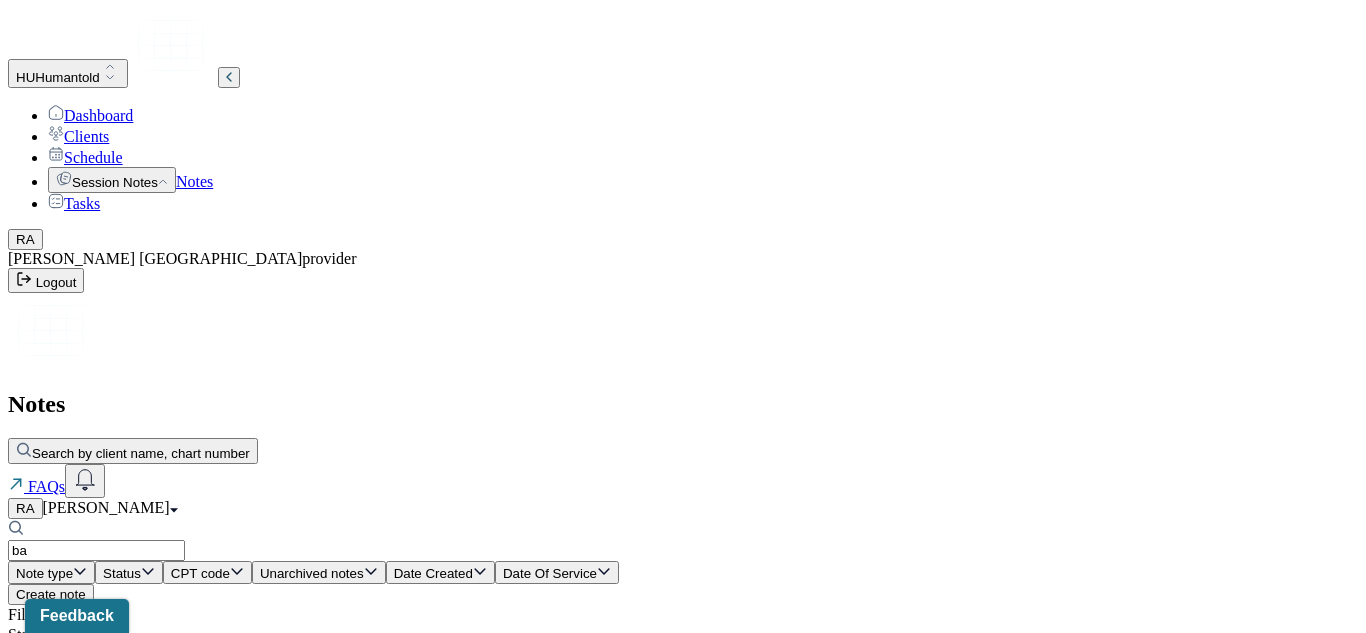 type on "b" 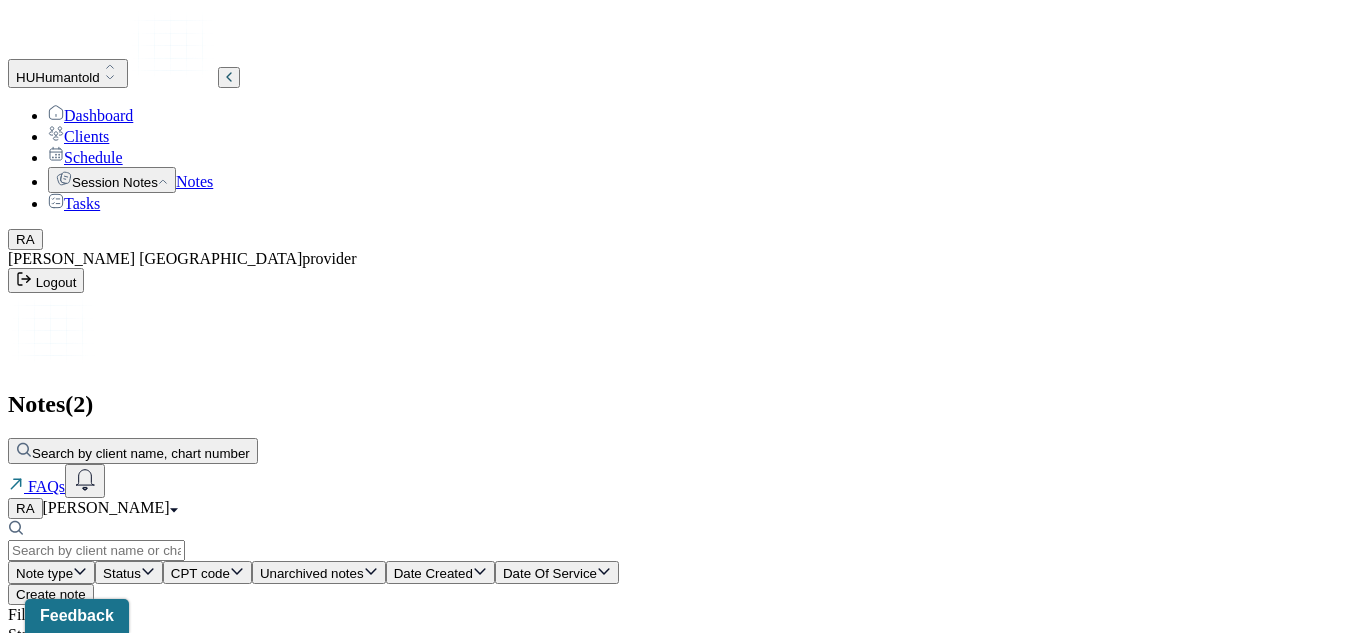 type 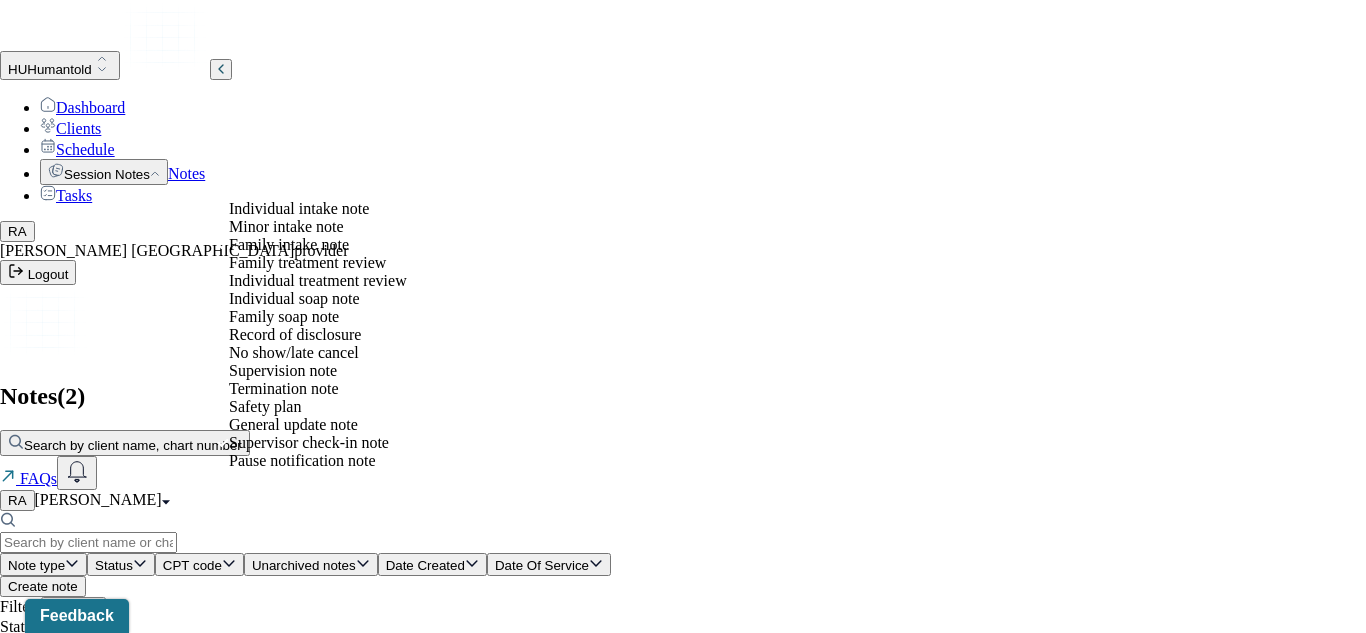 click on "Note type" at bounding box center [43, 564] 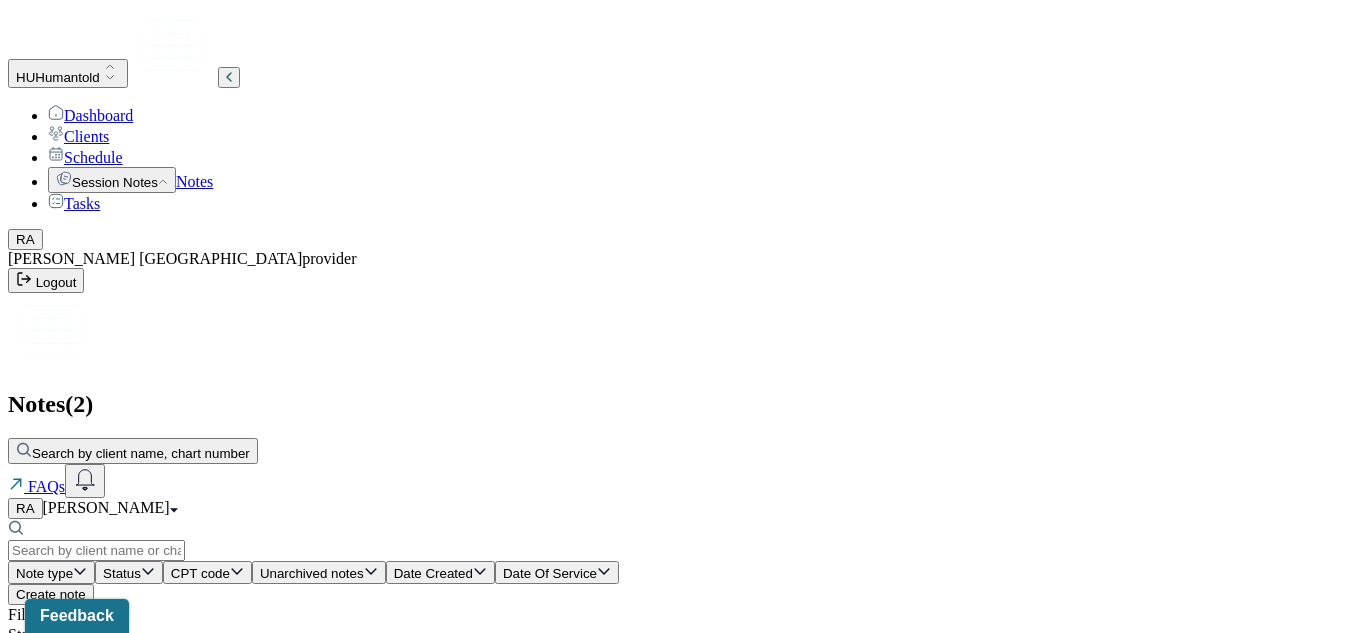 click on "Status" at bounding box center [129, 572] 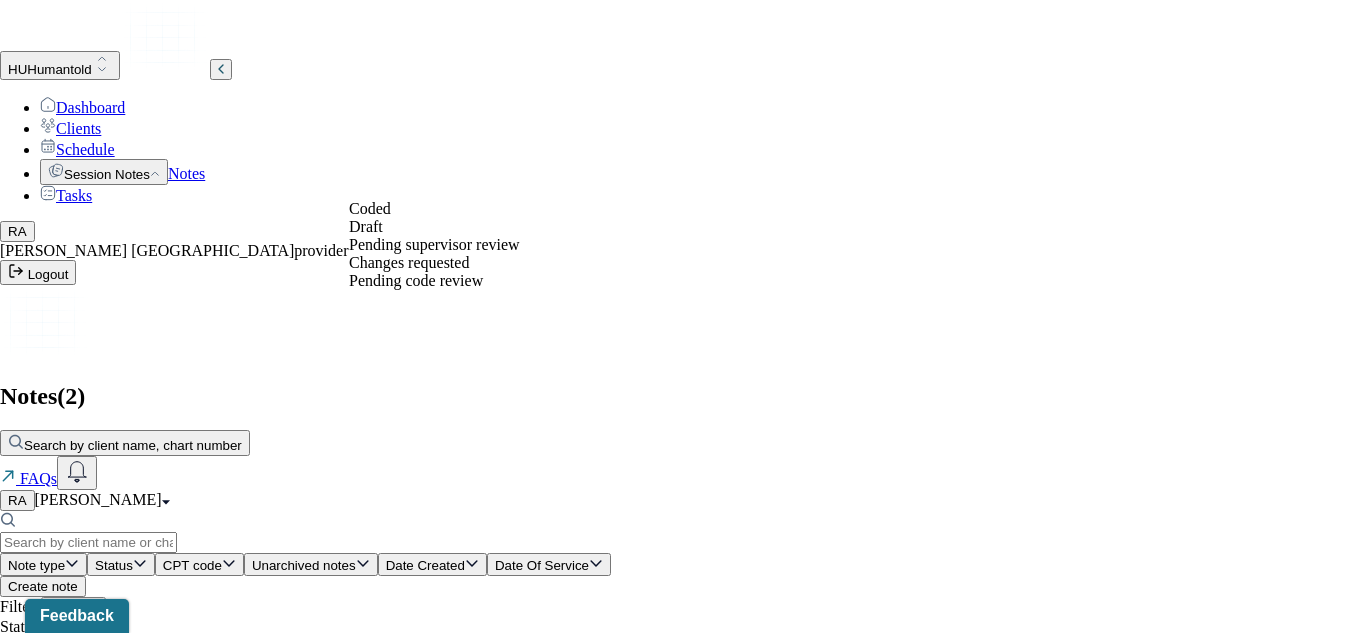 click on "Draft" at bounding box center [360, 226] 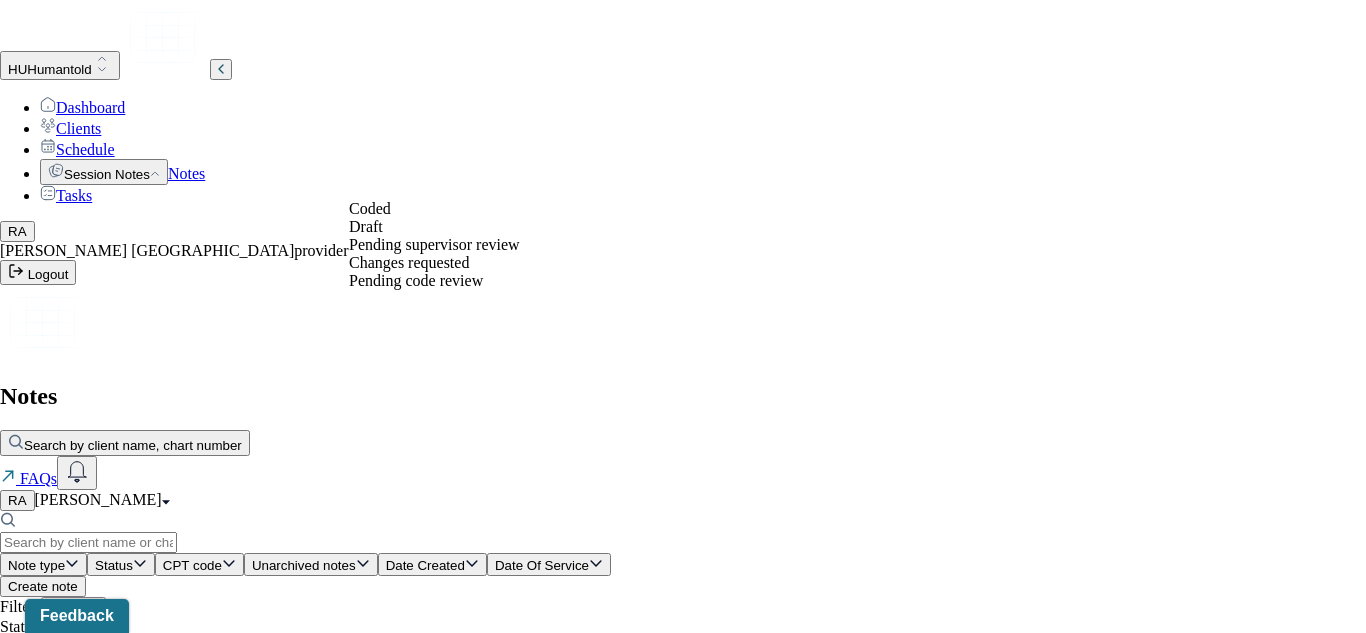 click on "Pending supervisor review" at bounding box center (428, 244) 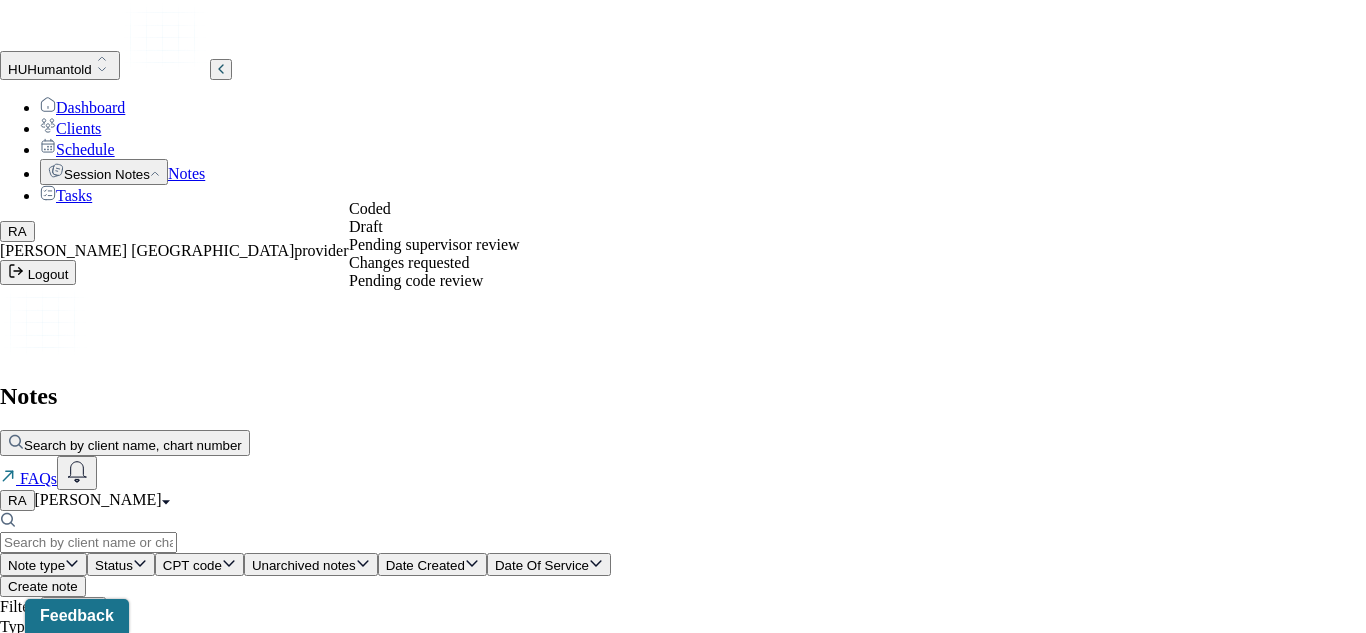 click on "Draft" at bounding box center [360, 226] 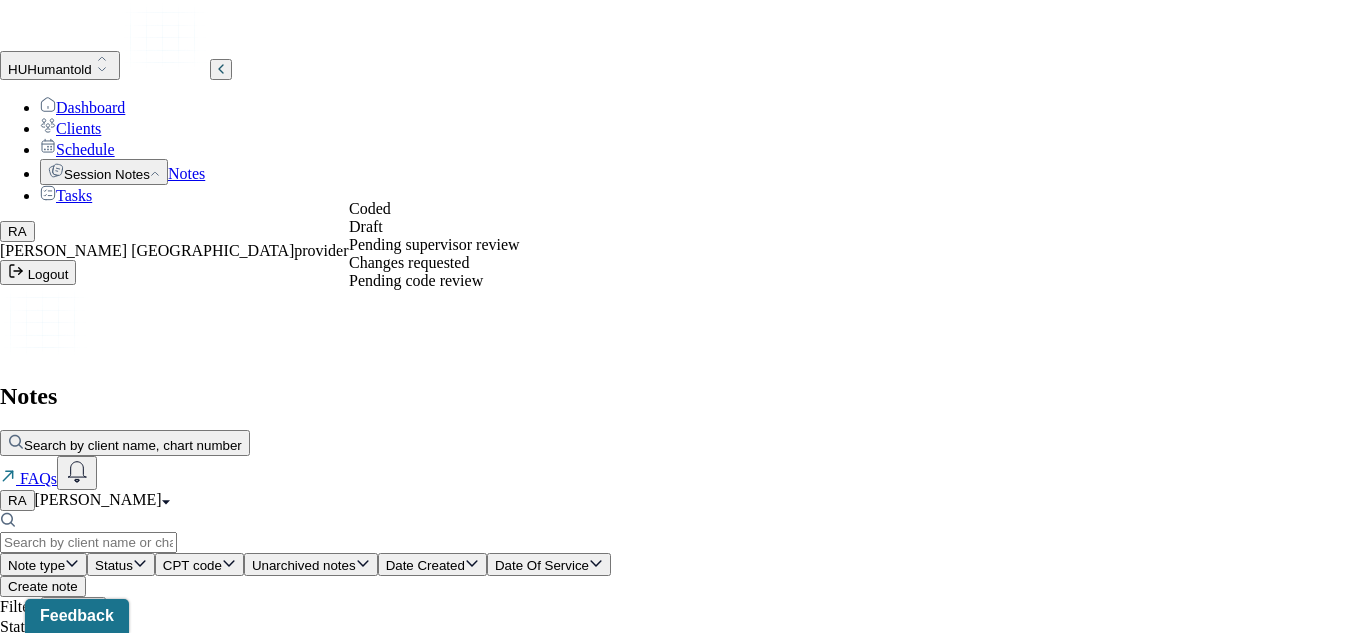 click on "Coded" at bounding box center (364, 208) 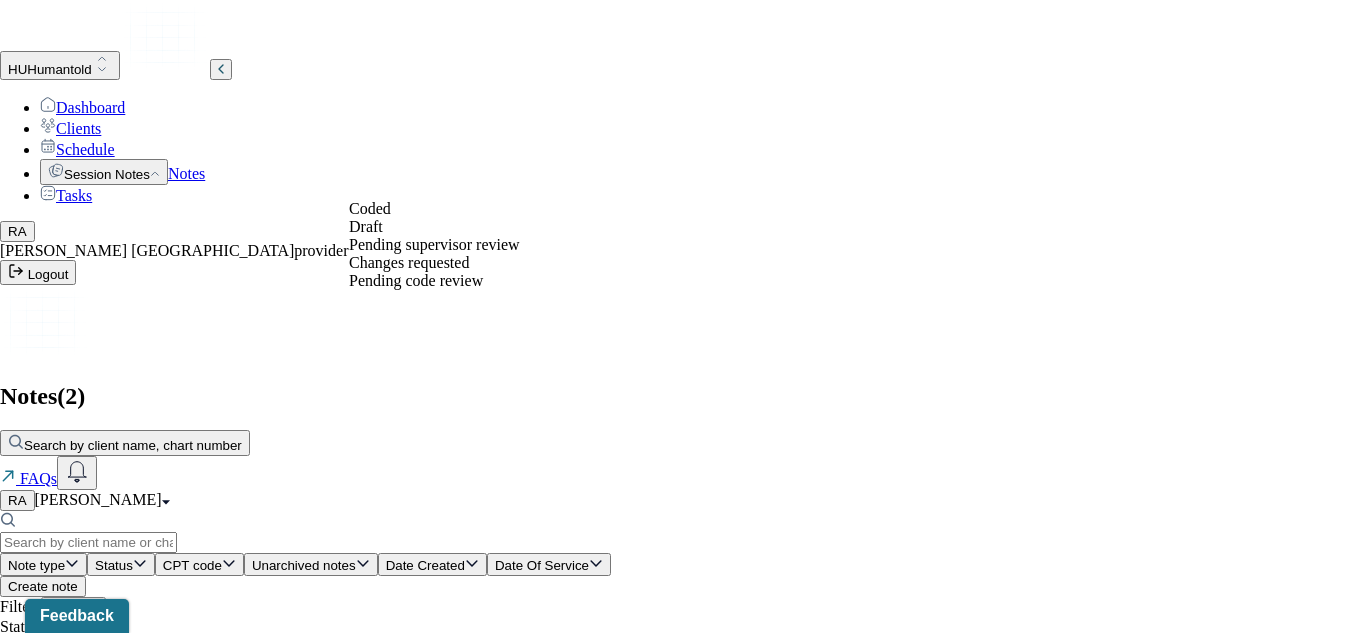 click on "Pending supervisor review" at bounding box center [428, 244] 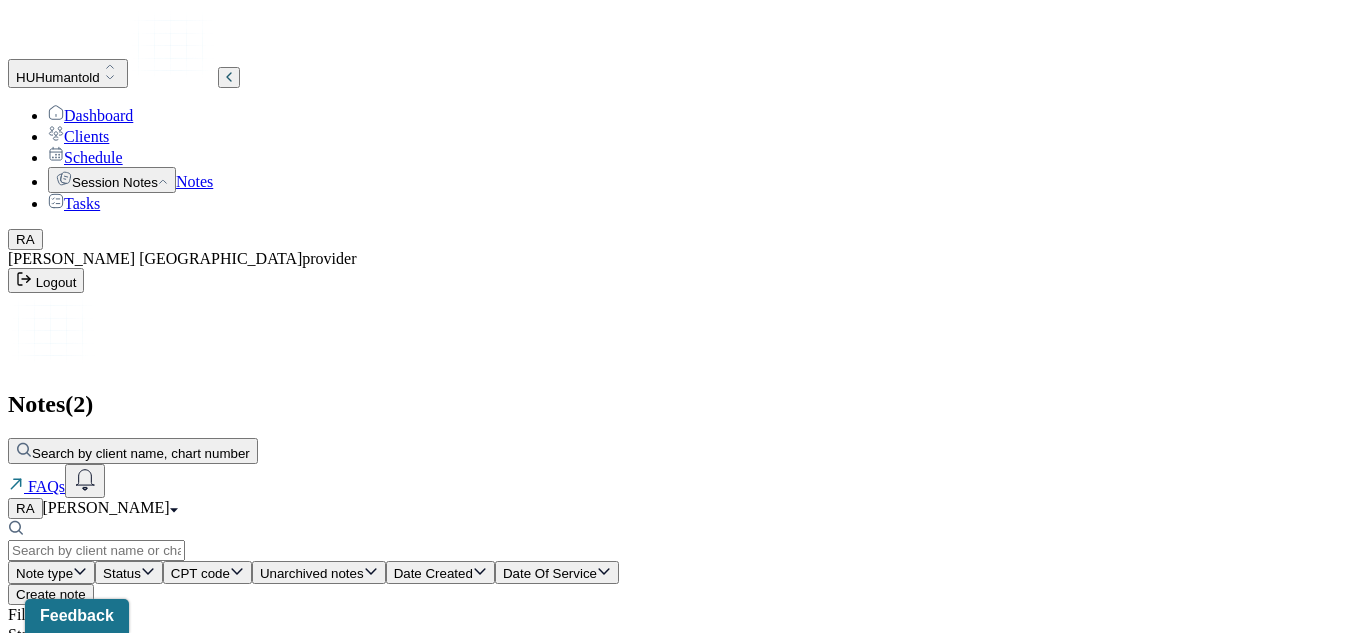 click at bounding box center [96, 550] 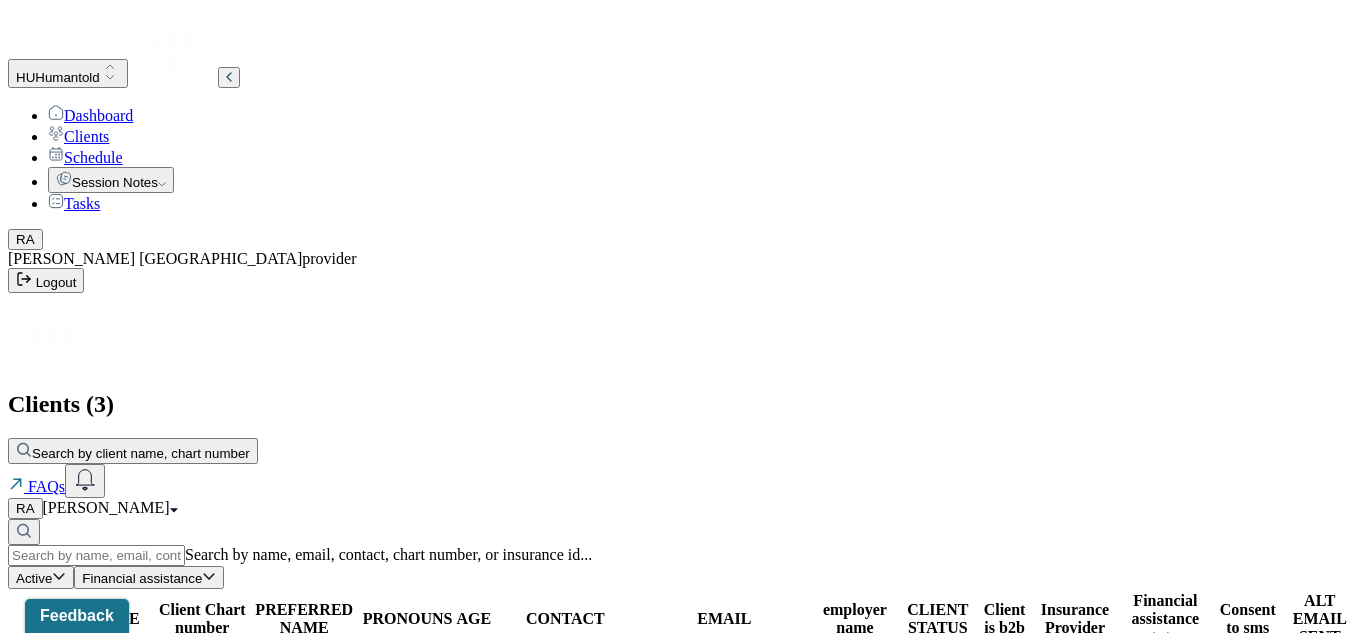 click on "MUKC085" at bounding box center [202, 793] 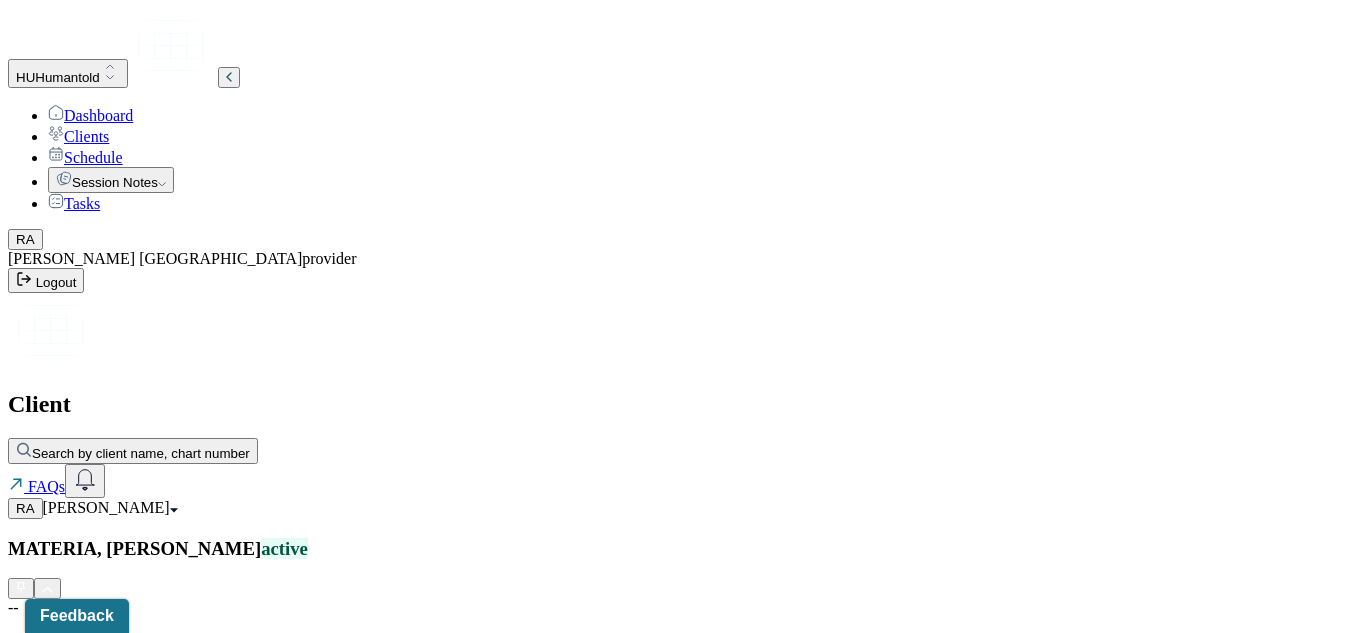 click on "--" at bounding box center [683, 1322] 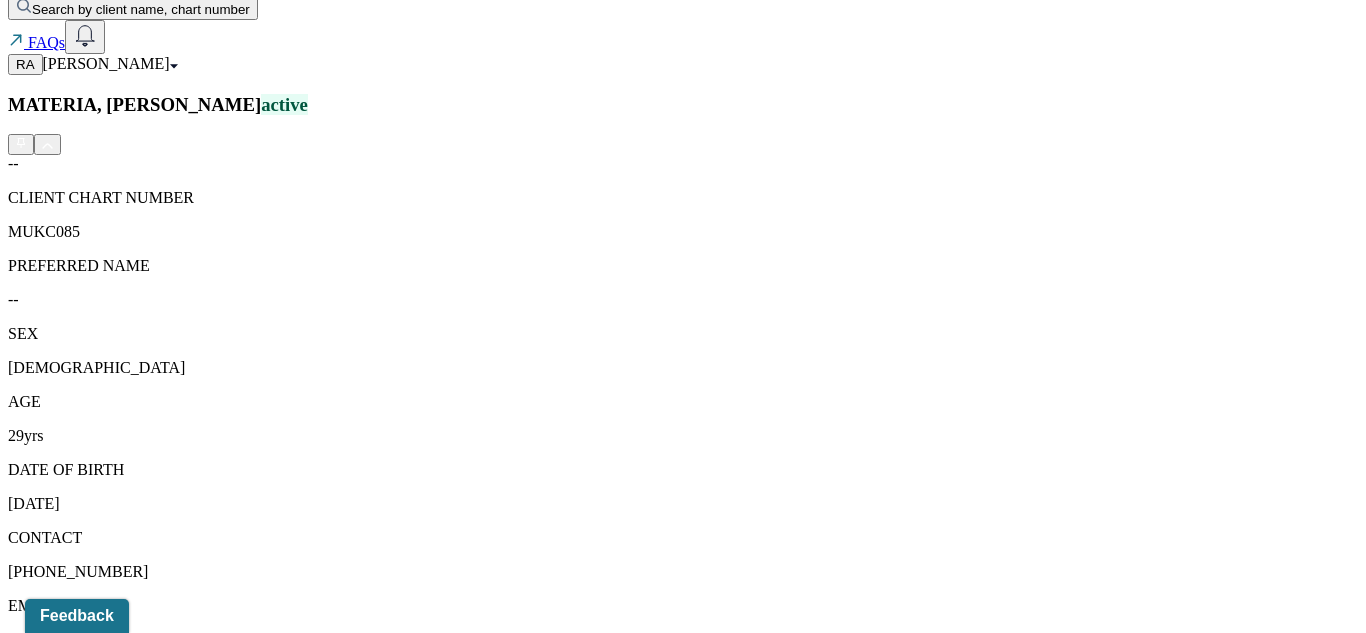scroll, scrollTop: 480, scrollLeft: 0, axis: vertical 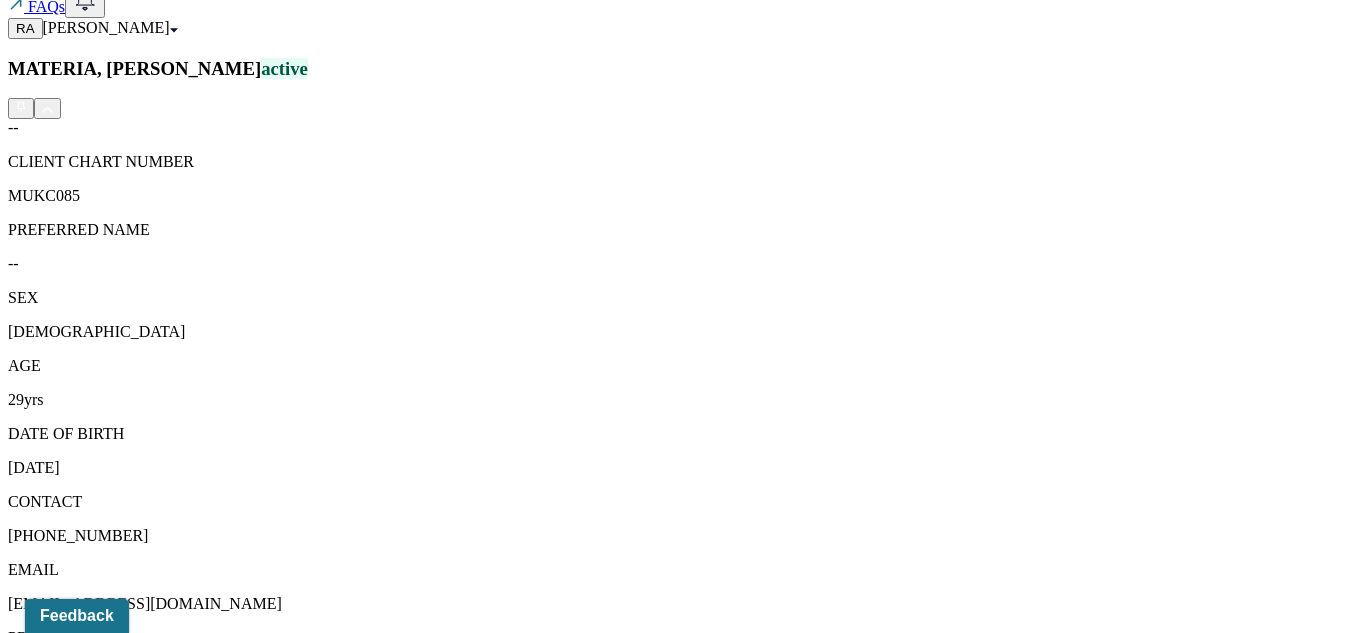 click on "Session Notes" at bounding box center [209, 1421] 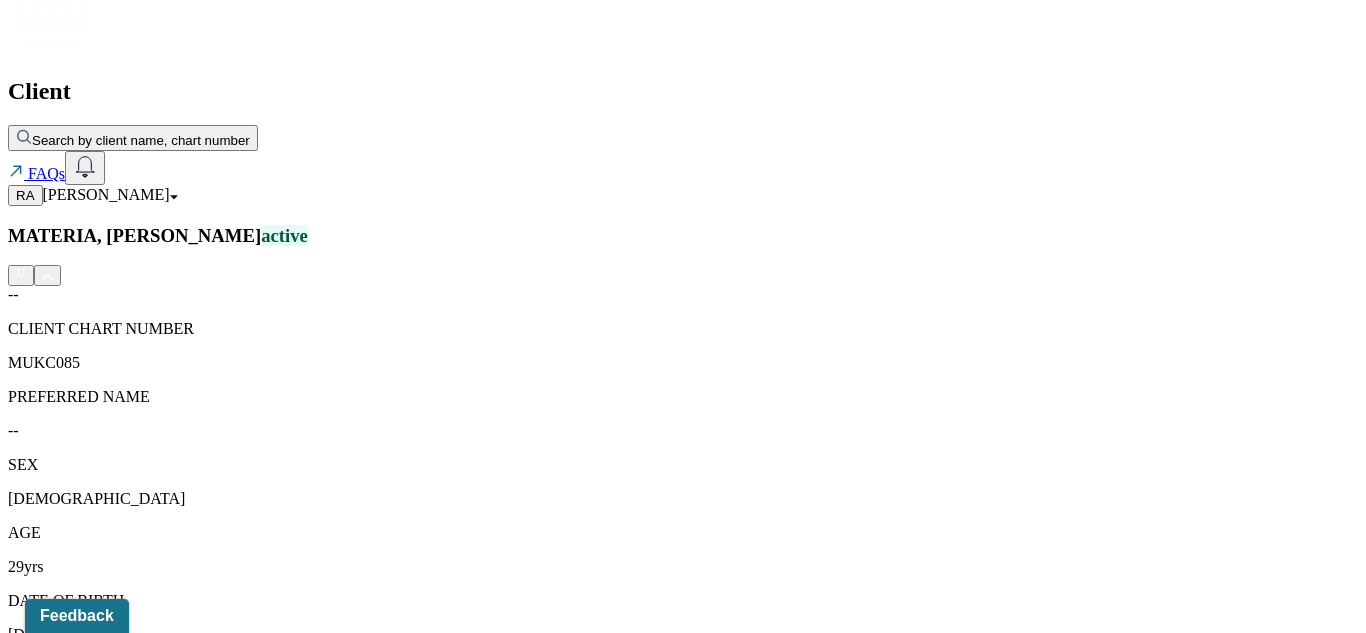 scroll, scrollTop: 362, scrollLeft: 0, axis: vertical 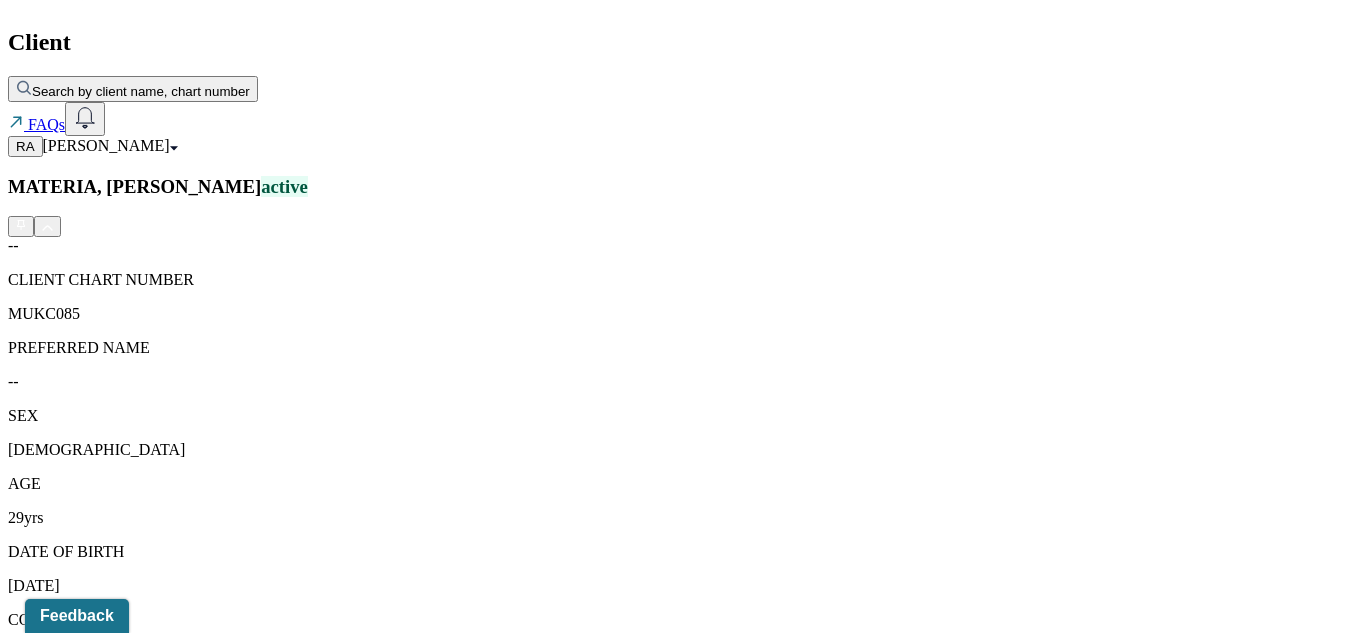 click on "Family intake note" at bounding box center [254, 1673] 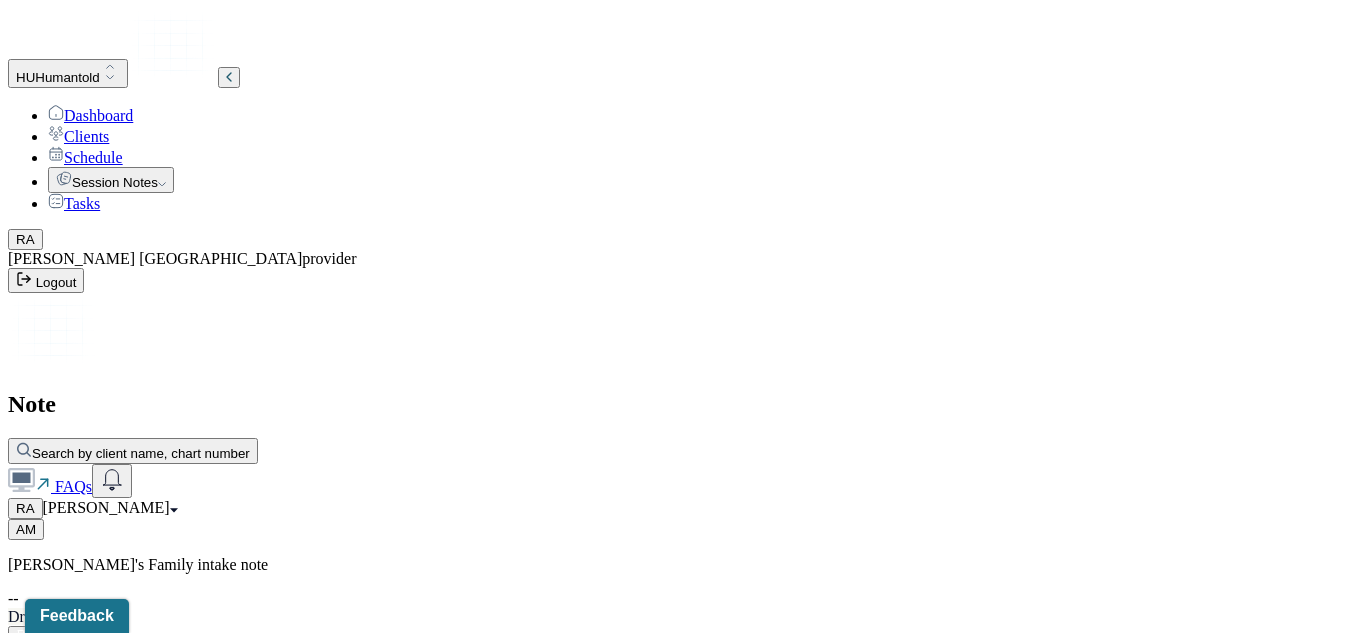 scroll, scrollTop: 1, scrollLeft: 0, axis: vertical 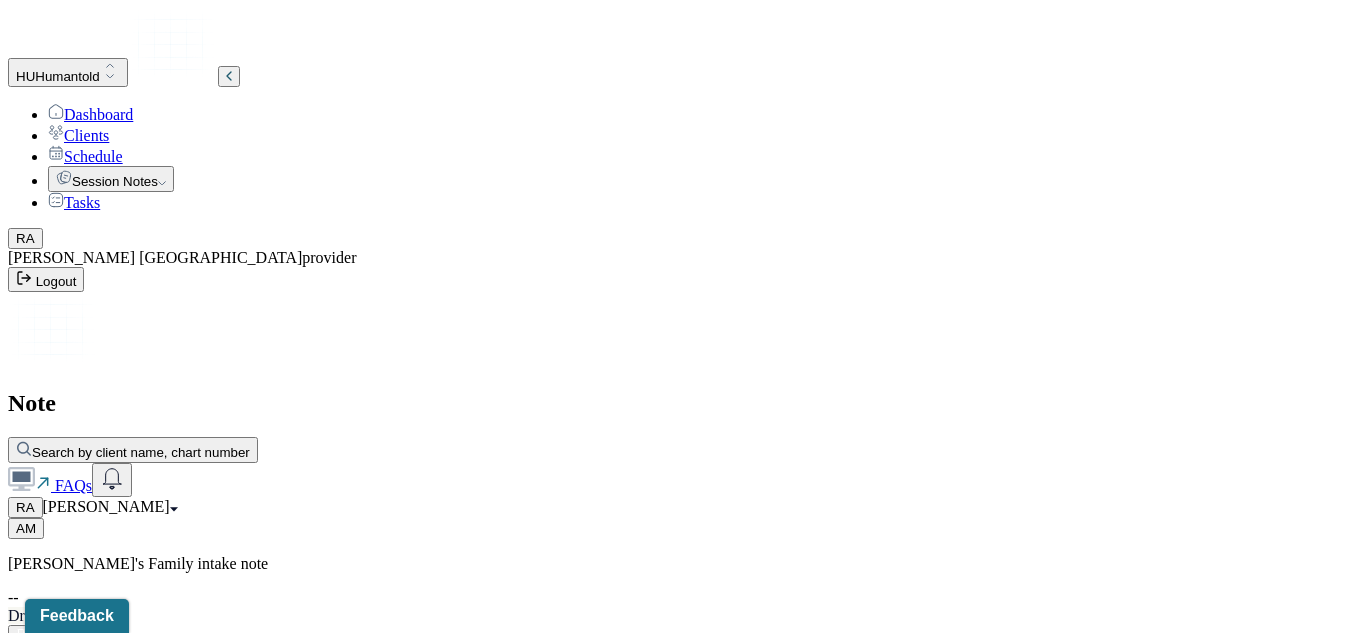 click 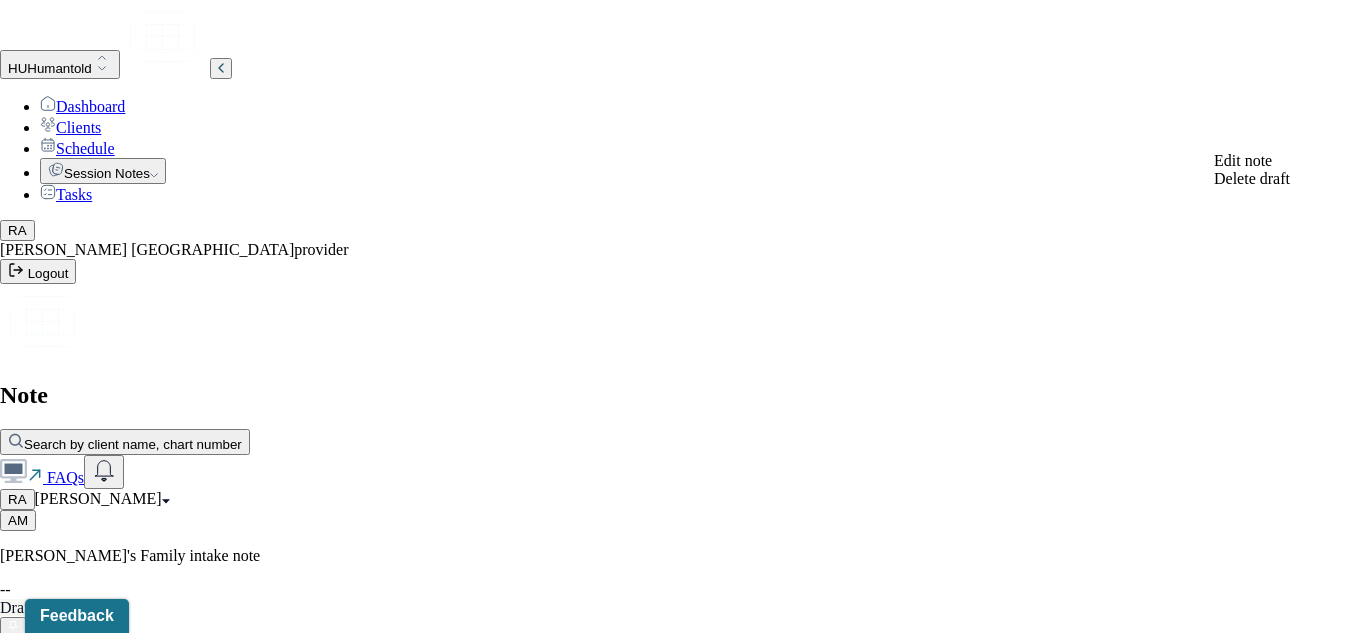 click on "AM [PERSON_NAME]'s   Family intake note -- Draft       Actions   PROVIDER ANTIGUA, [PERSON_NAME] CLIENT NAME MATERIA, [PERSON_NAME] APPOINTMENT [MEDICAL_DATA]   MANTLE CLAIM ID -- PAYER CLAIM ID -- SUBMISSION -- POS CODE 10 - Telehealth Provided in Patient's Home DOB [DEMOGRAPHIC_DATA]  (29 Yrs) INSURANCE CARE CHART NUMBER MUKC085 CPT CODE -- DATE OF SERVICE [DATE]   6:45 PM   -   7:45 PM ( 1hr ) SIGNATURE -- MODIFIER 95 Telemedicine DIAGNOSIS Primary:   -- Secondary:   -- Tertiary:   --" at bounding box center (683, 852) 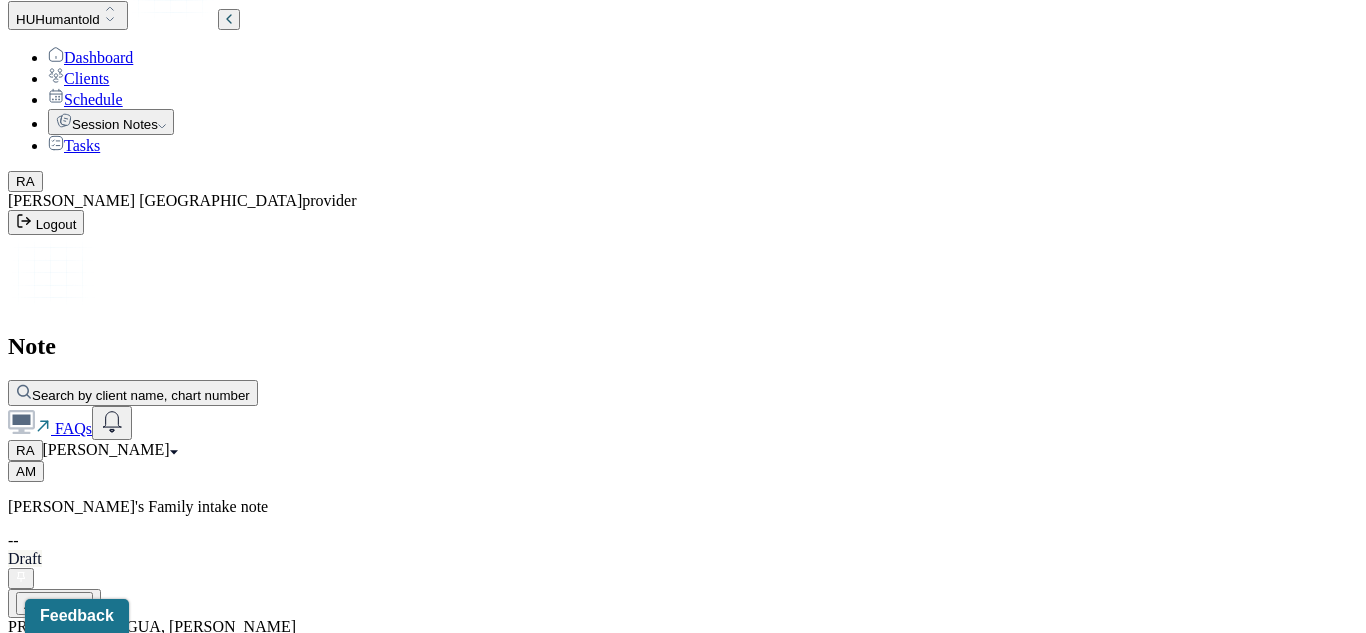 scroll, scrollTop: 32, scrollLeft: 0, axis: vertical 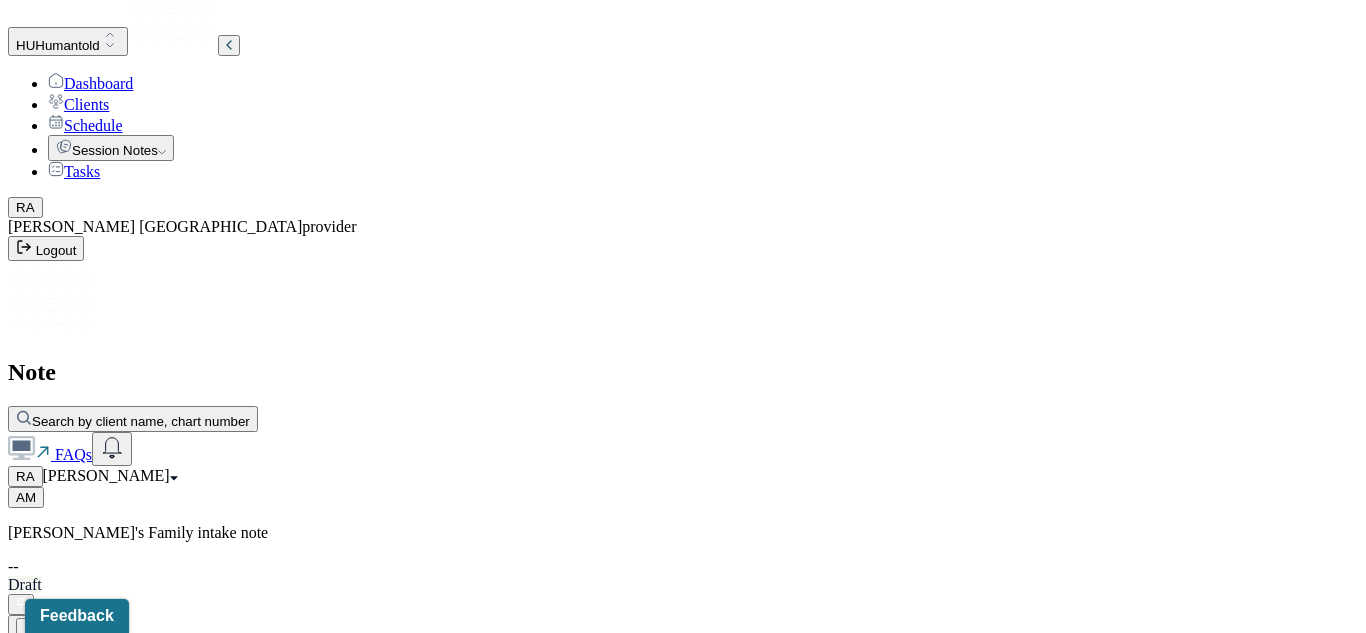 click on "Actions" at bounding box center [54, 629] 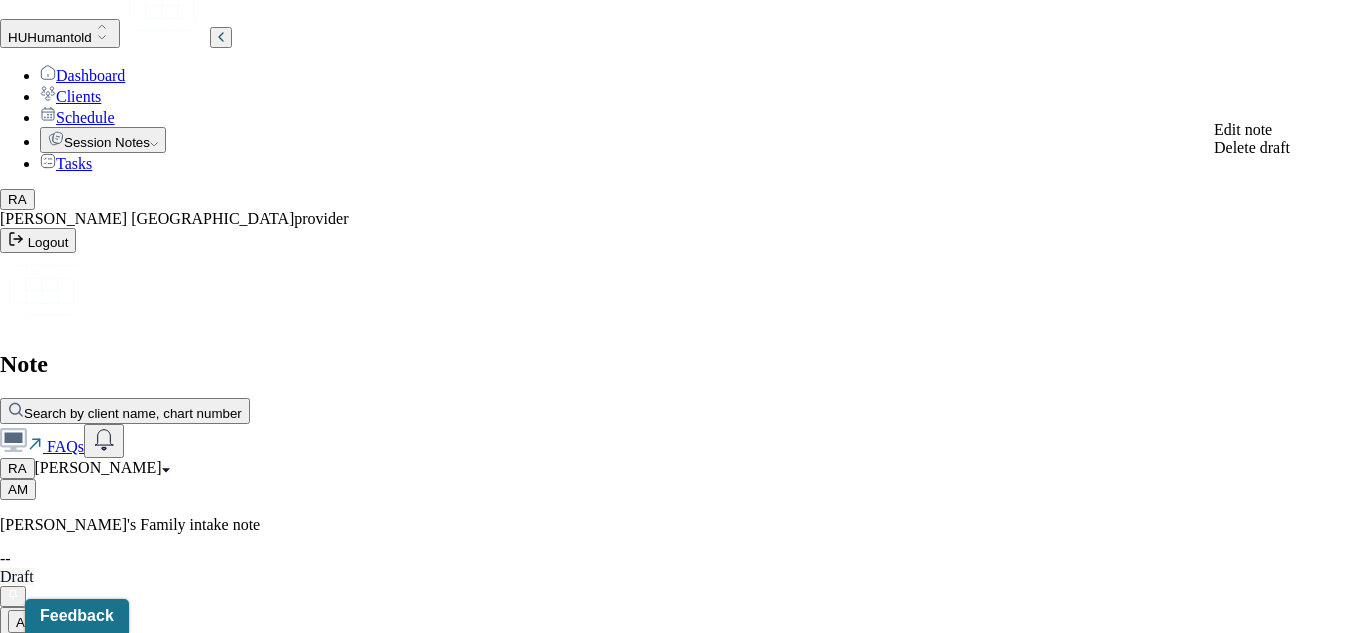 click on "Edit note" at bounding box center (1243, 129) 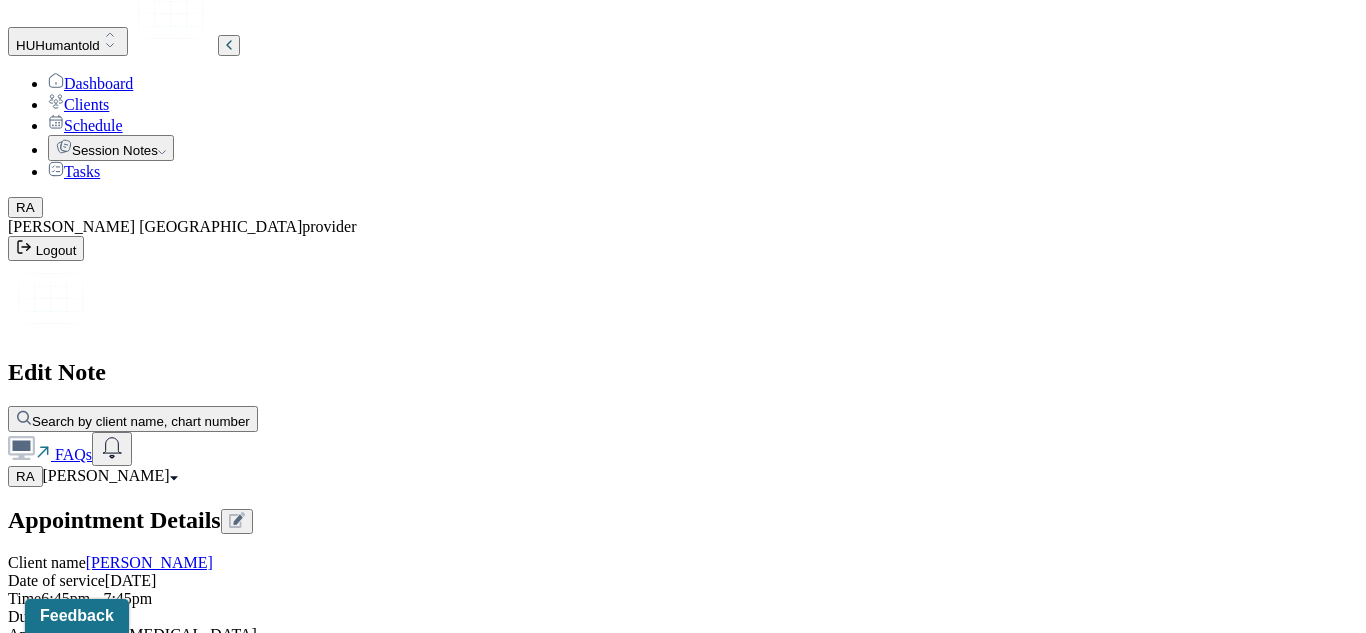 scroll, scrollTop: 0, scrollLeft: 0, axis: both 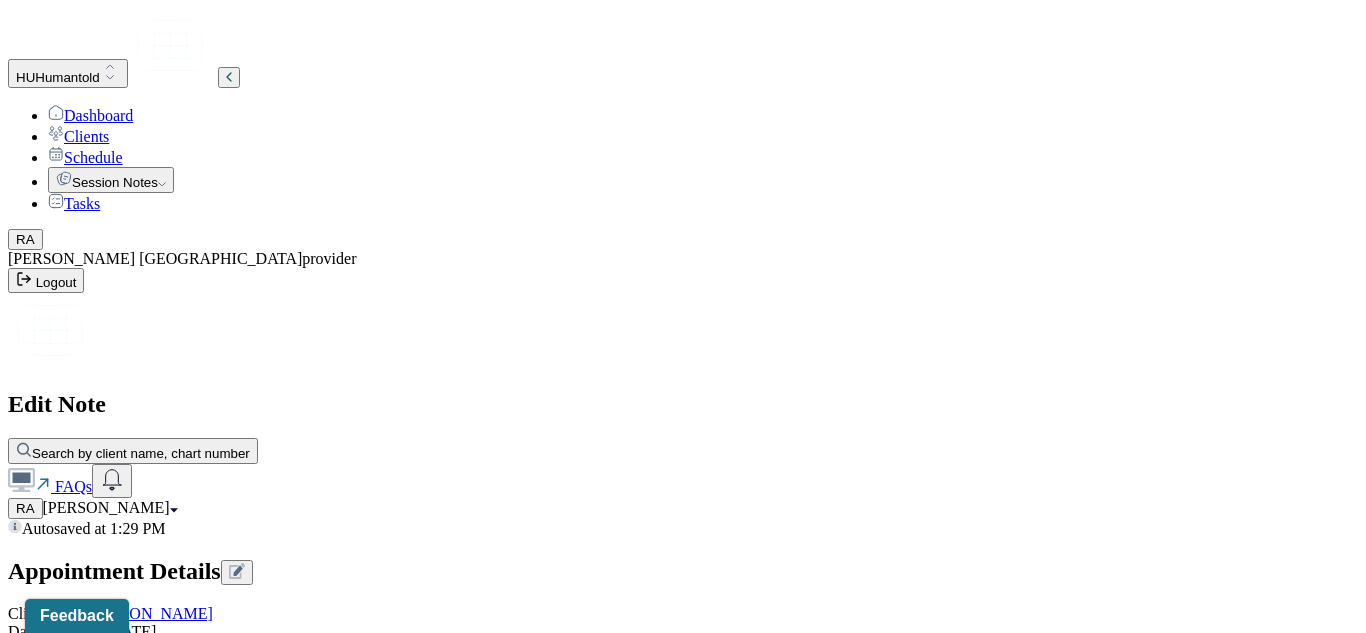 click on "Autosaved at 1:29 PM Appointment Details     Client name [PERSON_NAME] Date of service [DATE] Time 6:45pm - 7:45pm Duration 1hr Appointment type [MEDICAL_DATA] Provider name [PERSON_NAME] Modifier 1 95 Telemedicine Note type Family intake note Appointment Details     Client name [PERSON_NAME] Date of service [DATE] Time 6:45pm - 7:45pm Duration 1hr Appointment type [MEDICAL_DATA] Provider name [PERSON_NAME] Modifier 1 95 Telemedicine Note type Family intake note   Load previous session note   Family Count - 2   Add     Remove   Family Intake Form Instructions The fields marked with an asterisk ( * ) are required before you can submit your notes. Before you can submit your session notes, they must be signed. You have the option to save your notes as a draft before making a submission. Appointment location * Appointment location Primary diagnosis * Primary diagnosis Secondary diagnosis (optional) Secondary diagnosis Tertiary diagnosis (optional) Tertiary diagnosis Identities Client  1   Preferred name" at bounding box center (683, 7631) 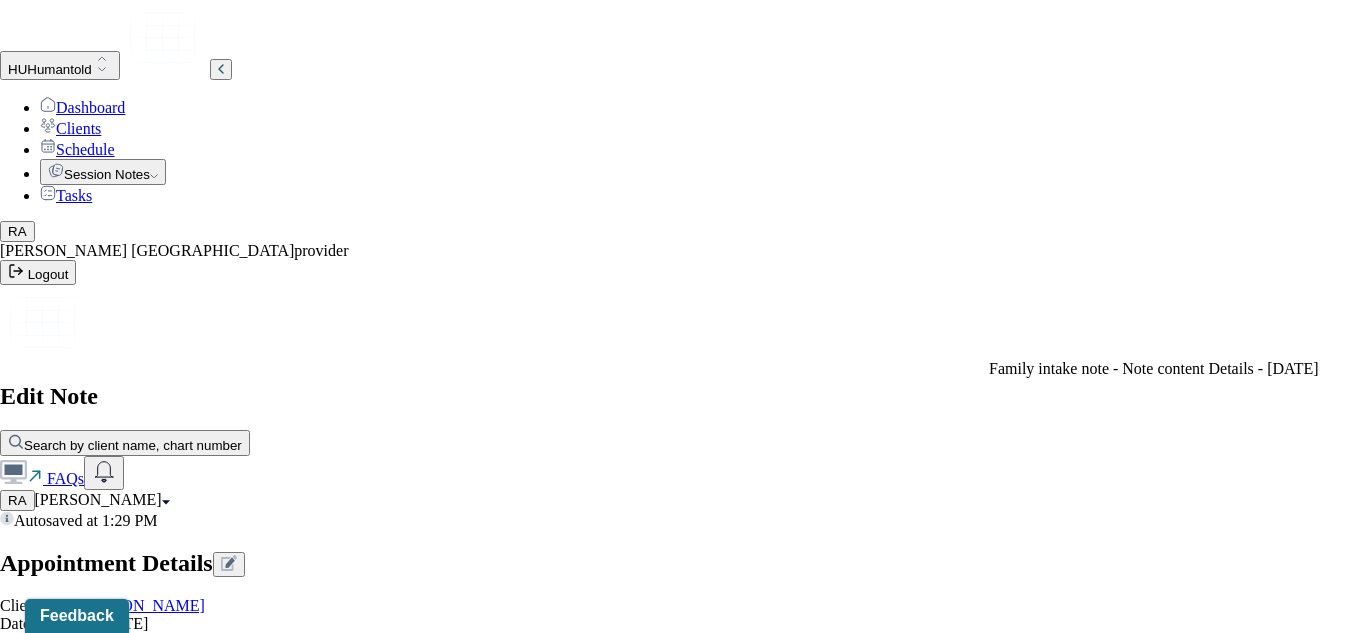 click on "Family intake note   - Note content Details -   [DATE]" at bounding box center [1154, 369] 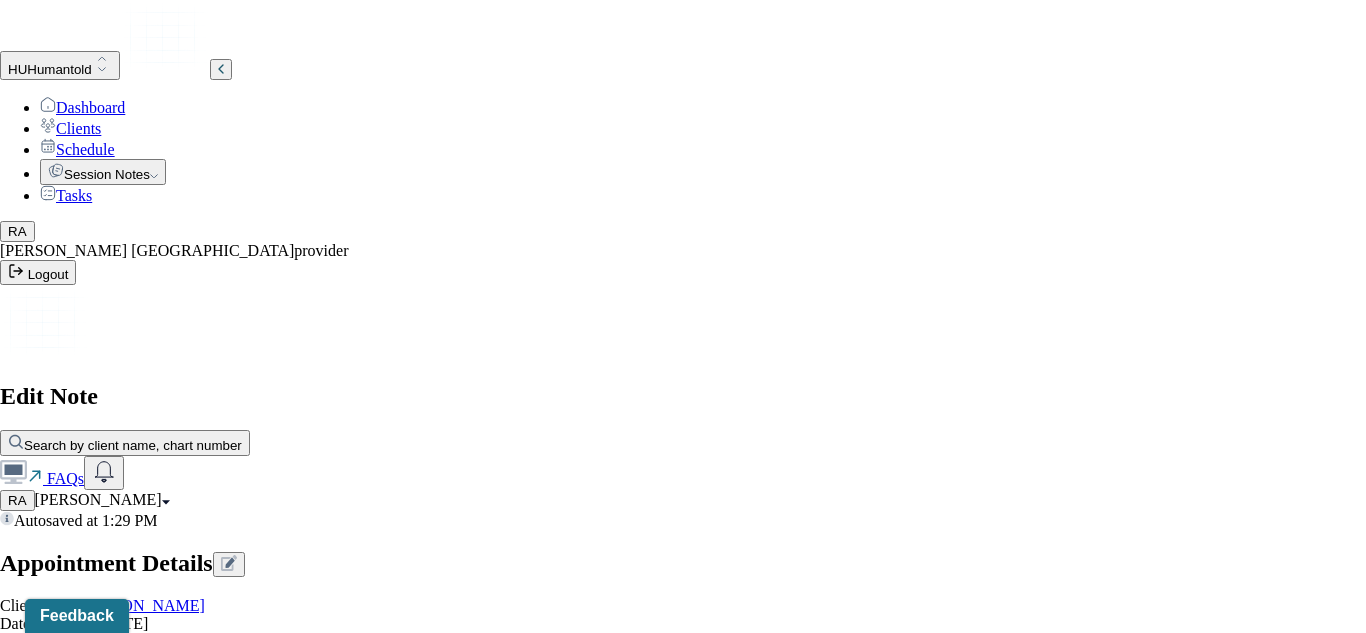 click on "Yes, Load Previous Note" at bounding box center [139, 14936] 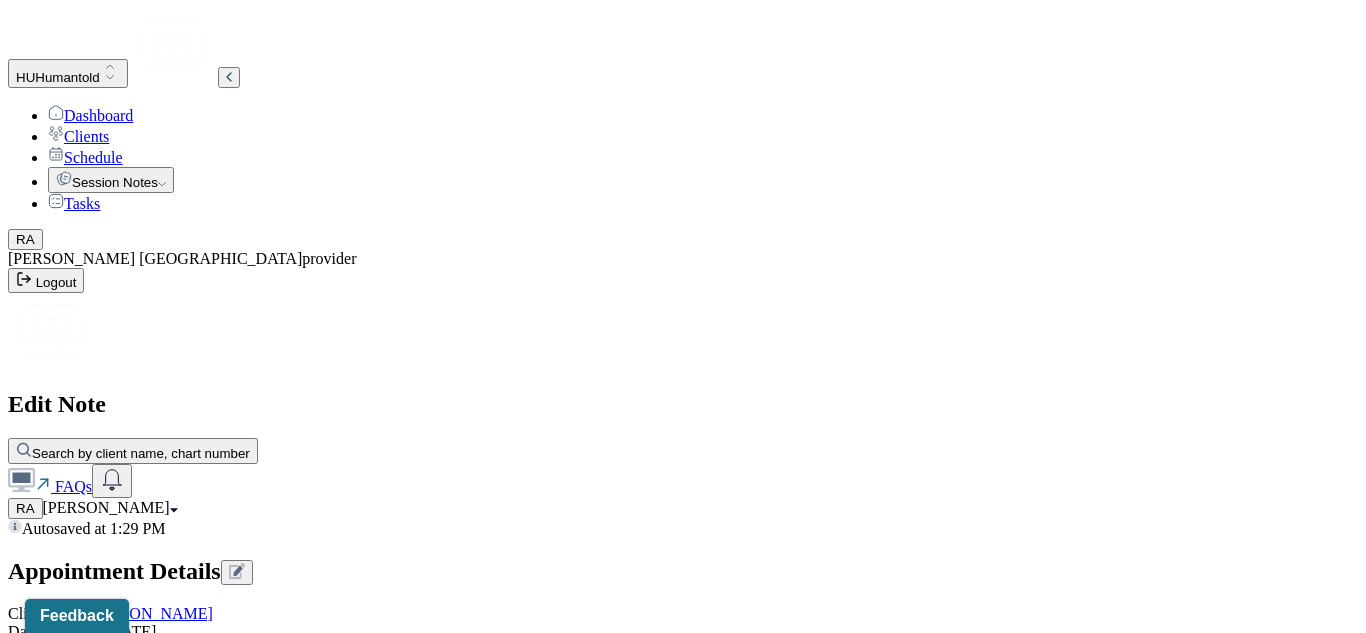 click on "Autosaved at 1:29 PM Appointment Details     Client name [PERSON_NAME] Date of service [DATE] Time 6:45pm - 7:45pm Duration 1hr Appointment type [MEDICAL_DATA] Provider name [PERSON_NAME] Modifier 1 95 Telemedicine Note type Family intake note Appointment Details     Client name [PERSON_NAME] Date of service [DATE] Time 6:45pm - 7:45pm Duration 1hr Appointment type [MEDICAL_DATA] Provider name [PERSON_NAME] Modifier 1 95 Telemedicine Note type Family intake note   Load previous session note   Family Count - 2   Add     Remove   Family Intake Form Instructions The fields marked with an asterisk ( * ) are required before you can submit your notes. Before you can submit your session notes, they must be signed. You have the option to save your notes as a draft before making a submission. Appointment location * Teletherapy Client Teletherapy Location Home Office Other Provider Teletherapy Location Home Office Other Consent was received for the teletherapy session Primary diagnosis * Secondary diagnosis 1" at bounding box center [683, 7776] 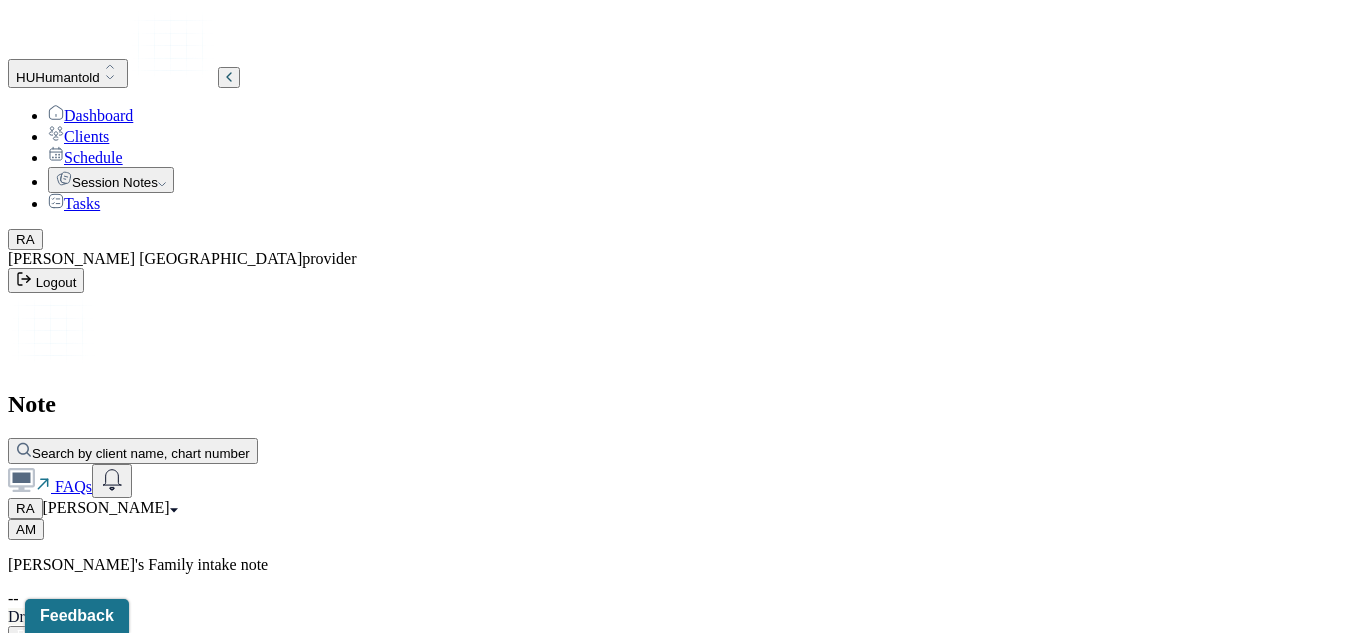 click on "Session Notes" at bounding box center (111, 180) 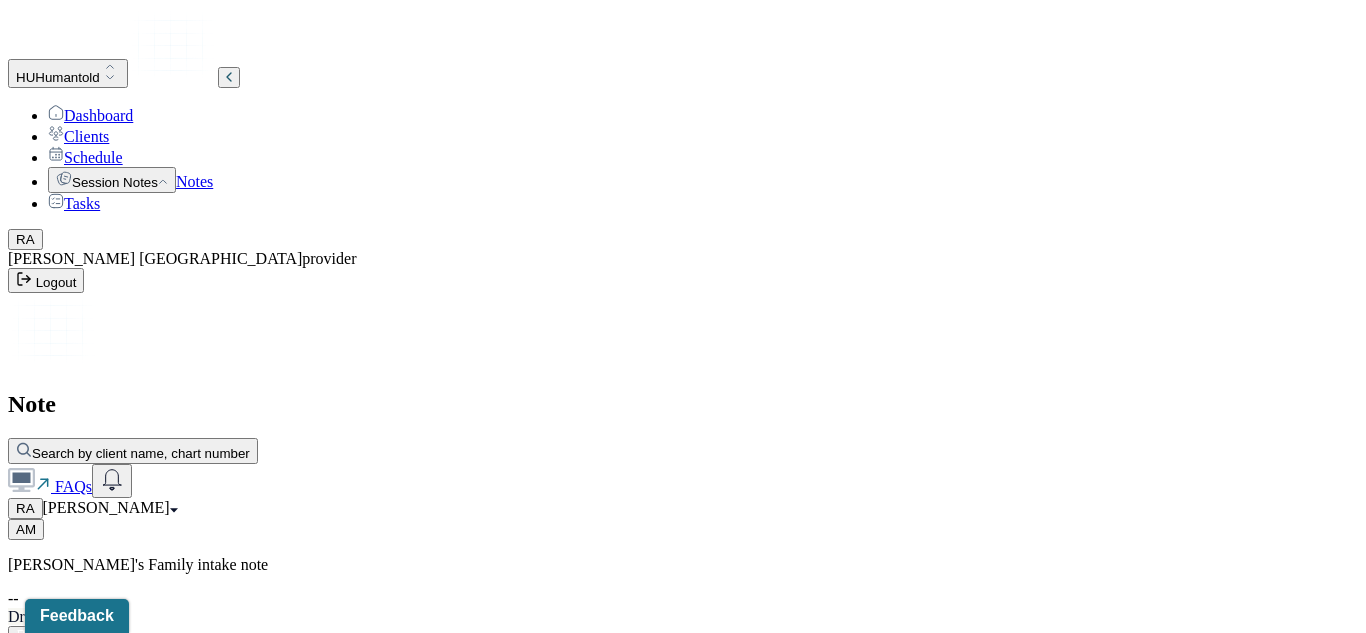click on "Notes" at bounding box center (194, 181) 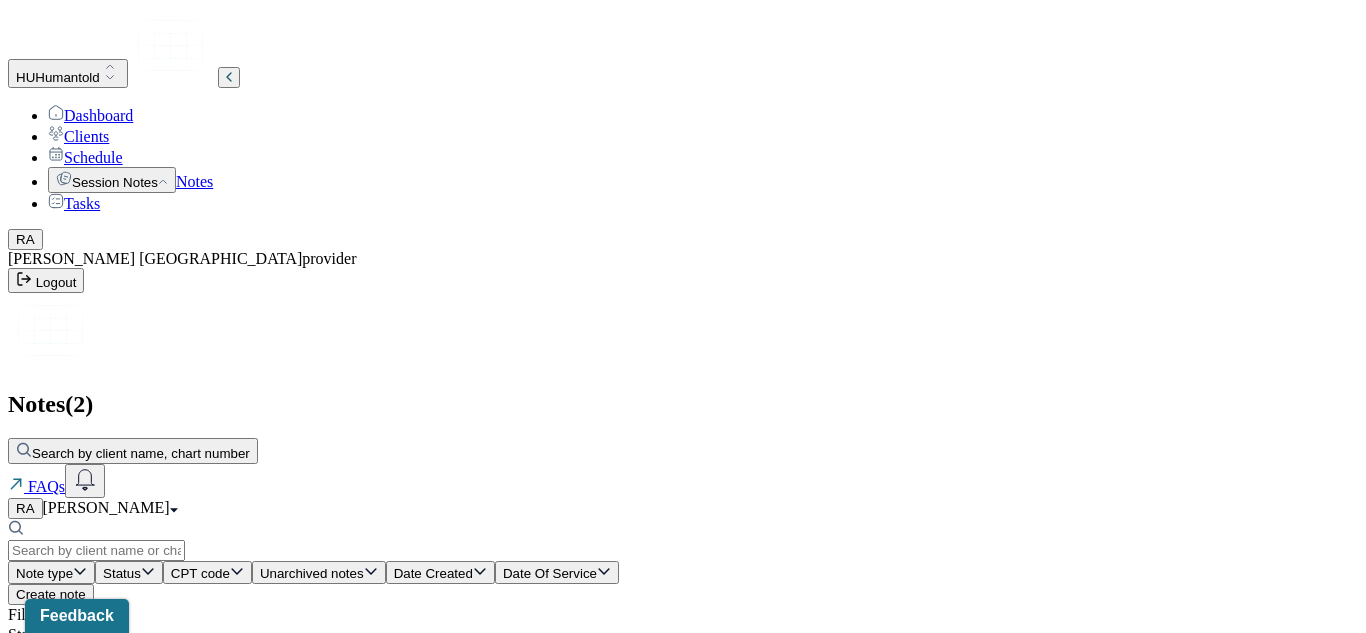 click on "Clients" at bounding box center (78, 136) 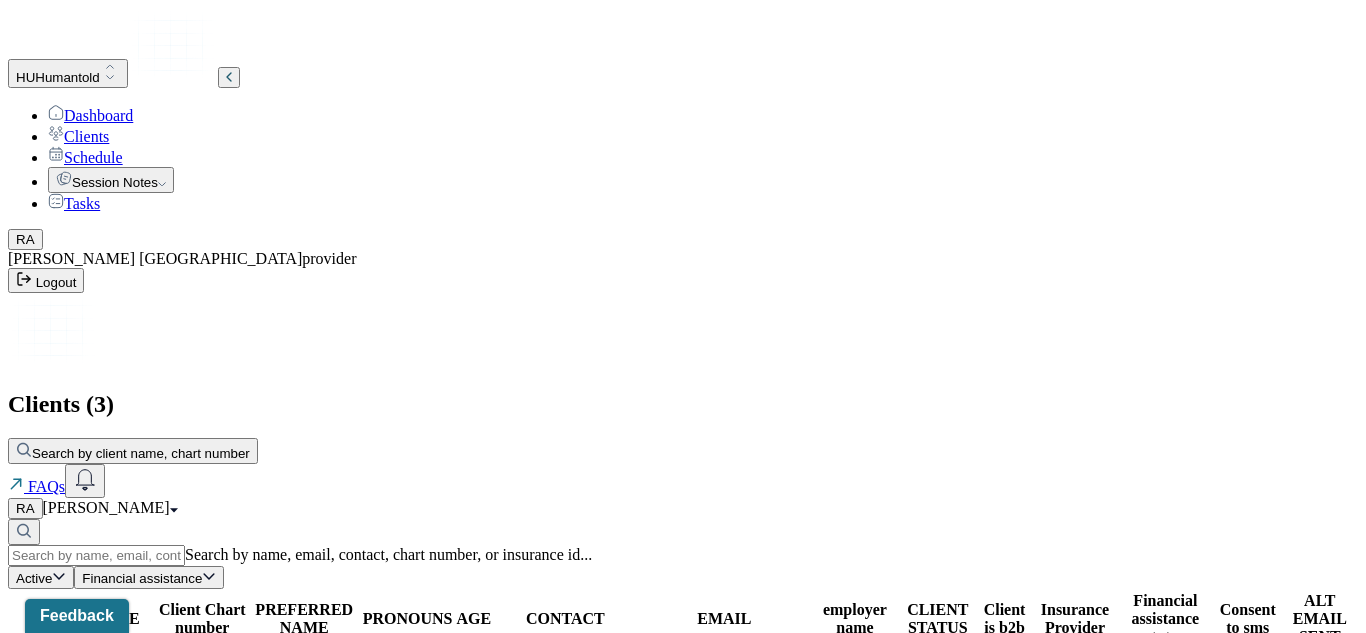 click on "MUKC085" at bounding box center [202, 793] 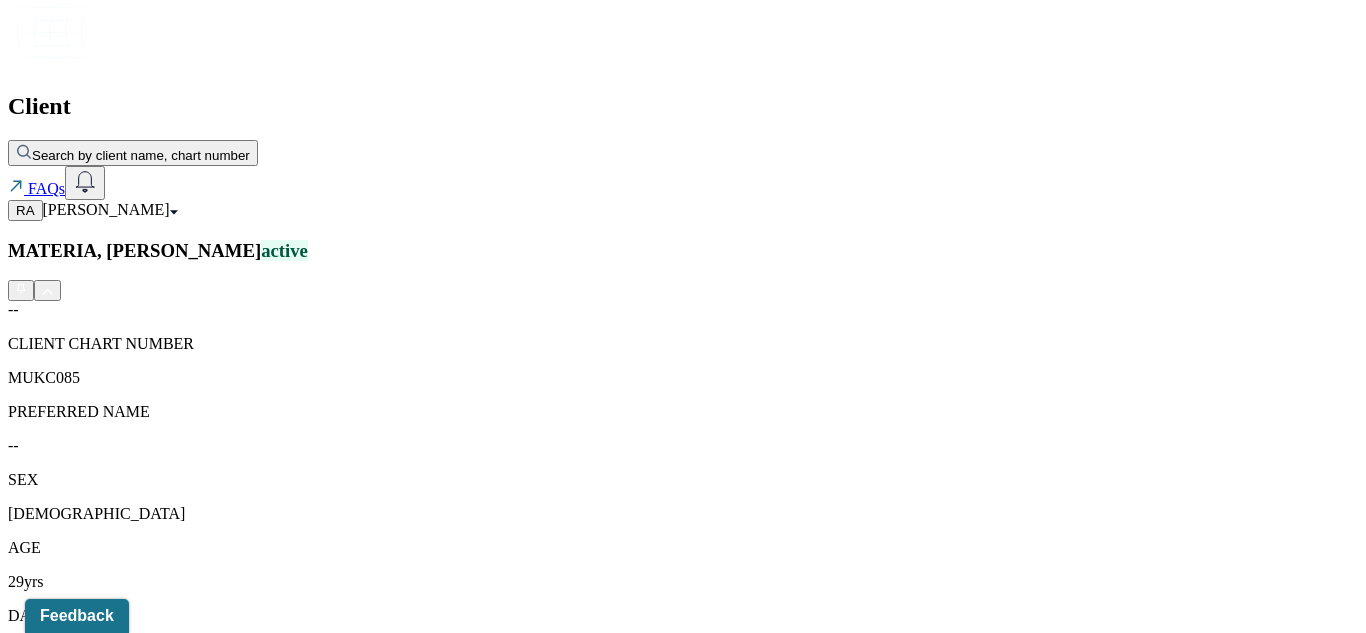 scroll, scrollTop: 307, scrollLeft: 0, axis: vertical 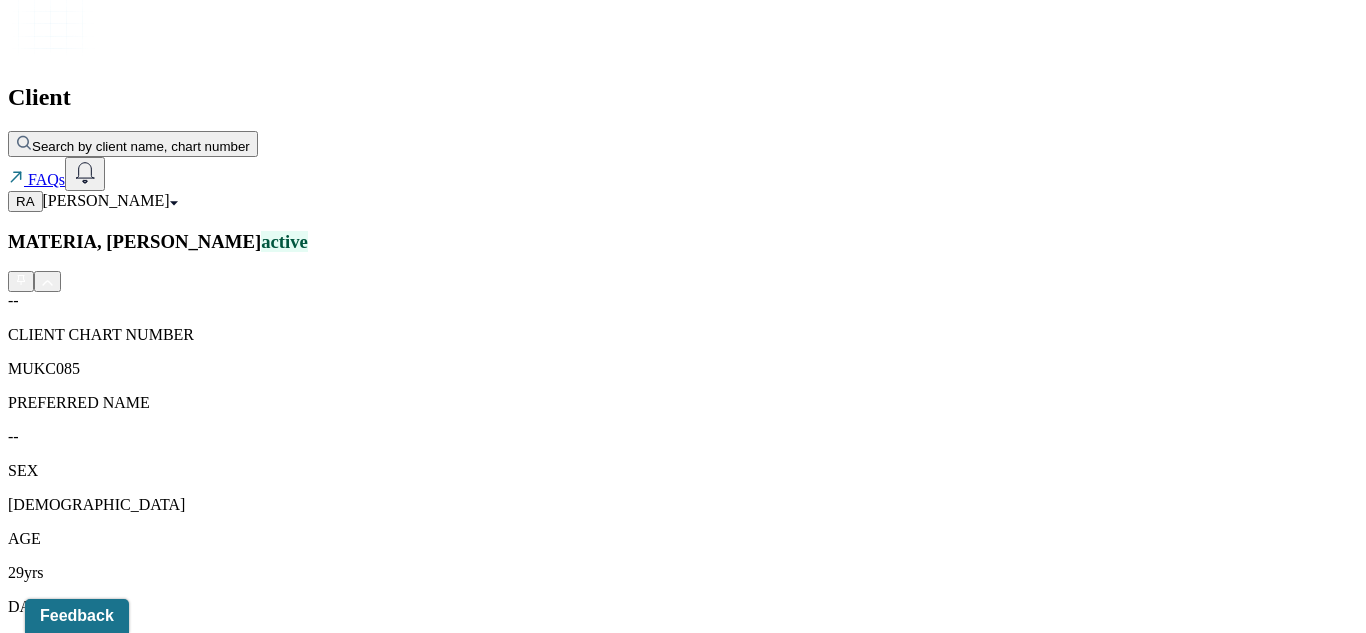 click on "Session Notes" at bounding box center [209, 1594] 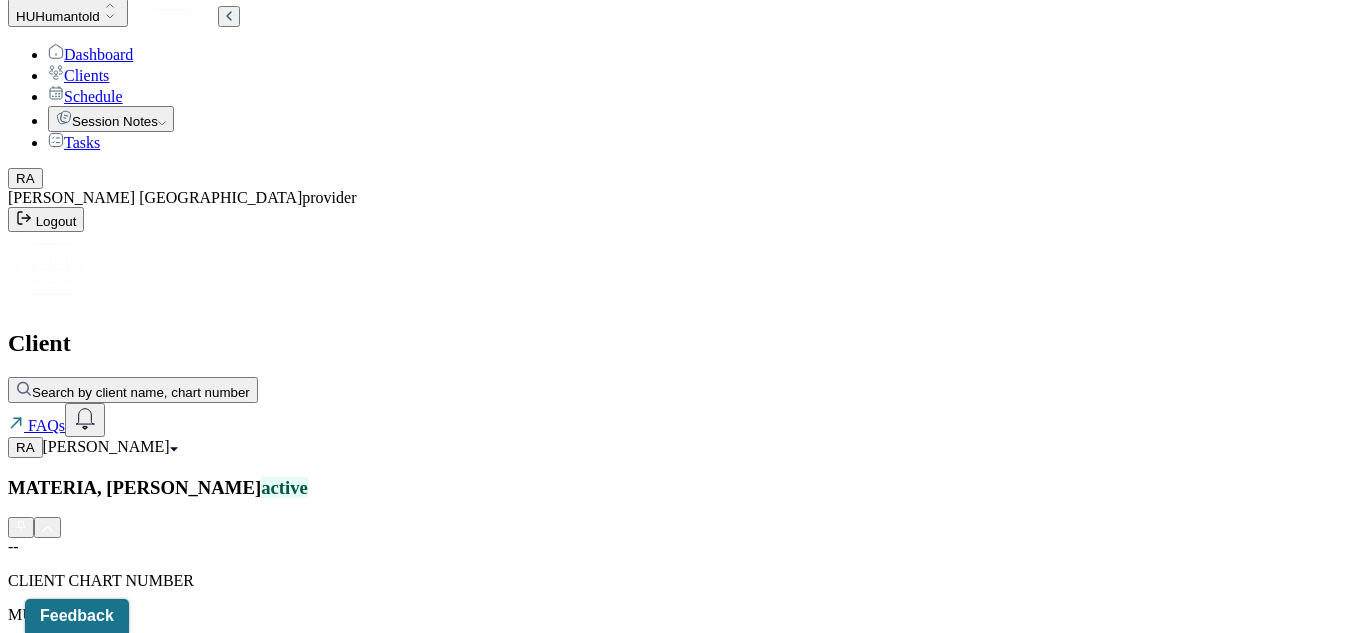 scroll, scrollTop: 59, scrollLeft: 0, axis: vertical 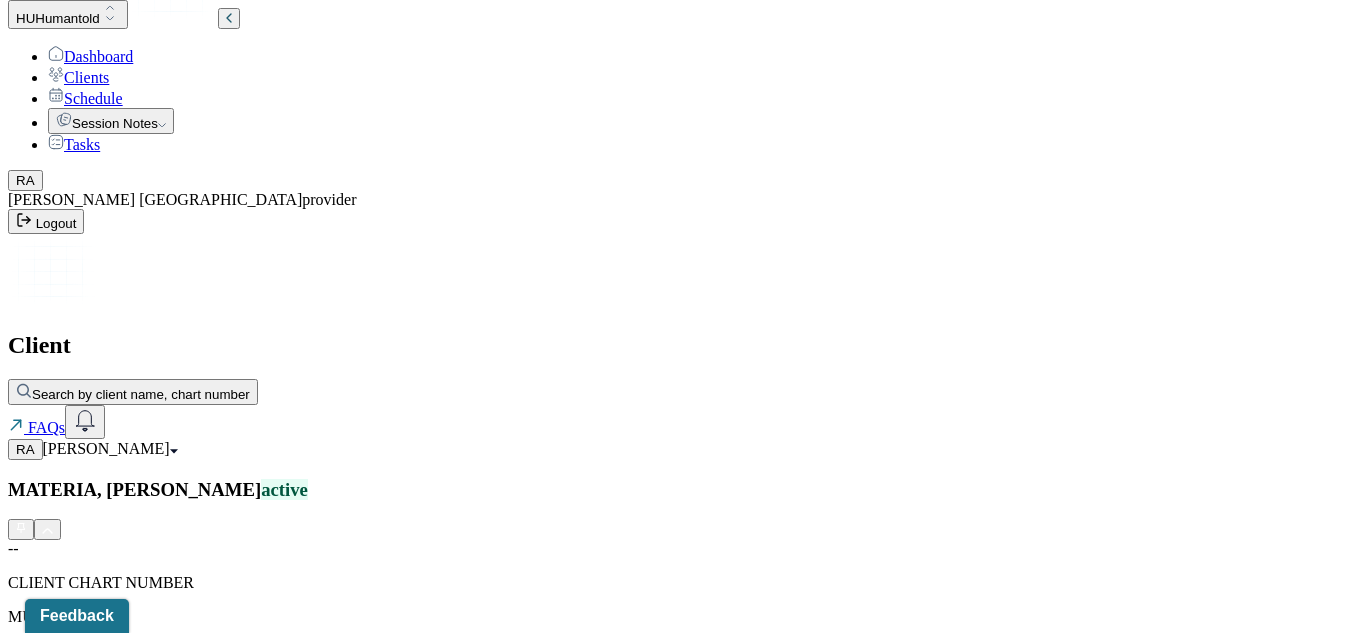 click on "Clients" at bounding box center [78, 77] 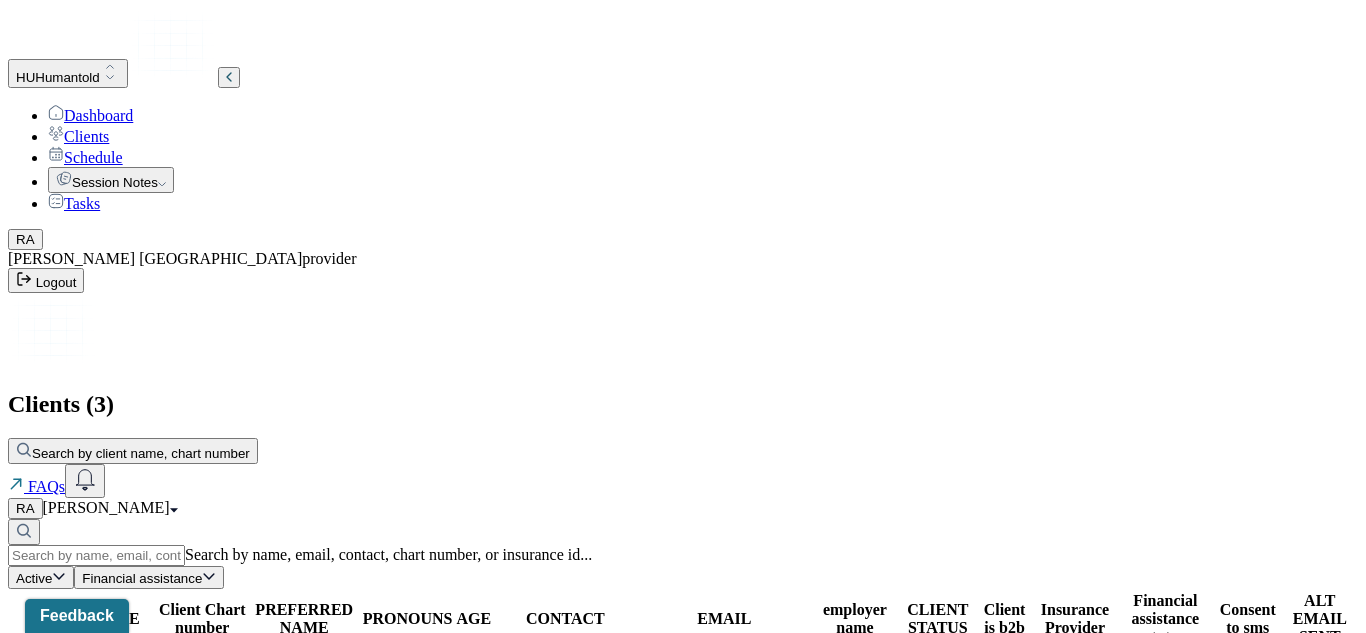 click on "HKDH423" at bounding box center (202, 735) 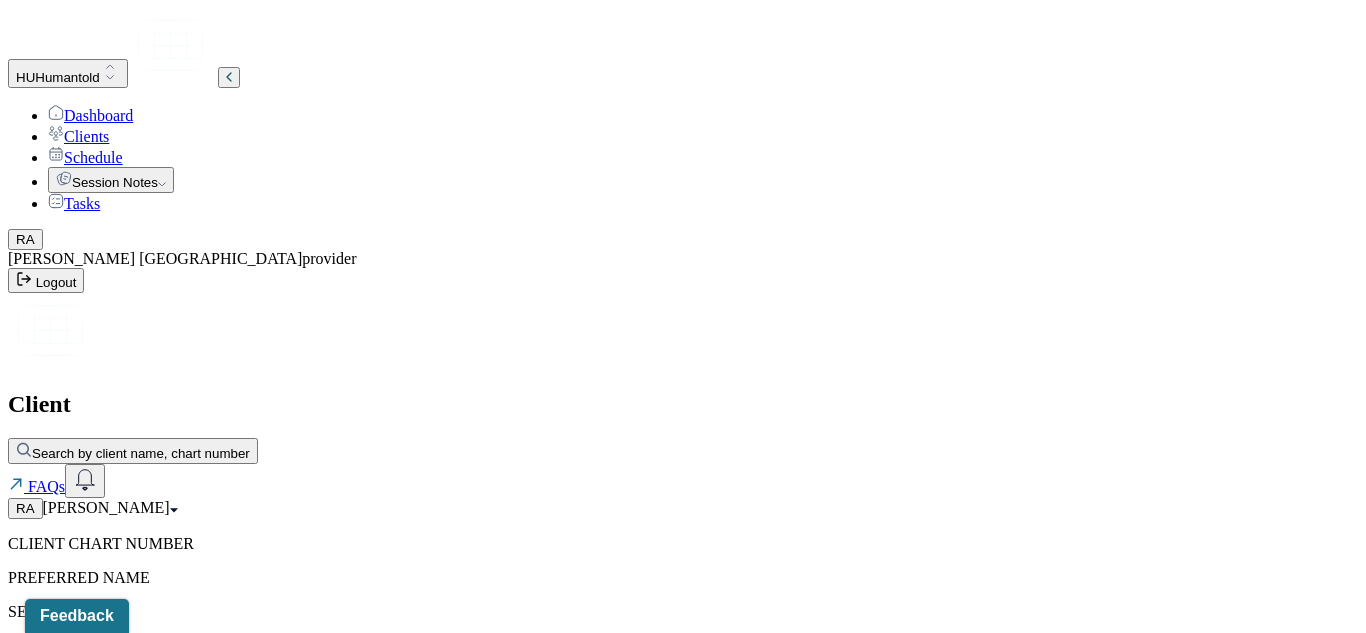click on "EMAIL" at bounding box center (683, 748) 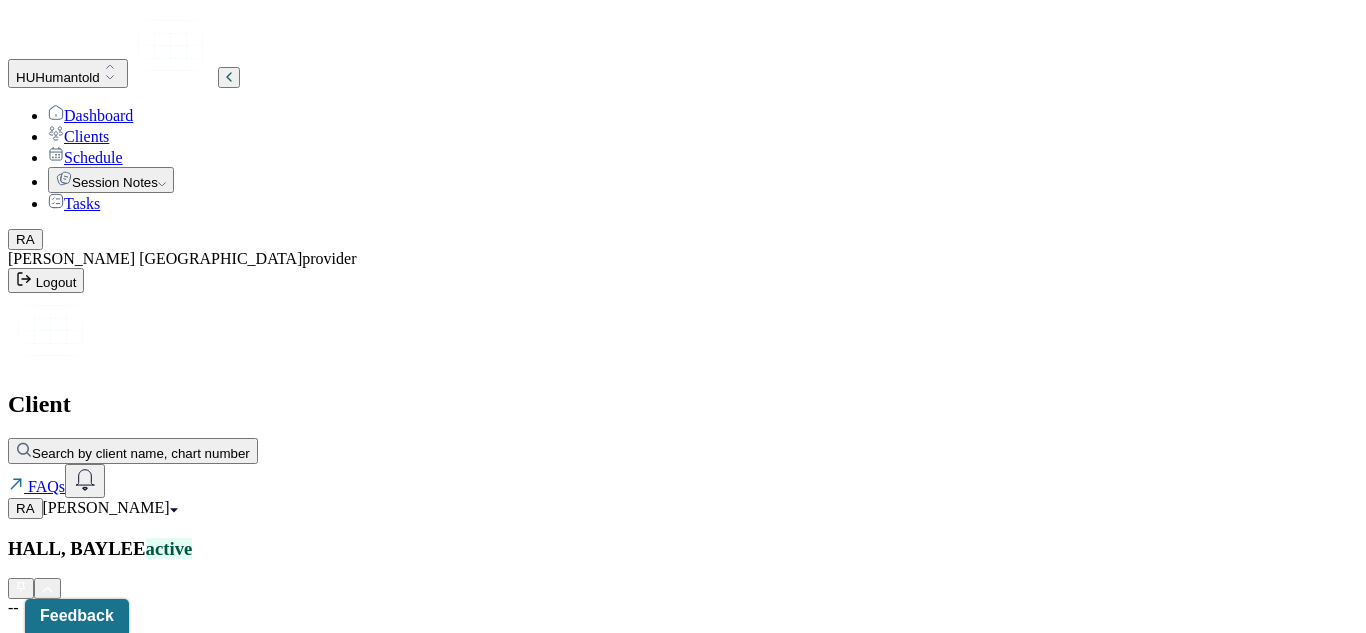 click on "[PERSON_NAME] active" at bounding box center (683, 569) 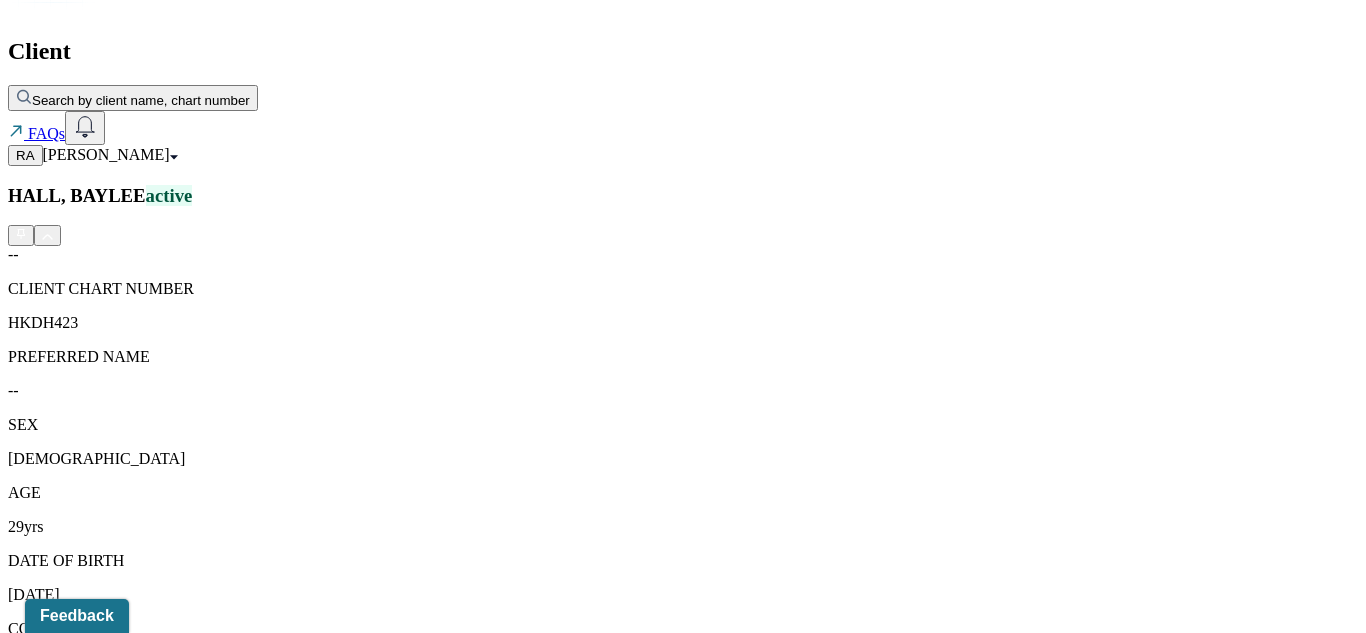 scroll, scrollTop: 355, scrollLeft: 0, axis: vertical 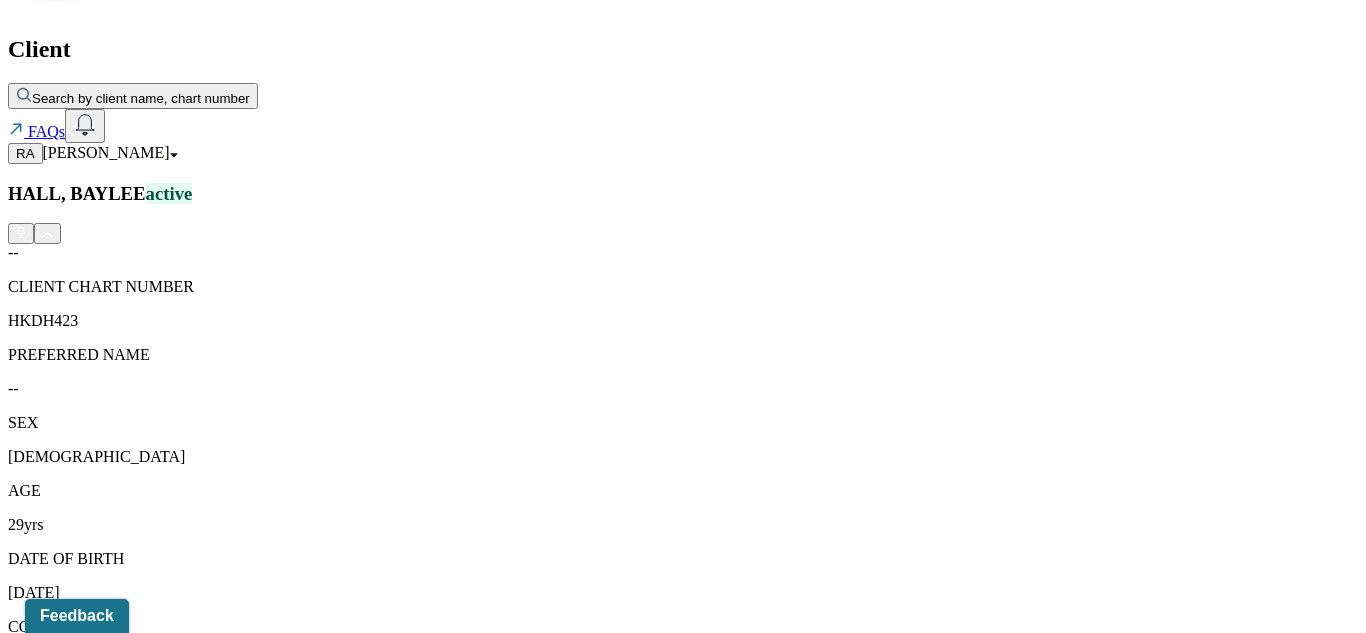 click on "Session Notes" at bounding box center (209, 1546) 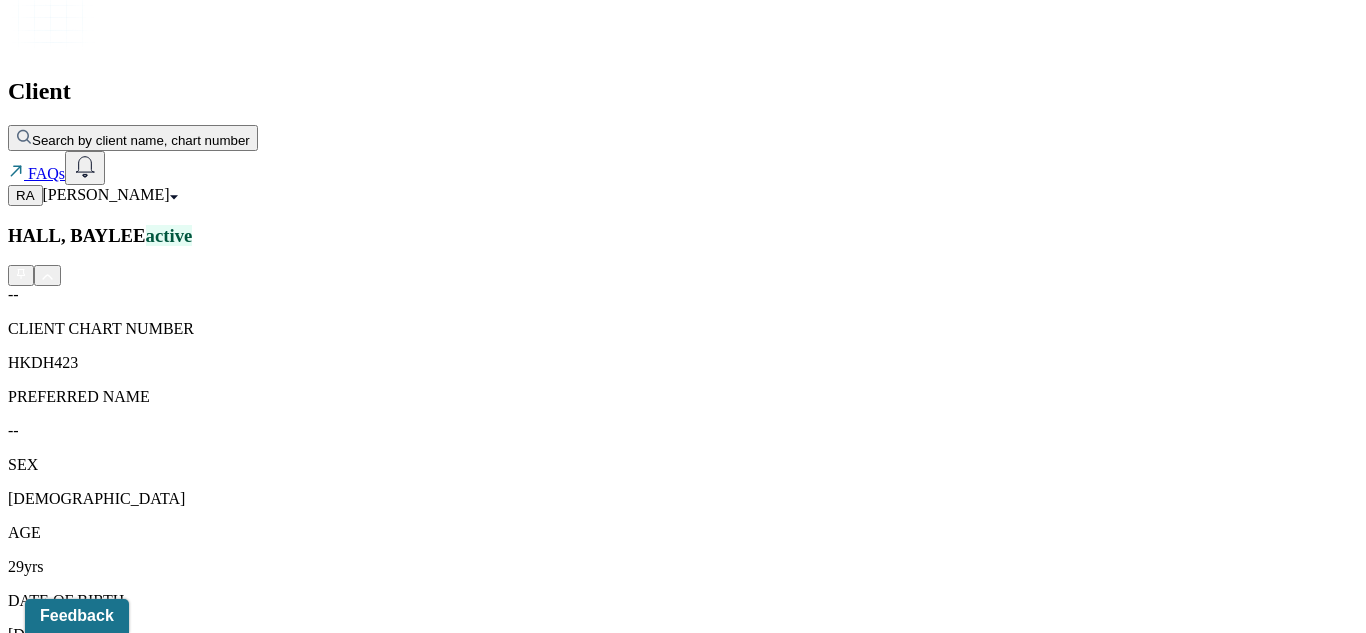 click on "Create note" at bounding box center [51, 1674] 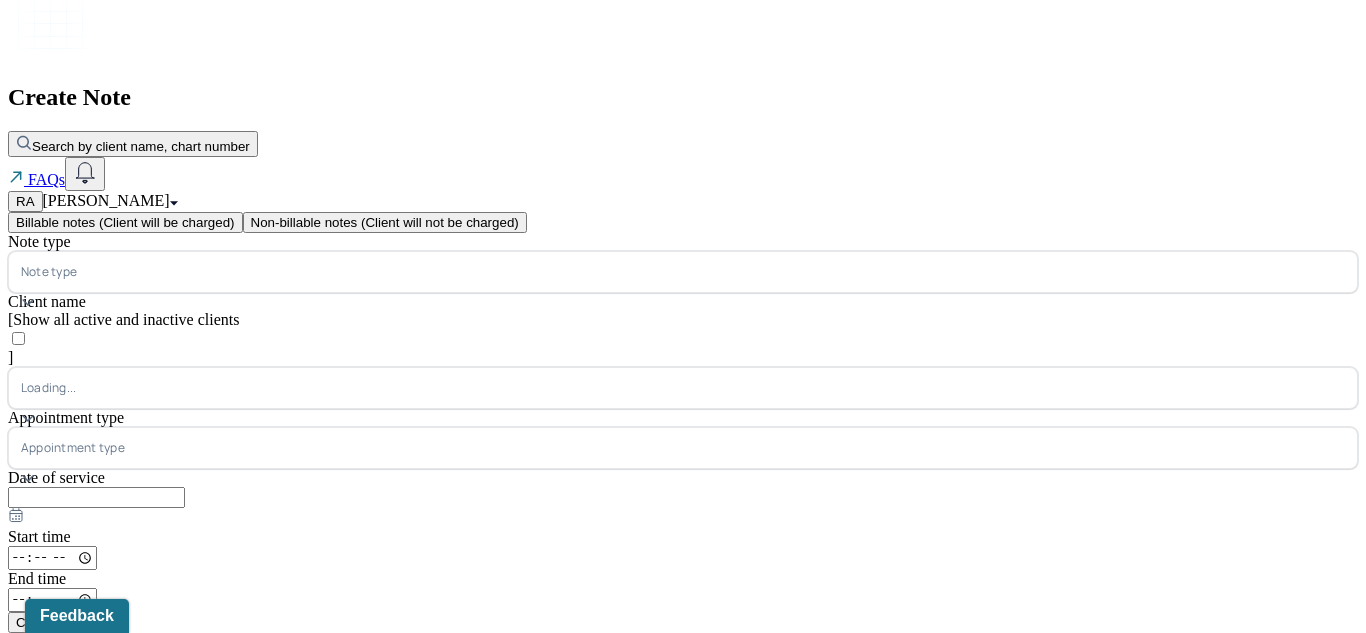 scroll, scrollTop: 87, scrollLeft: 0, axis: vertical 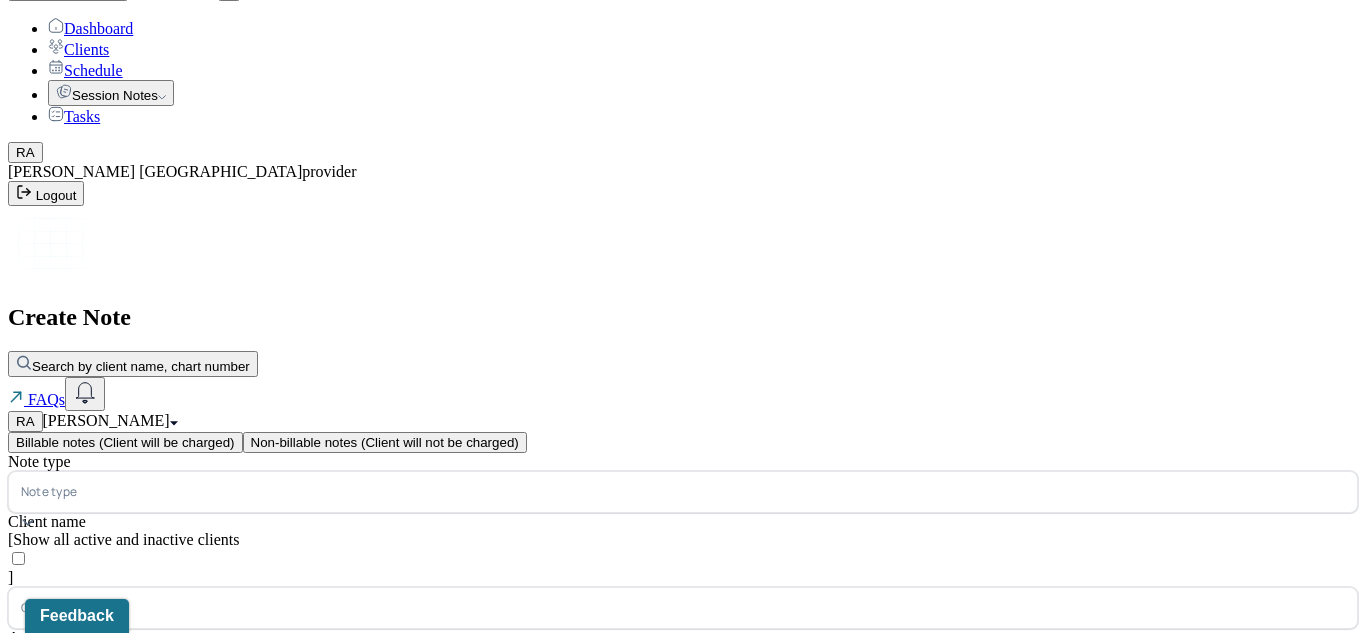 click on "Note type" at bounding box center (683, 492) 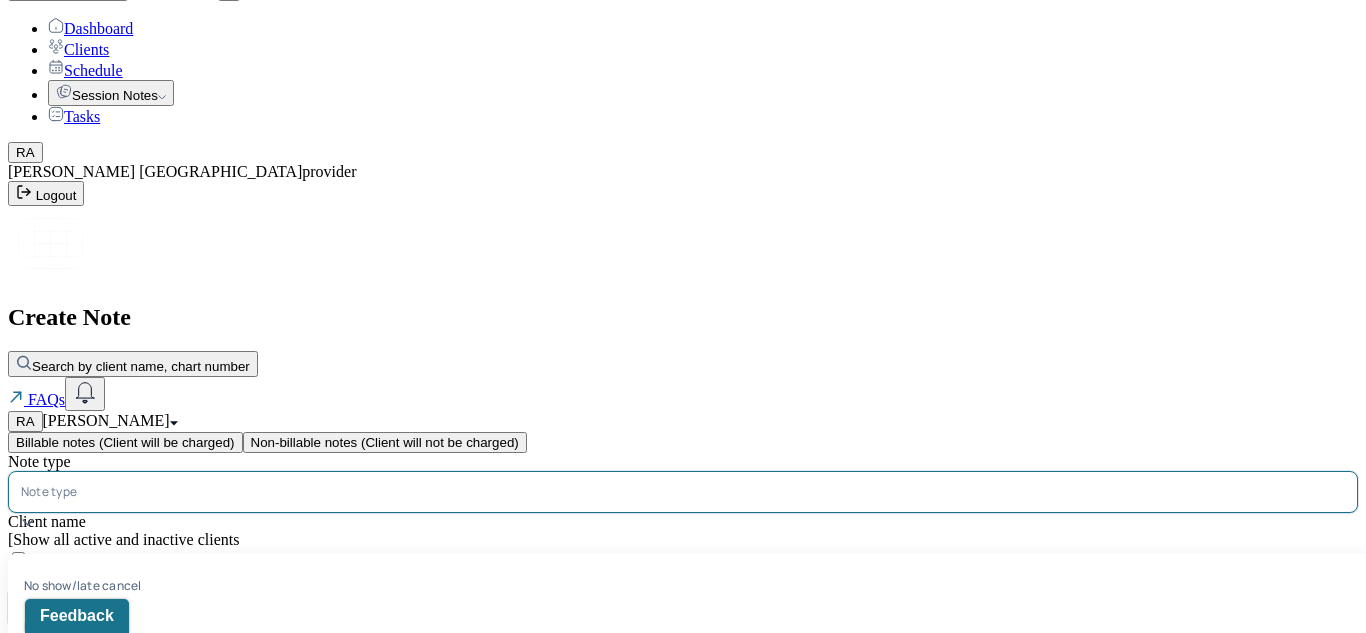 click on "Individual intake note" at bounding box center [691, 747] 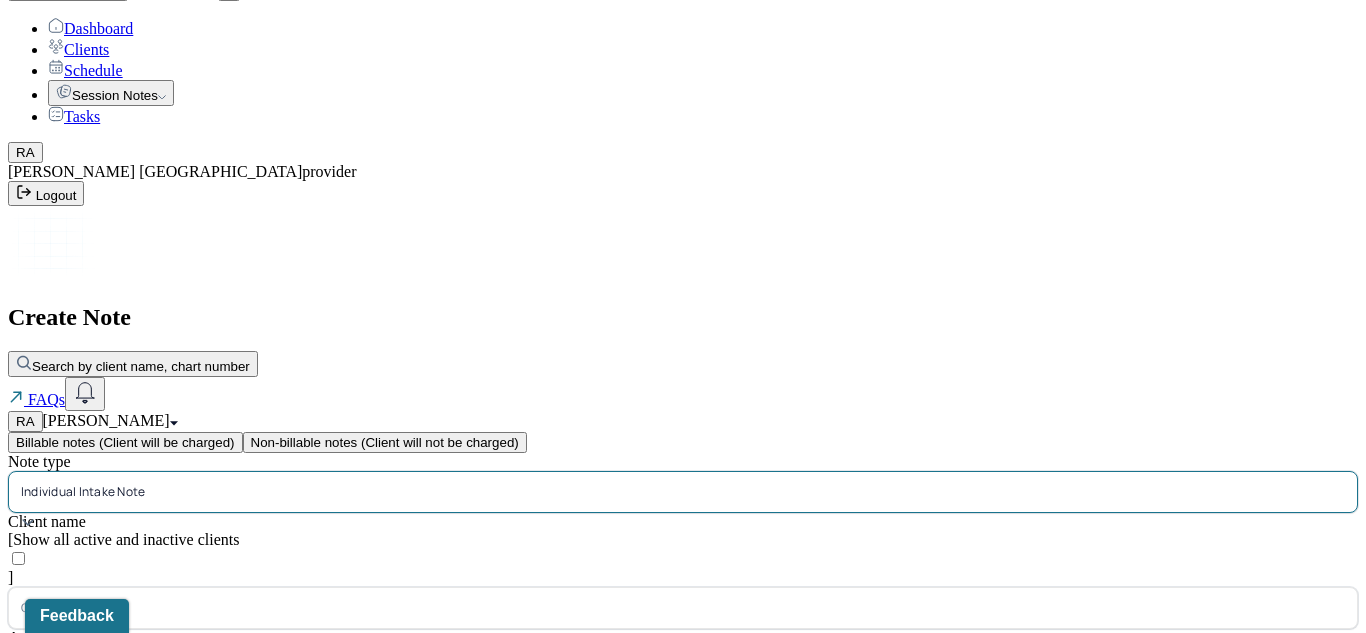 click on "Client name" at bounding box center (56, 608) 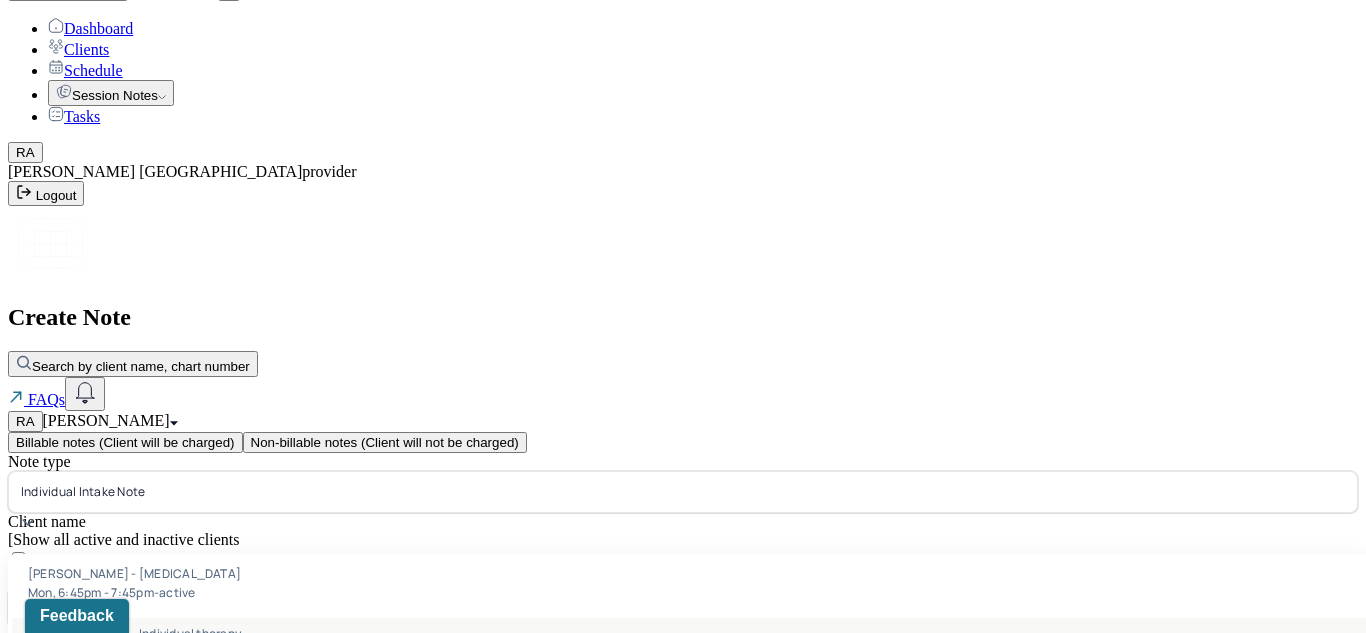 click on "[PERSON_NAME] - Individual therapy" at bounding box center [134, 633] 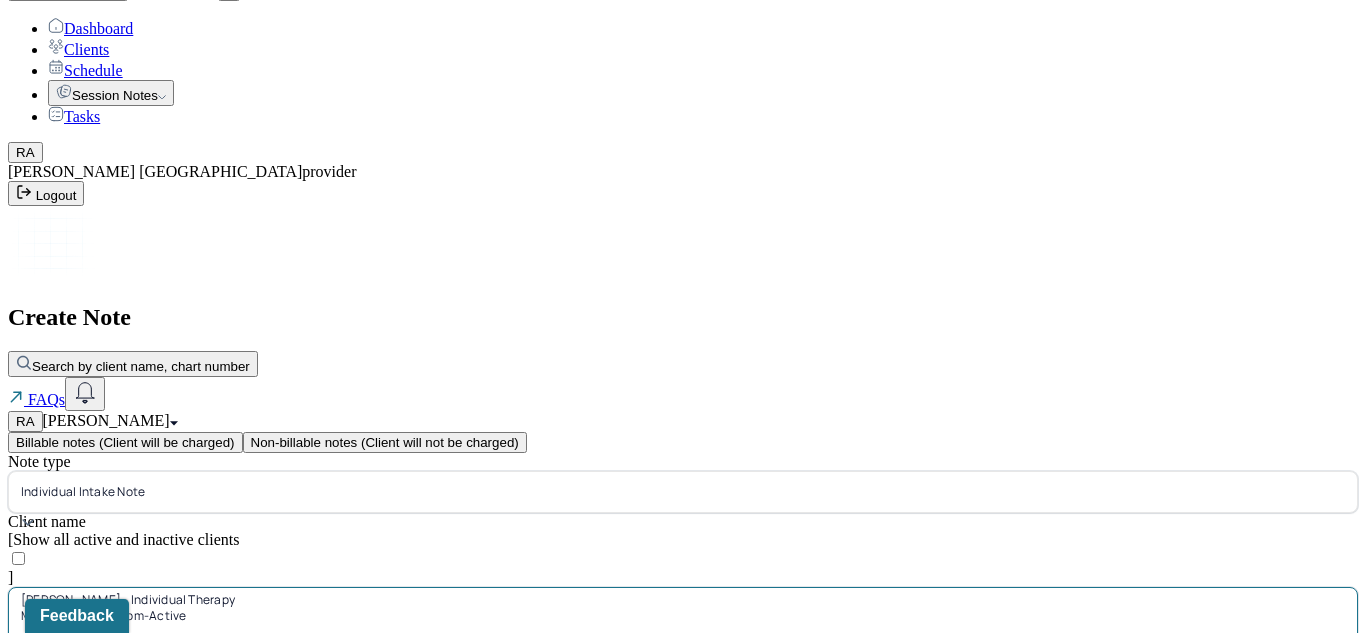 click on "[DATE]" at bounding box center [96, 739] 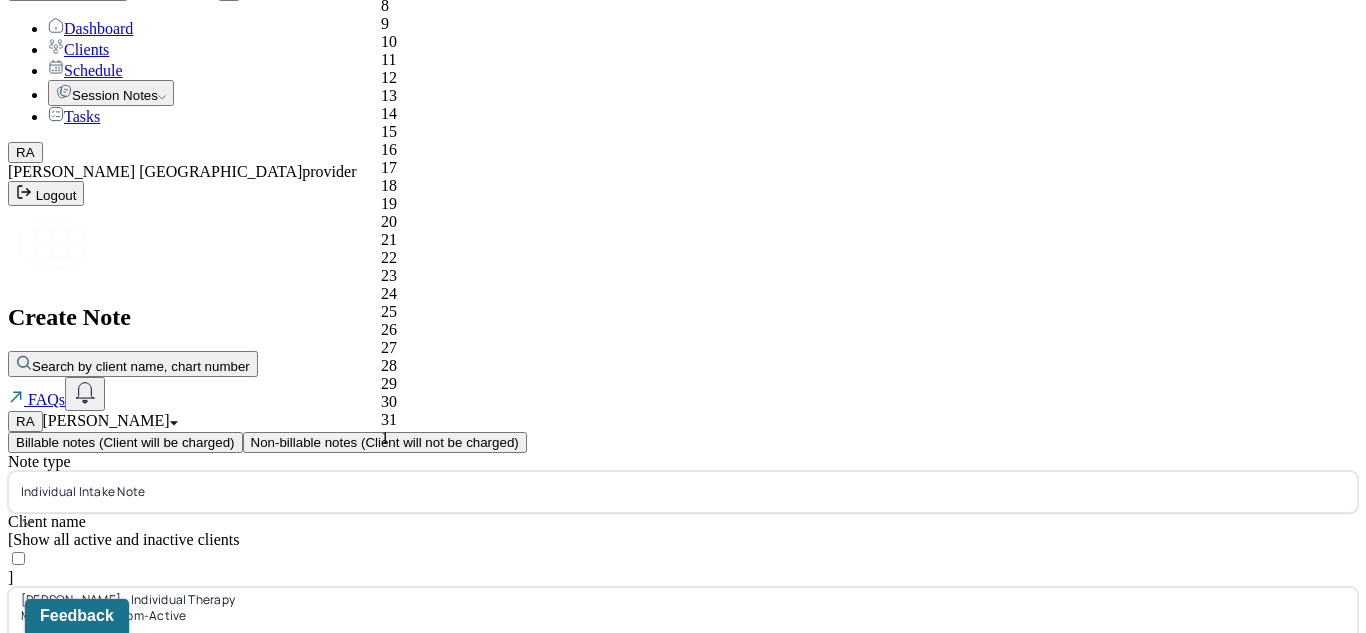 click on "January February March April May June July August September October November December" at bounding box center [425, -338] 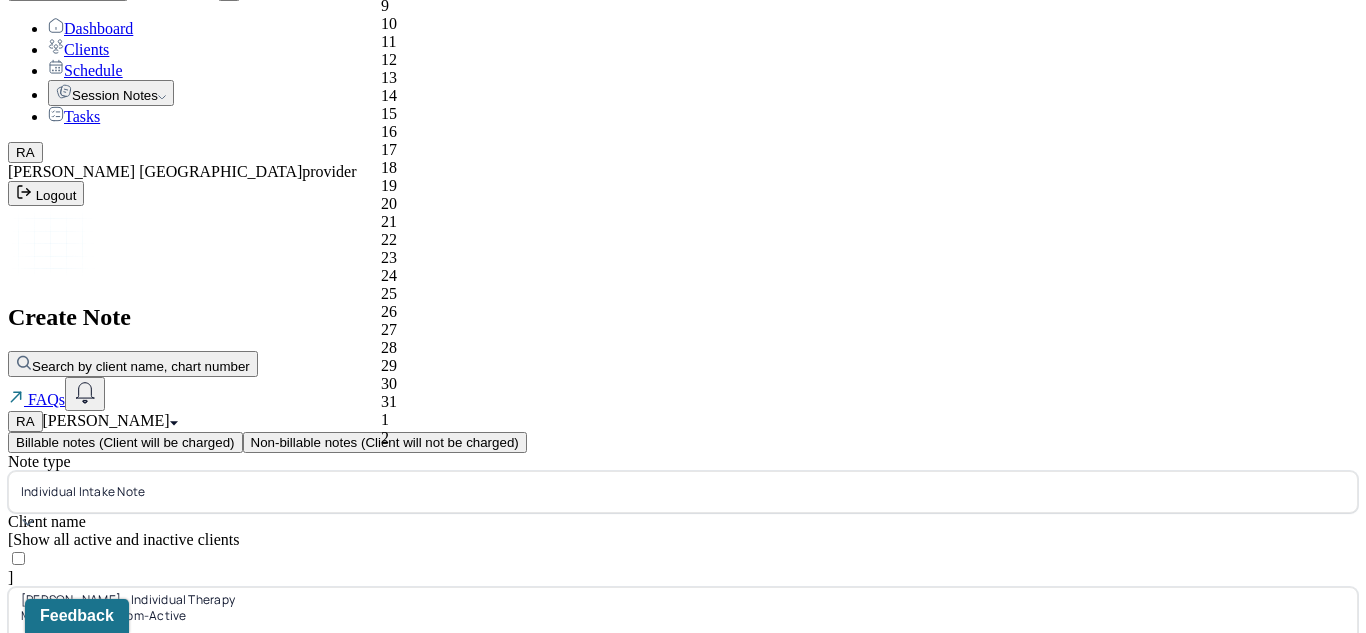 click on "30" at bounding box center [503, -156] 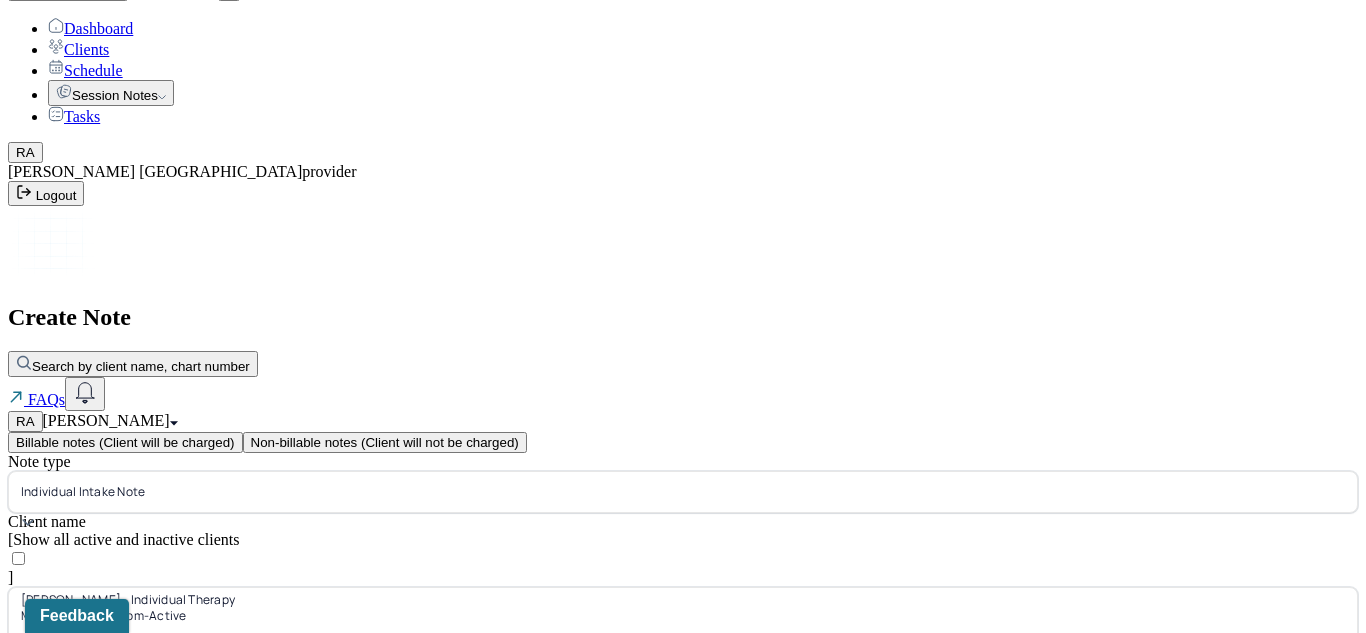 click 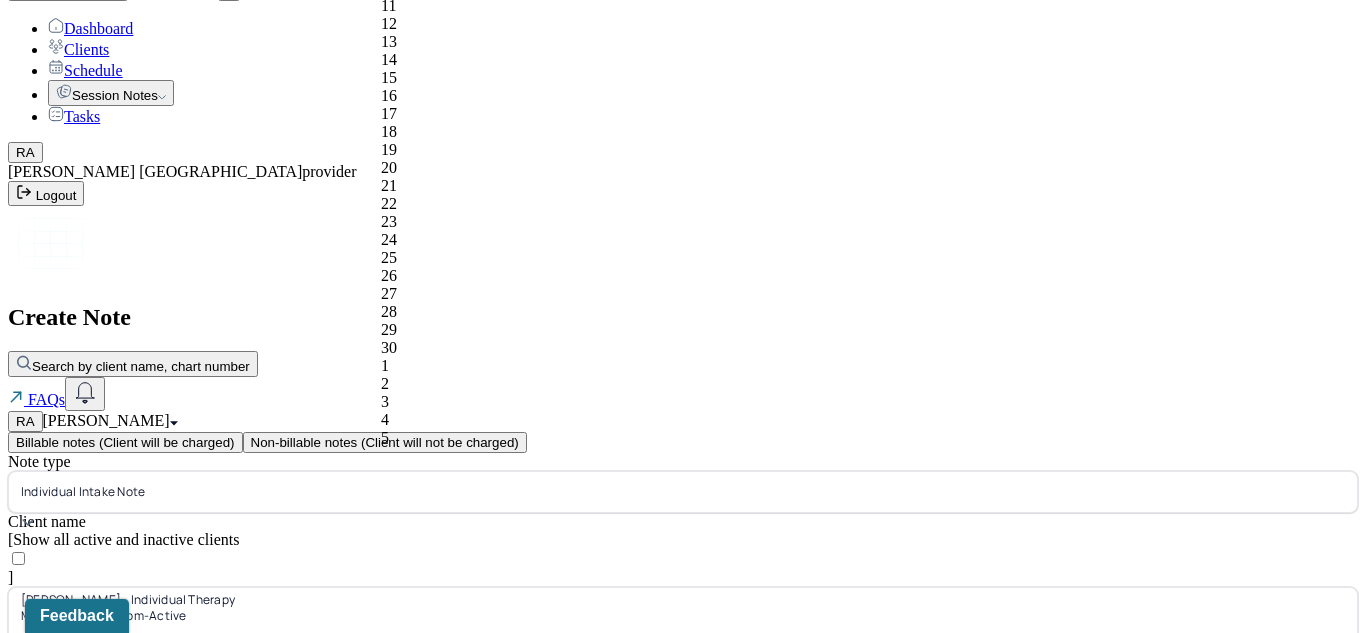 click on "Next Month" at bounding box center (532, -376) 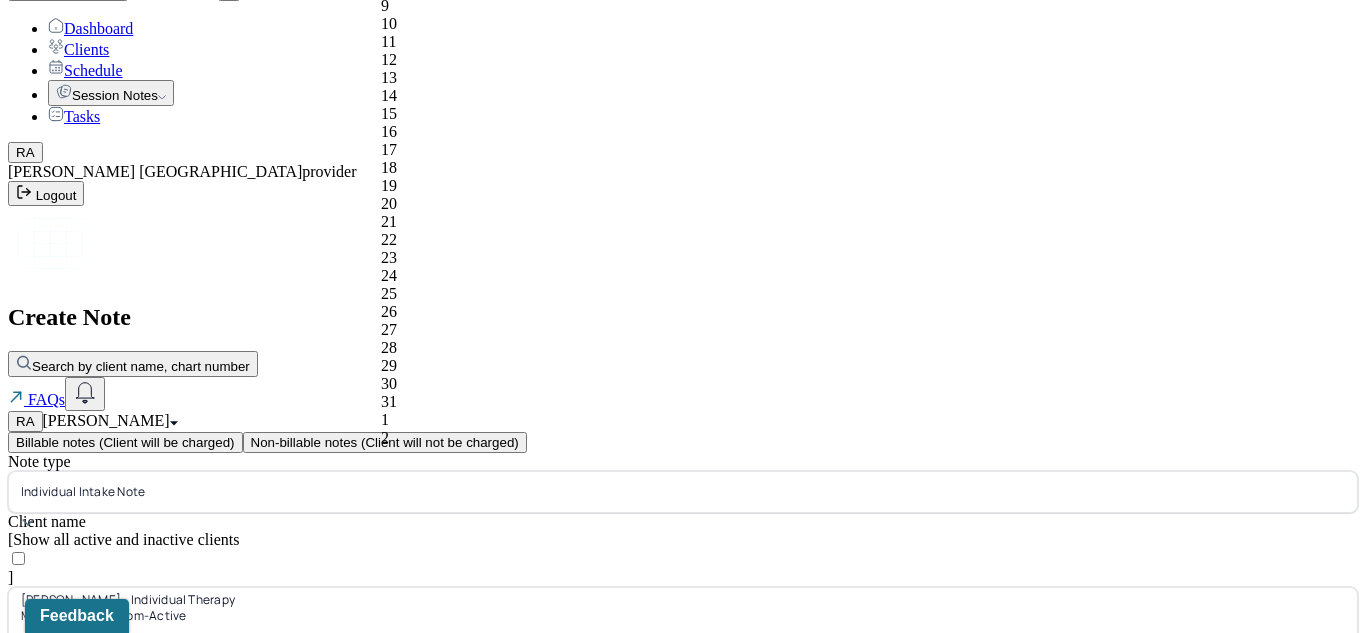 click on "7" at bounding box center [503, -30] 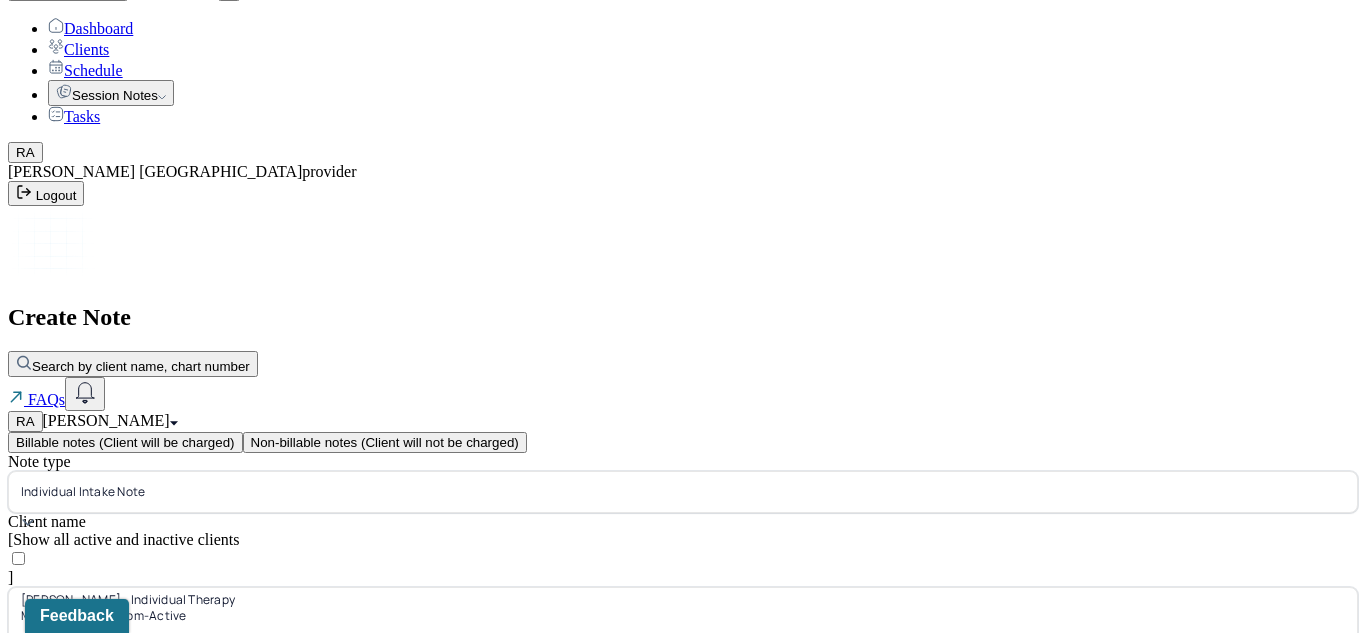 click on "Note type Individual intake note Client name [ Show all active and inactive clients ] [PERSON_NAME] - Individual therapy Mon, 4:15pm - 5:15pm  -  active Supervisee name [PERSON_NAME] Appointment type individual therapy Date of service [DATE] Warning: Future Note This note can only be saved as draft because the DOS is still in the future Start time 16:15 End time 17:15   Continue" at bounding box center (683, 687) 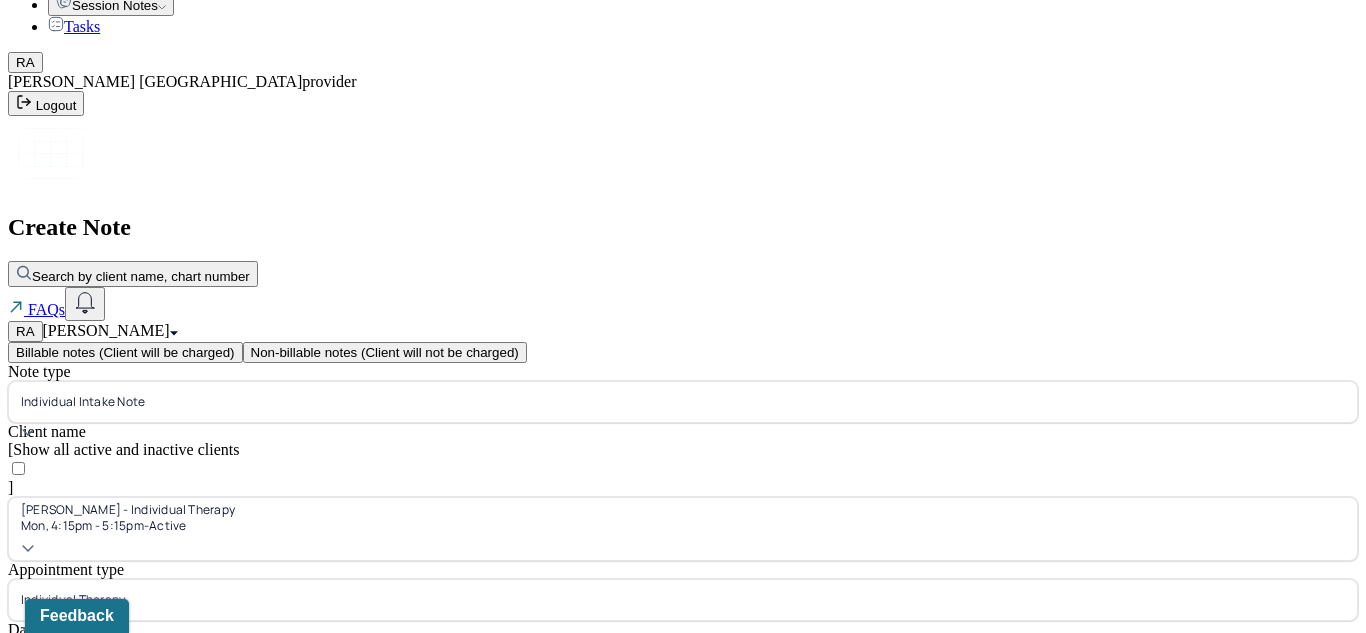 scroll, scrollTop: 197, scrollLeft: 0, axis: vertical 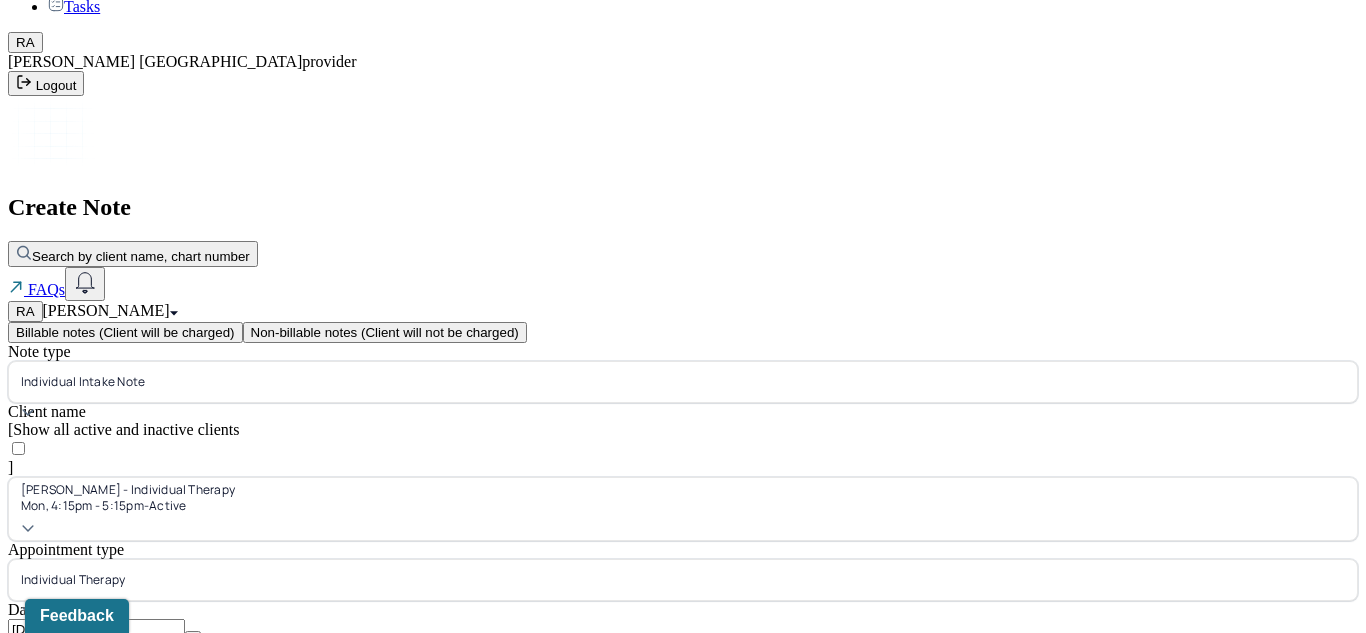 click on "Continue" at bounding box center [42, 801] 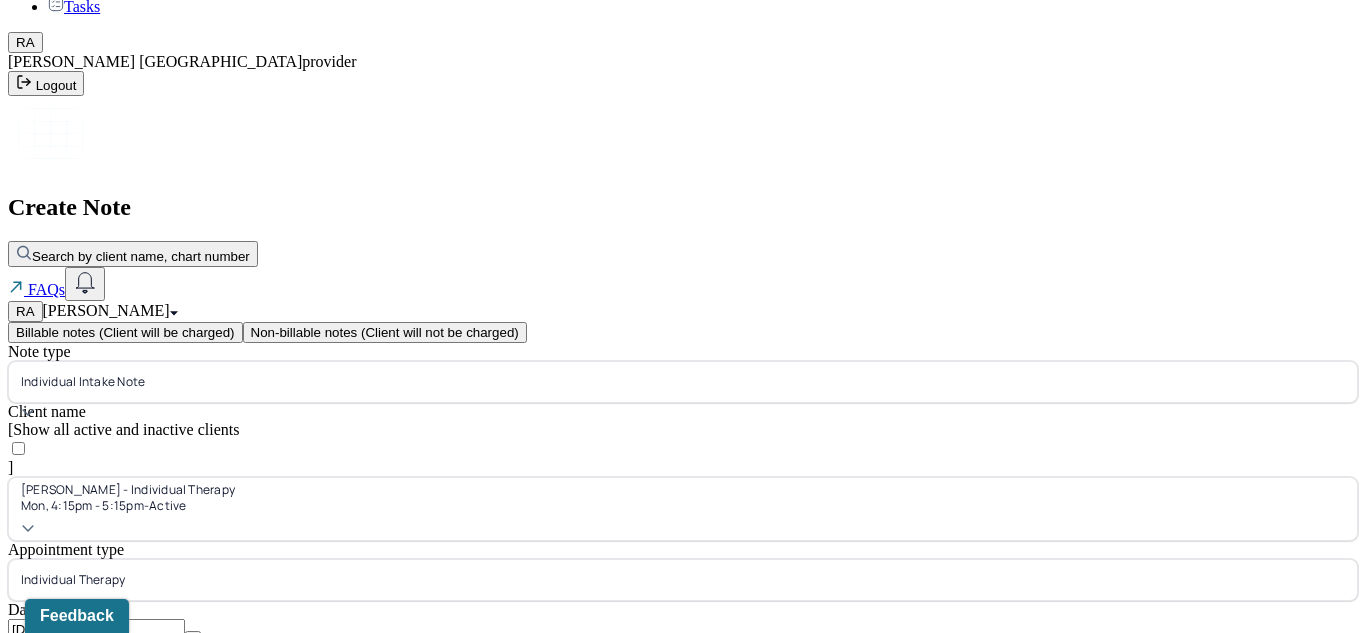 scroll, scrollTop: 0, scrollLeft: 0, axis: both 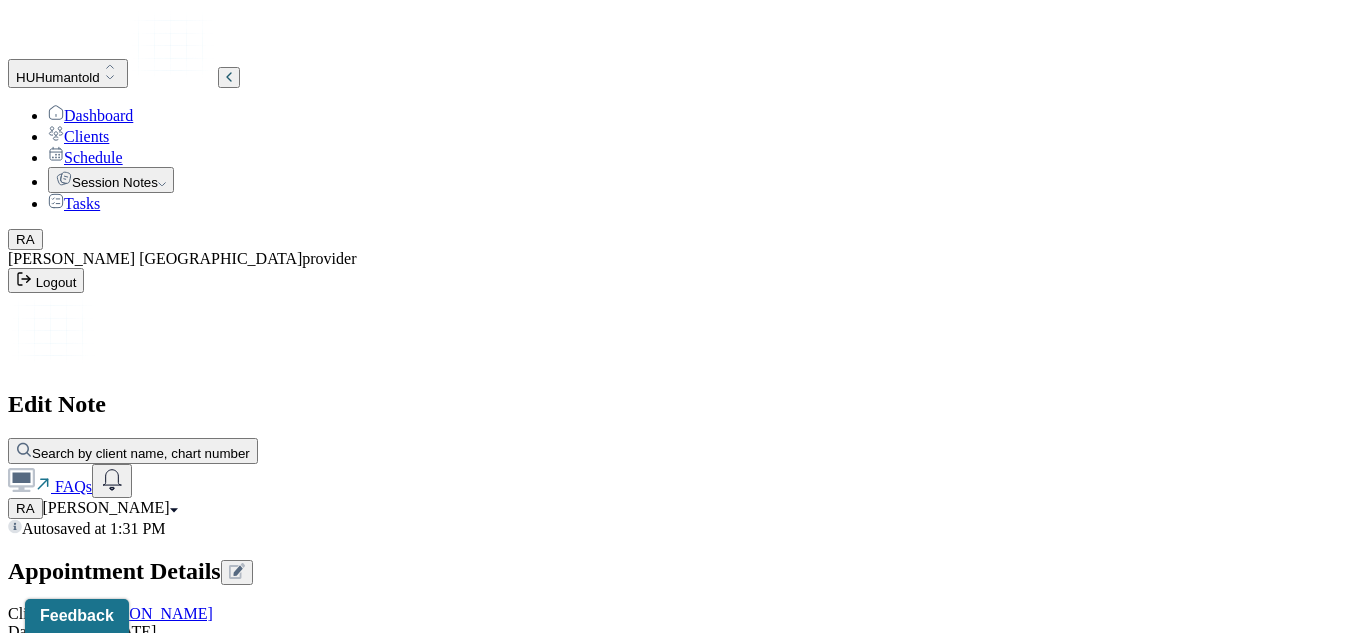 click on "Load previous session note" at bounding box center (104, 910) 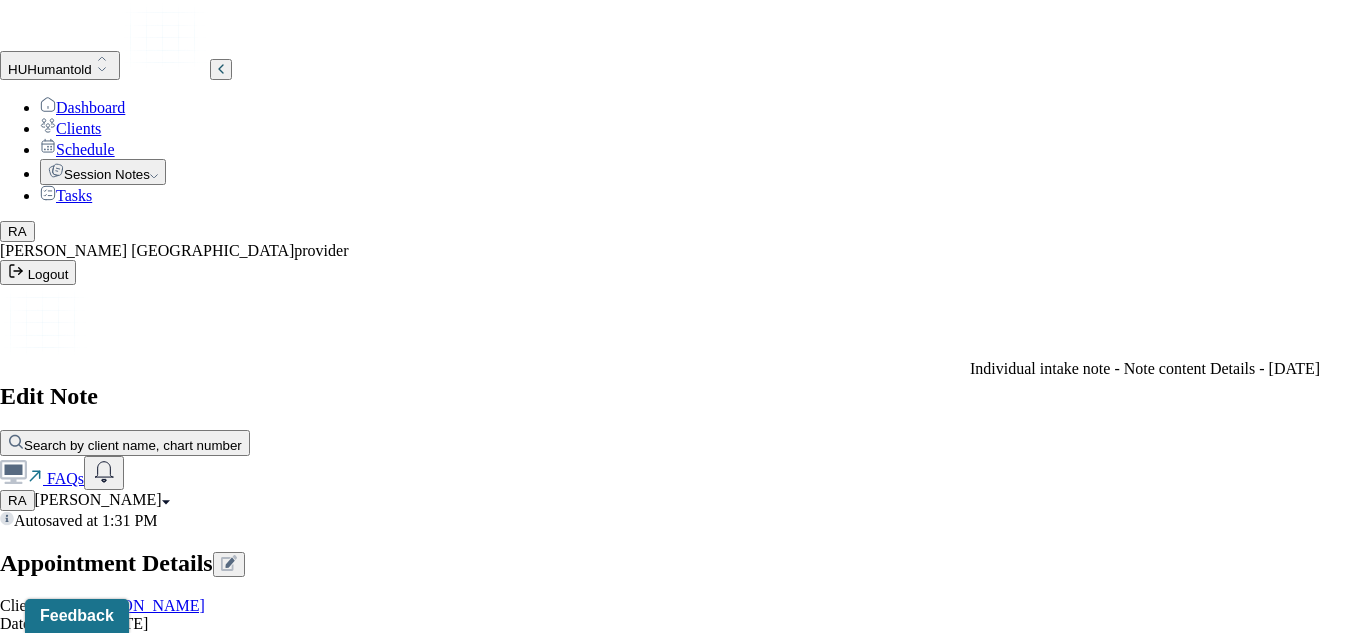 click on "Individual intake note   - Note content Details -   [DATE]" at bounding box center [1145, 369] 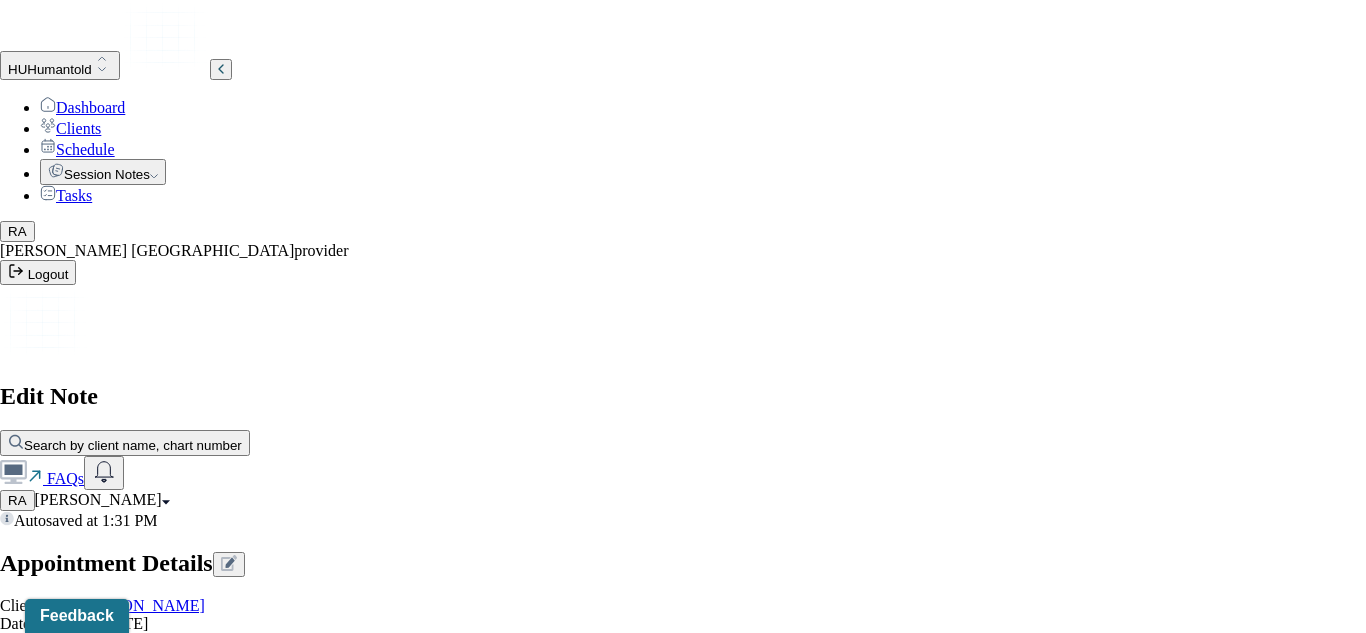 click on "Yes, Load Previous Note" at bounding box center [139, 9023] 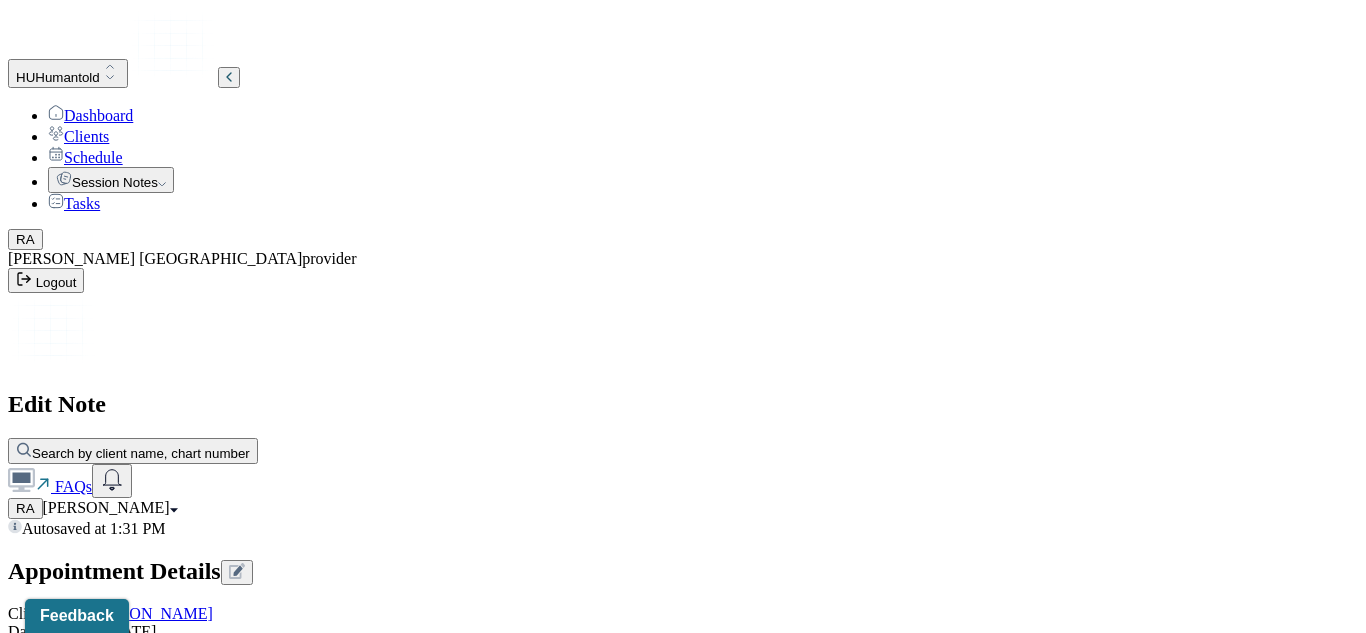click on "Autosaved at 1:31 PM Appointment Details     Client name [PERSON_NAME] Date of service [DATE] Time 4:15pm - 5:15pm Duration 1hr Appointment type individual therapy Provider name [PERSON_NAME] Modifier 1 95 Telemedicine Note type Individual intake note Appointment Details     Client name [PERSON_NAME] Date of service [DATE] Time 4:15pm - 5:15pm Duration 1hr Appointment type individual therapy Provider name [PERSON_NAME] Modifier 1 95 Telemedicine Note type Individual intake note   Load previous session note   Instructions The fields marked with an asterisk ( * ) are required before you can submit your notes. Before you can submit your session notes, they must be signed. You have the option to save your notes as a draft before making a submission. Appointment location * Teletherapy Client Teletherapy Location Home Office Other Provider Teletherapy Location Home Office Other Consent was received for the teletherapy session The teletherapy session was conducted via video Primary diagnosis * (optional) Gender" at bounding box center (683, 4820) 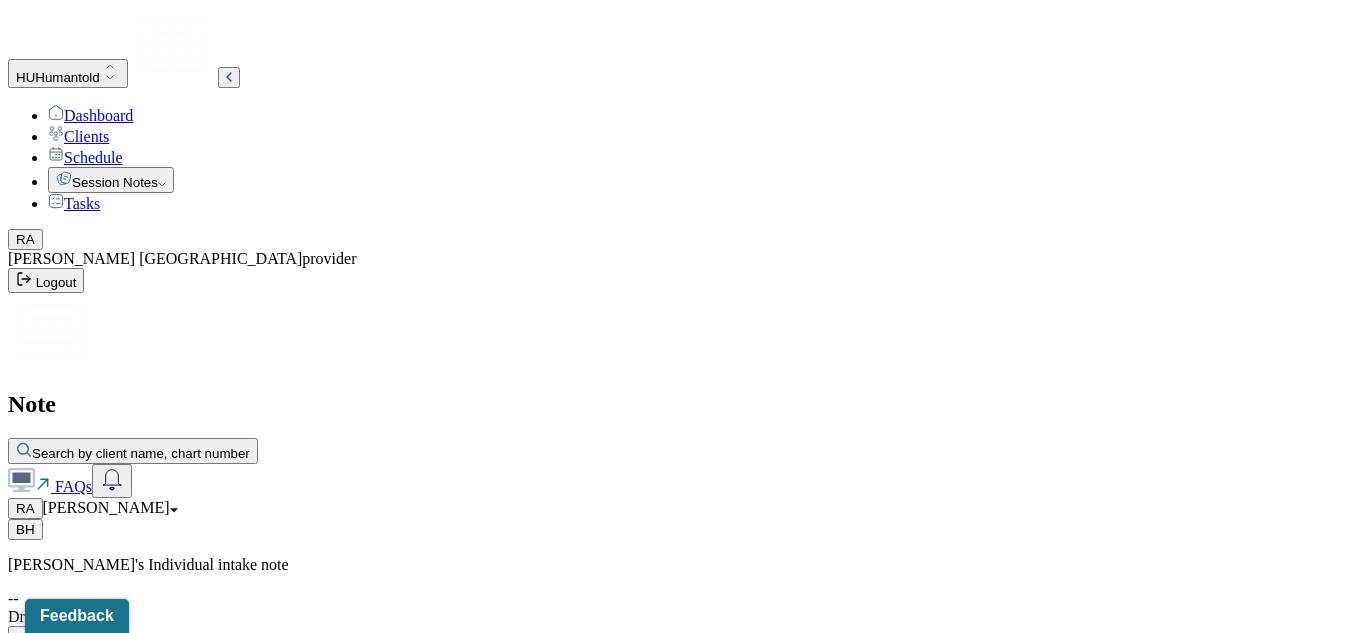 click on "Dashboard" at bounding box center [90, 115] 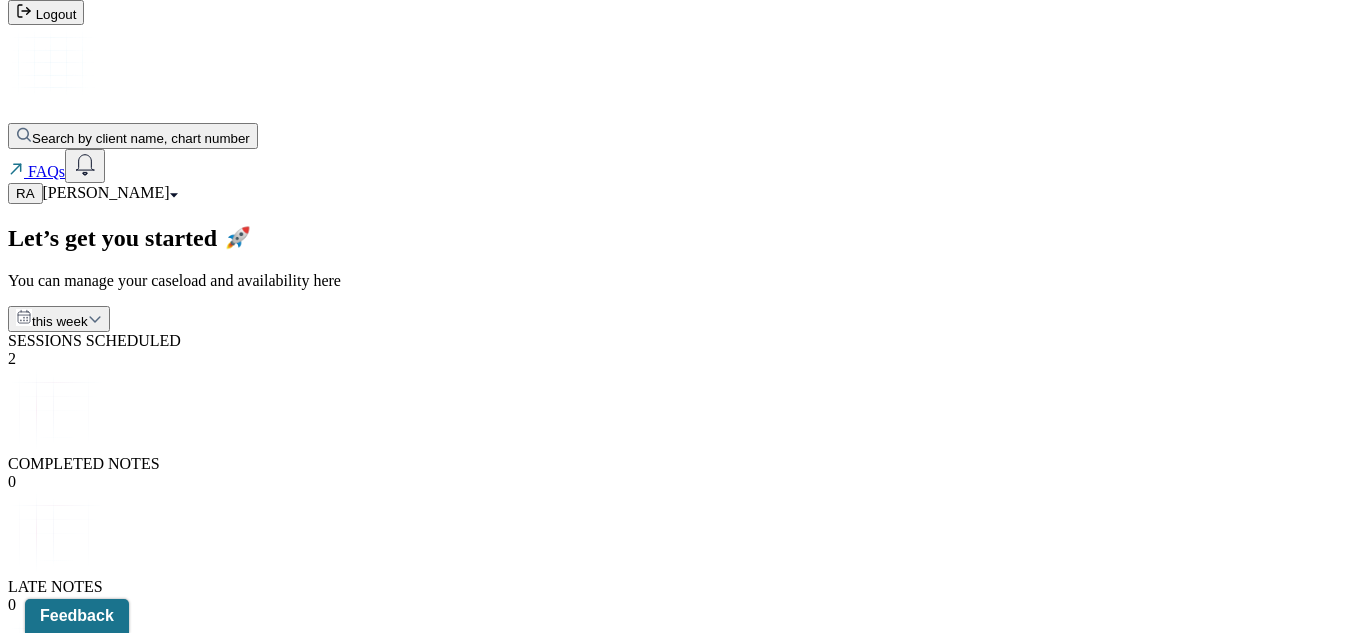 scroll, scrollTop: 261, scrollLeft: 0, axis: vertical 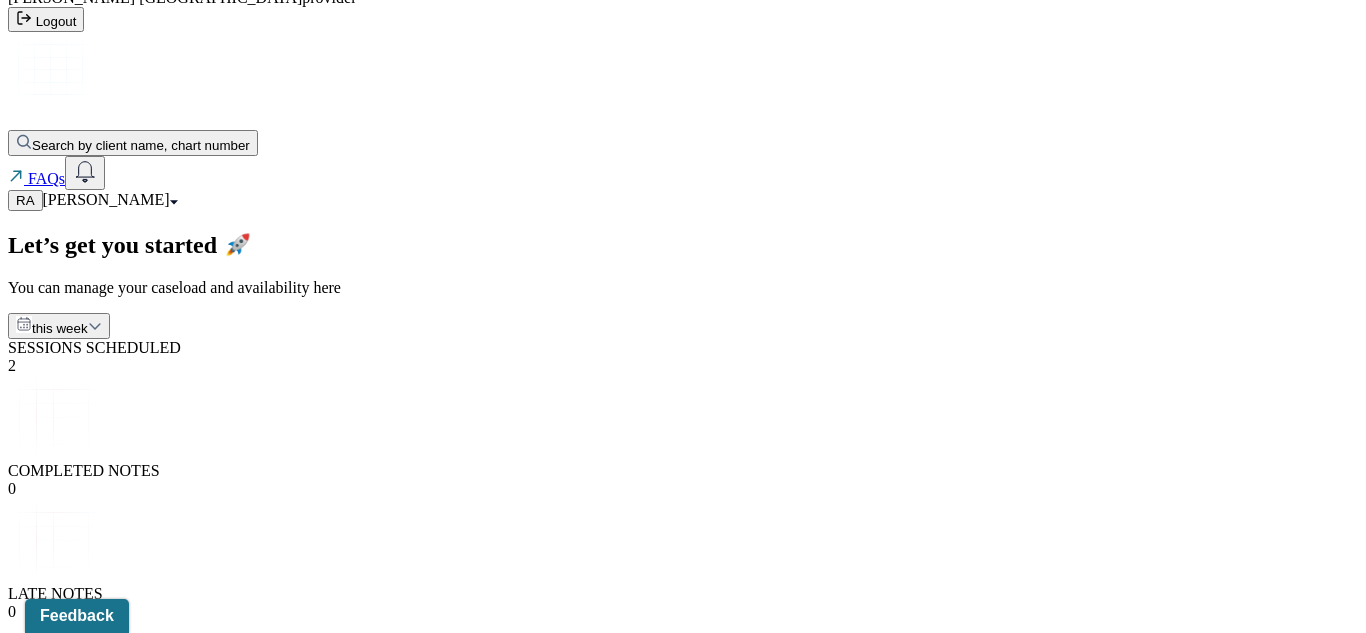 click on "View caseload" at bounding box center [54, 795] 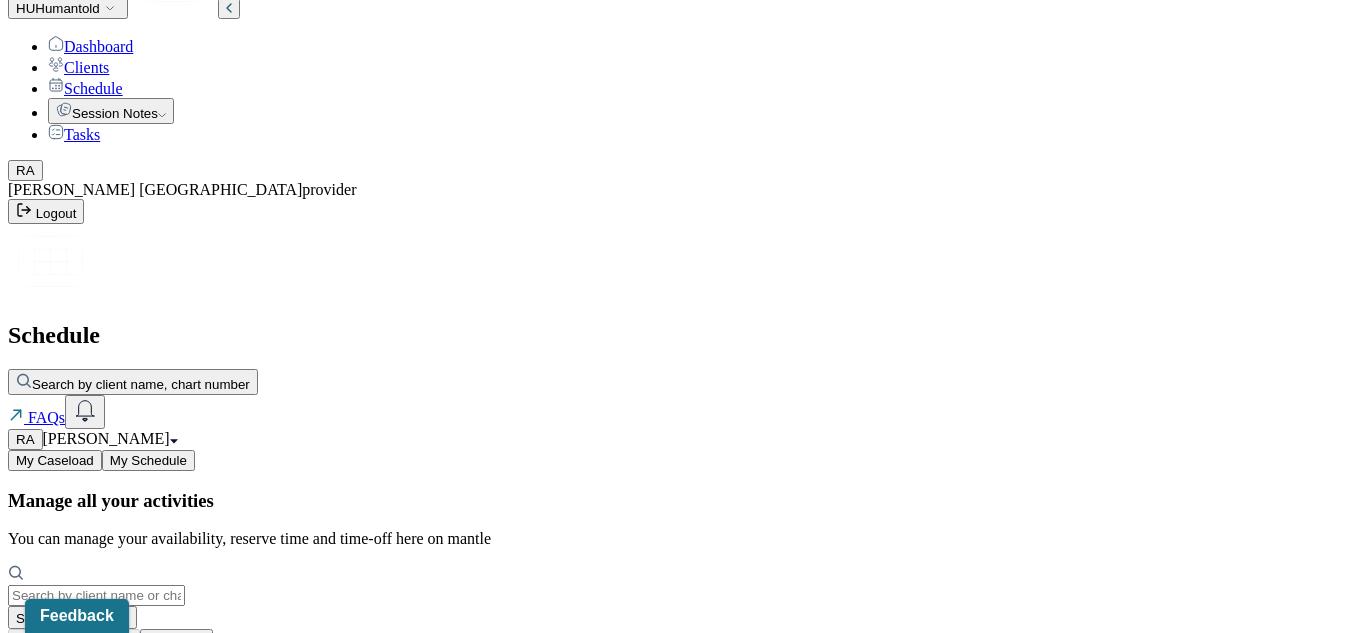 scroll, scrollTop: 0, scrollLeft: 0, axis: both 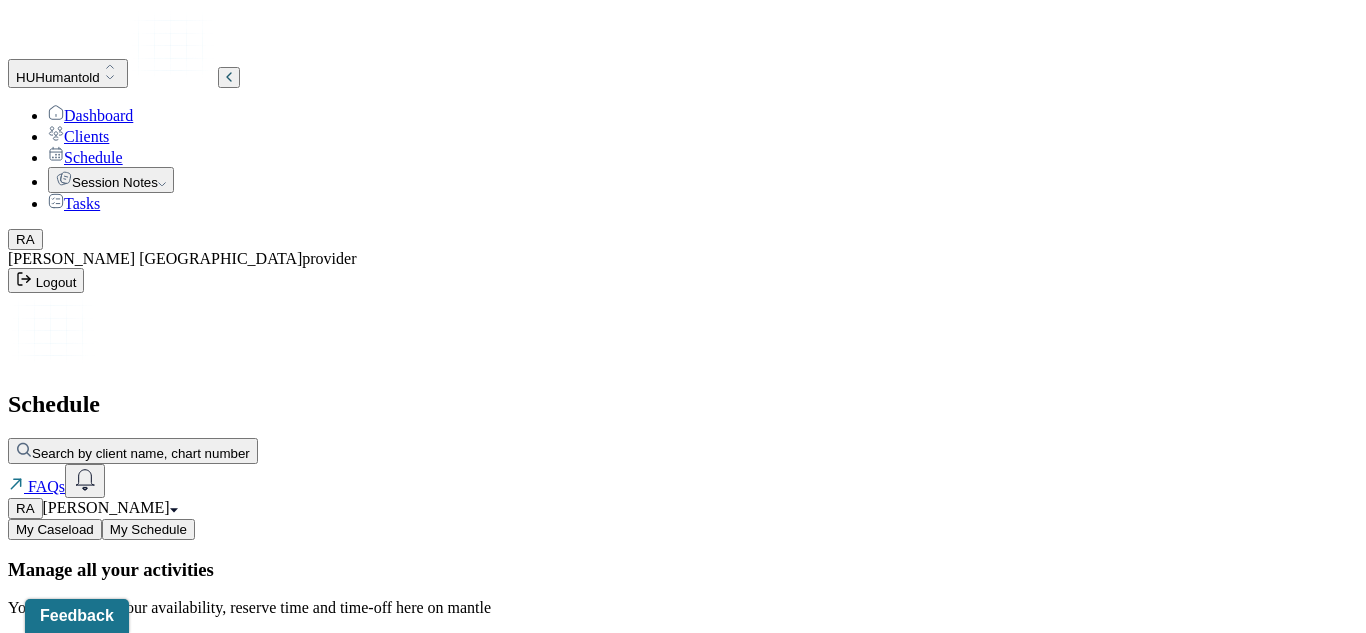 click on "Session Notes" at bounding box center [111, 180] 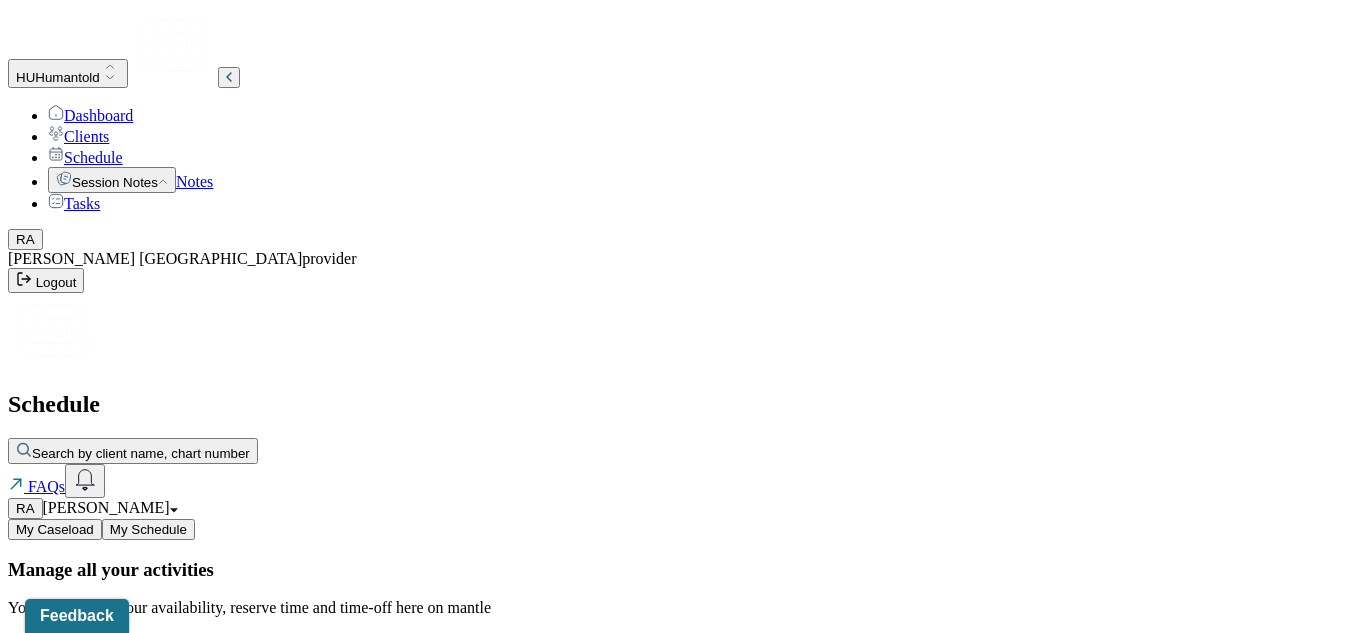 click on "Notes" at bounding box center (194, 181) 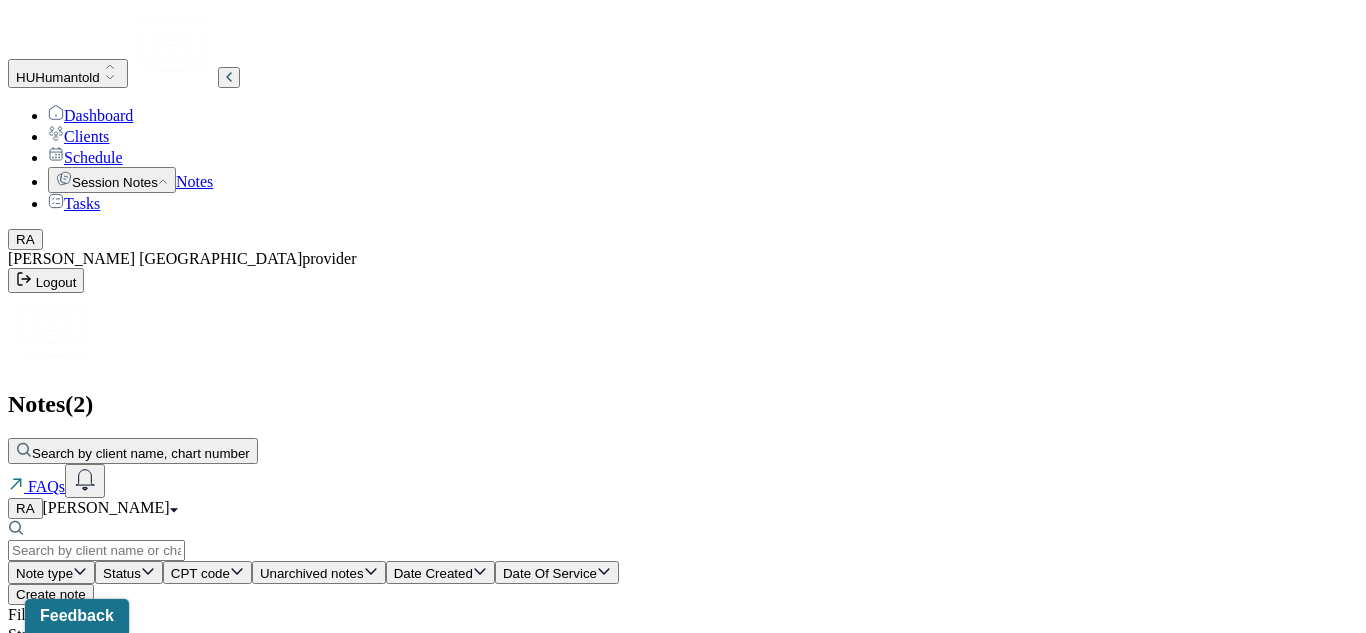 click on "[PERSON_NAME]" at bounding box center (106, 507) 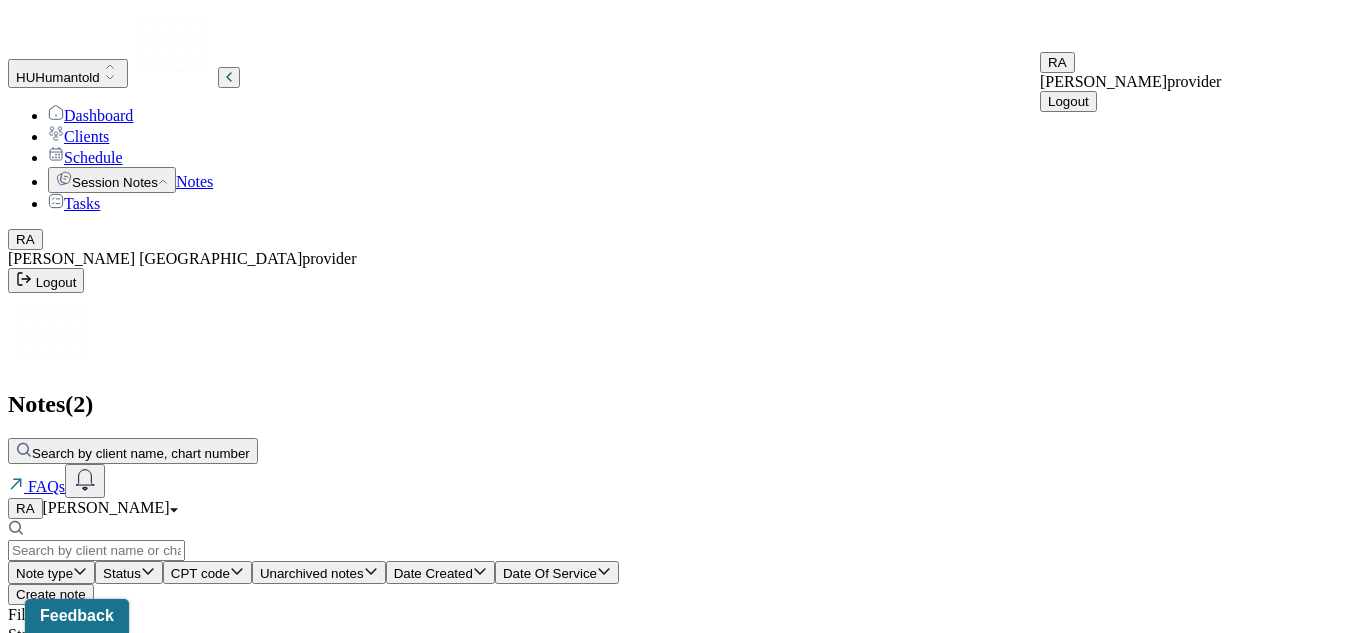 click on "Logout" at bounding box center [1068, 101] 